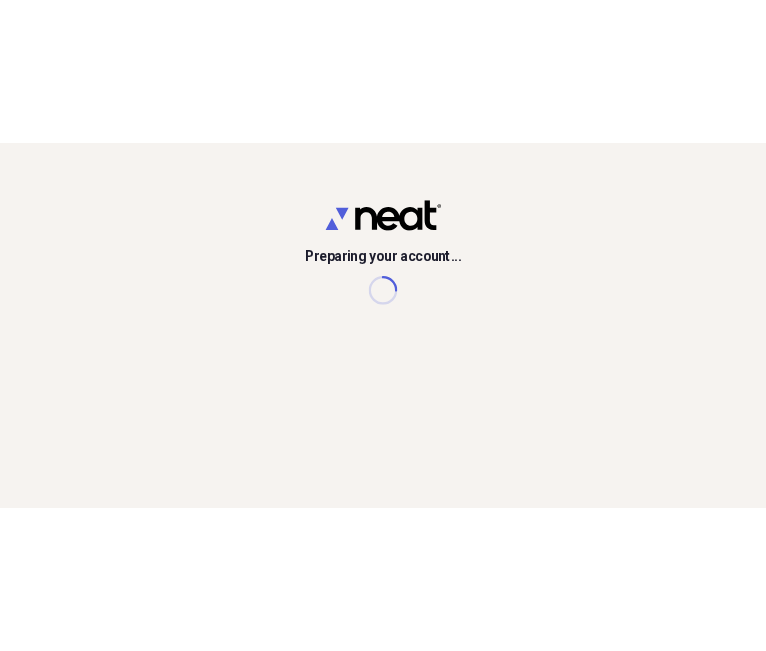scroll, scrollTop: 0, scrollLeft: 0, axis: both 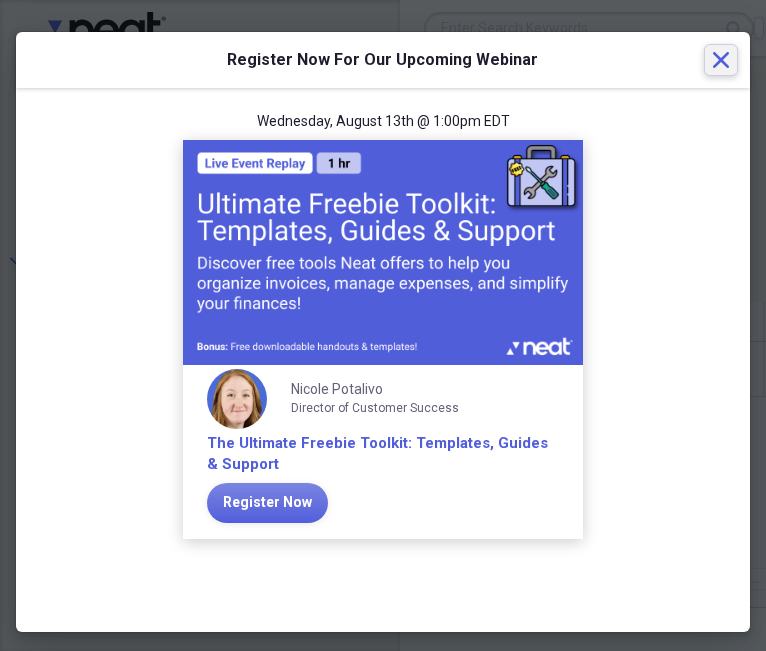 click 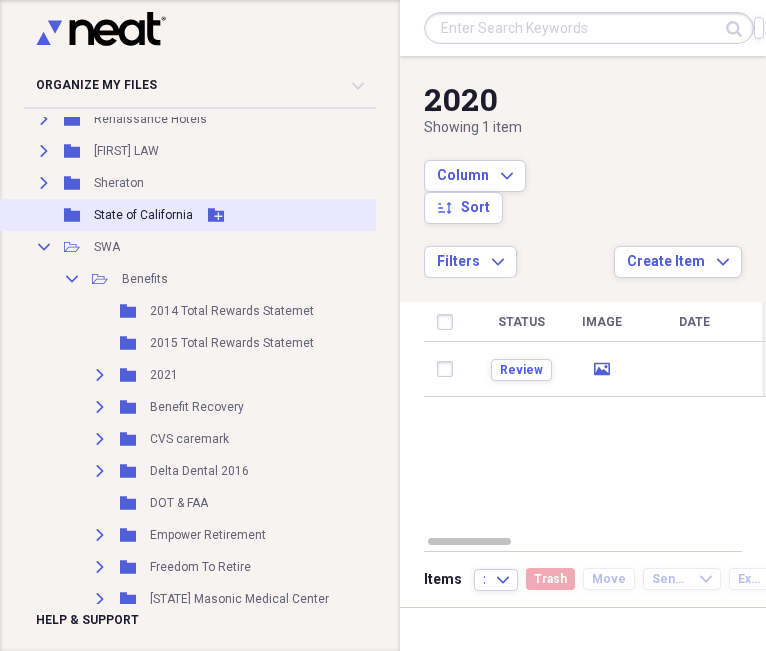 scroll, scrollTop: 800, scrollLeft: 0, axis: vertical 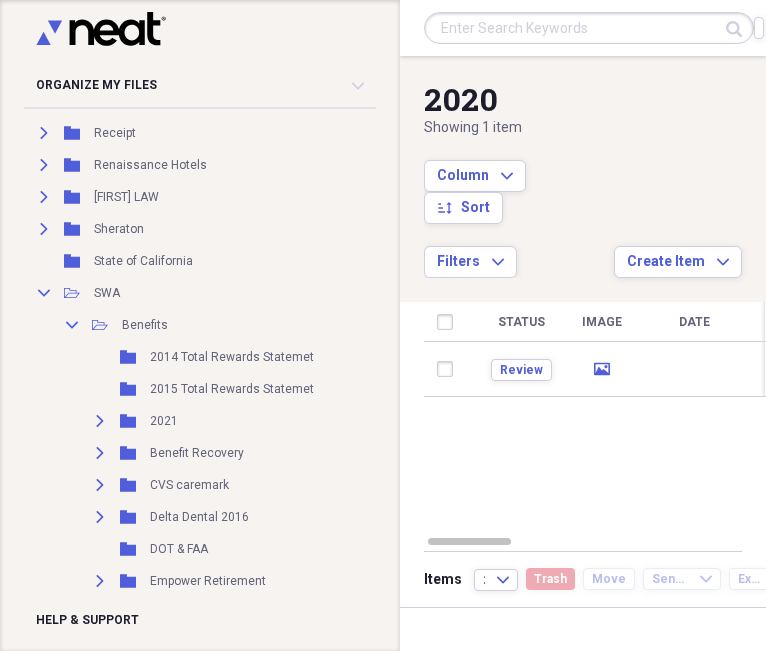 click on "Status Image Date Title Author Type Category Source Review media Document- Health Import" at bounding box center [583, 426] 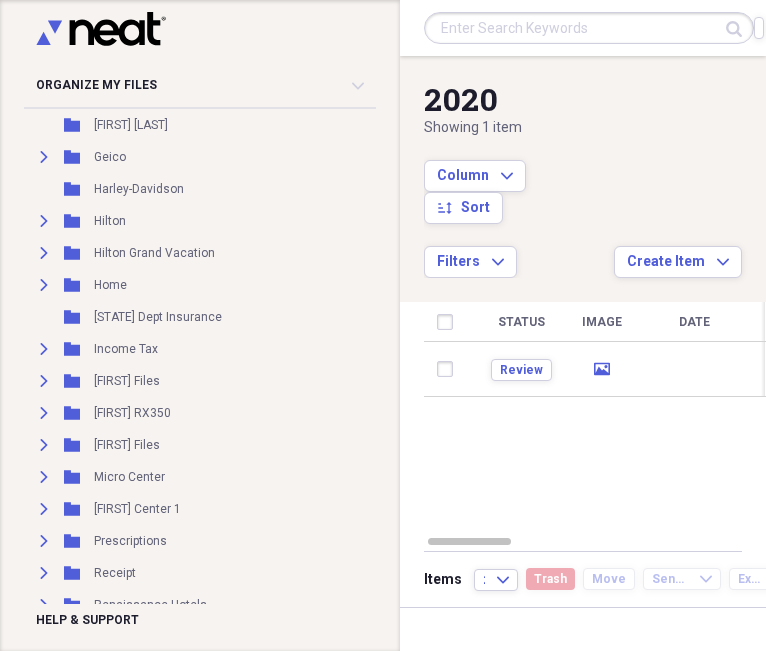 scroll, scrollTop: 0, scrollLeft: 0, axis: both 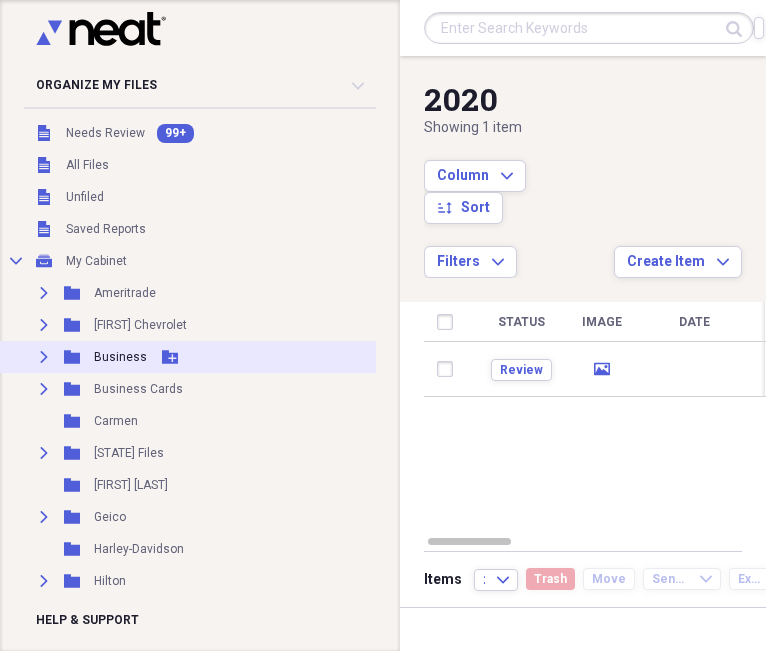 click on "Expand" 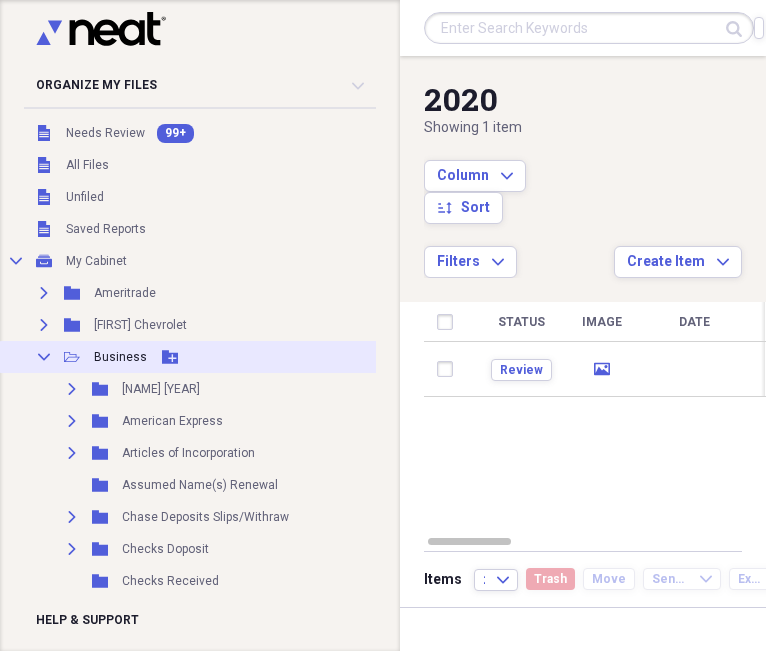 click on "Collapse" 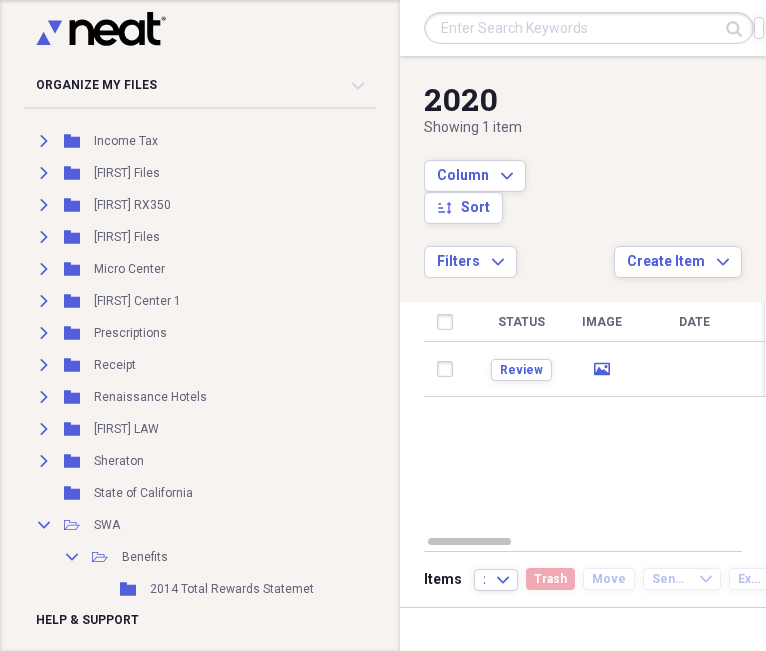 scroll, scrollTop: 600, scrollLeft: 0, axis: vertical 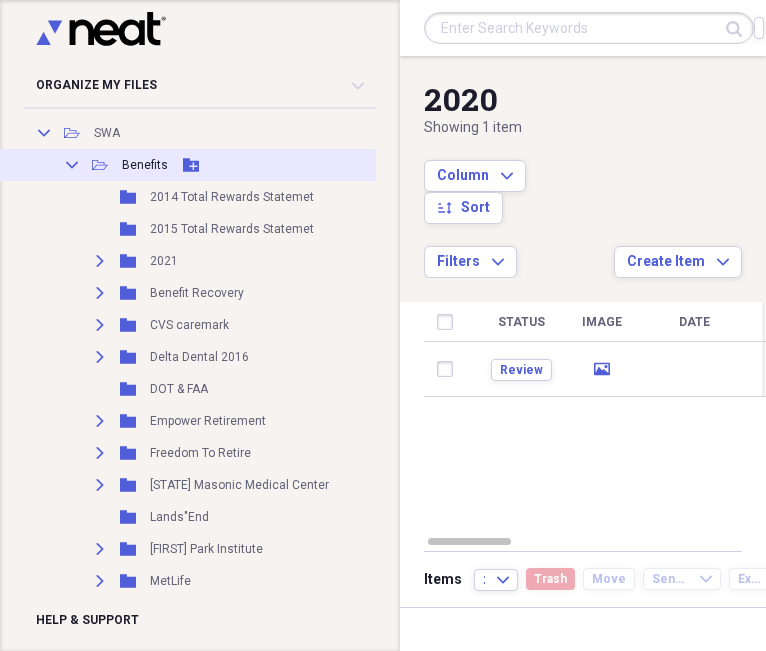 click 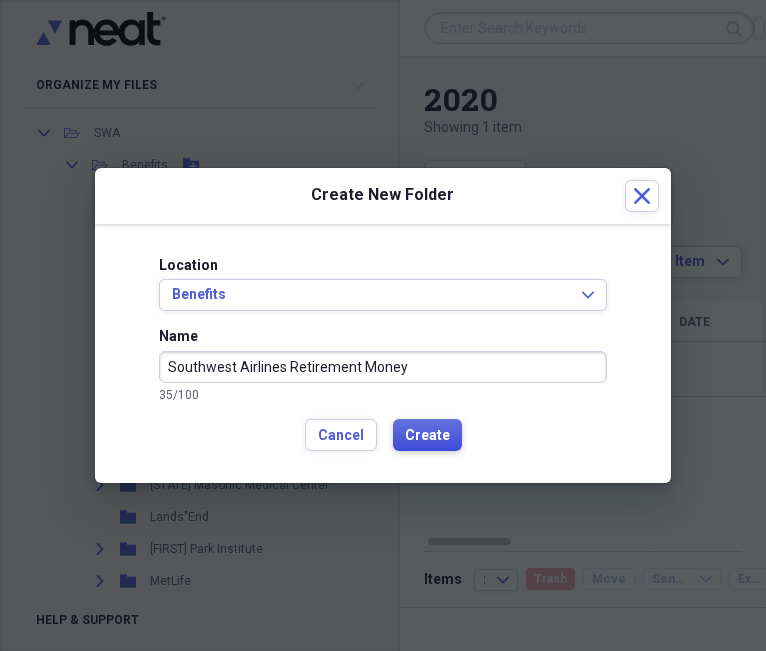 type on "Southwest Airlines Retirement Money" 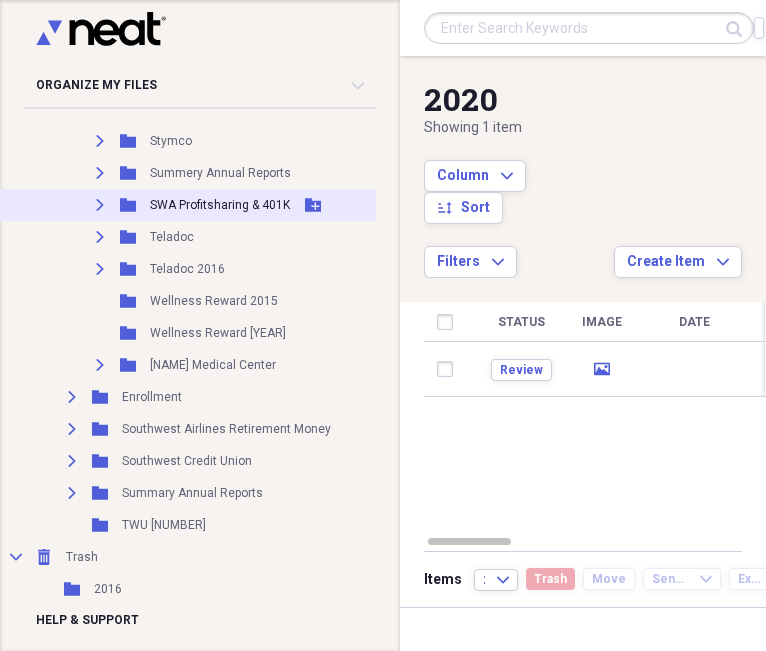 scroll, scrollTop: 1392, scrollLeft: 0, axis: vertical 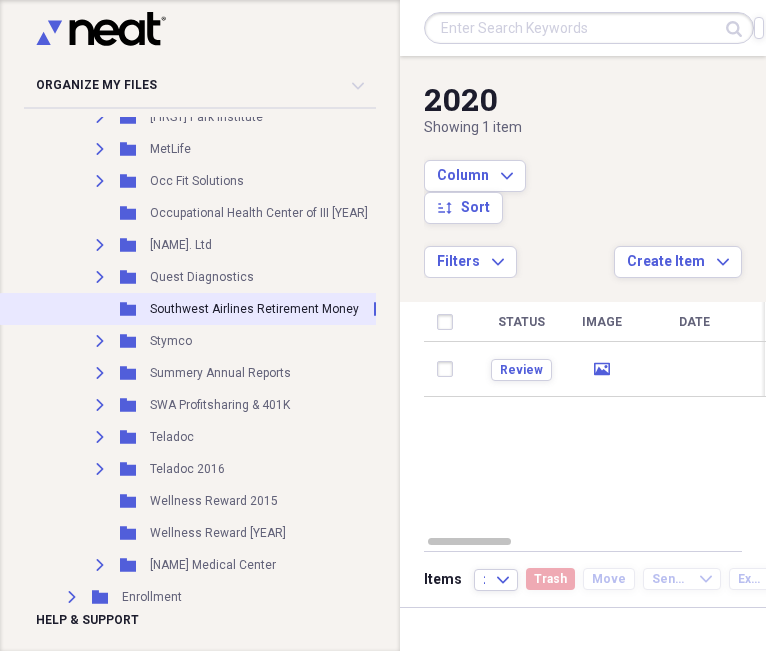 click 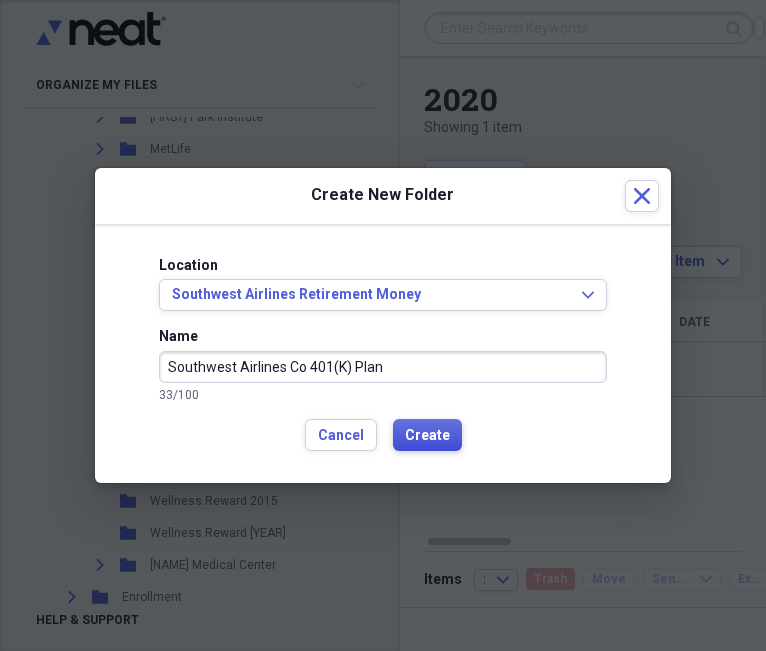 type on "Southwest Airlines Co 401(K) Plan" 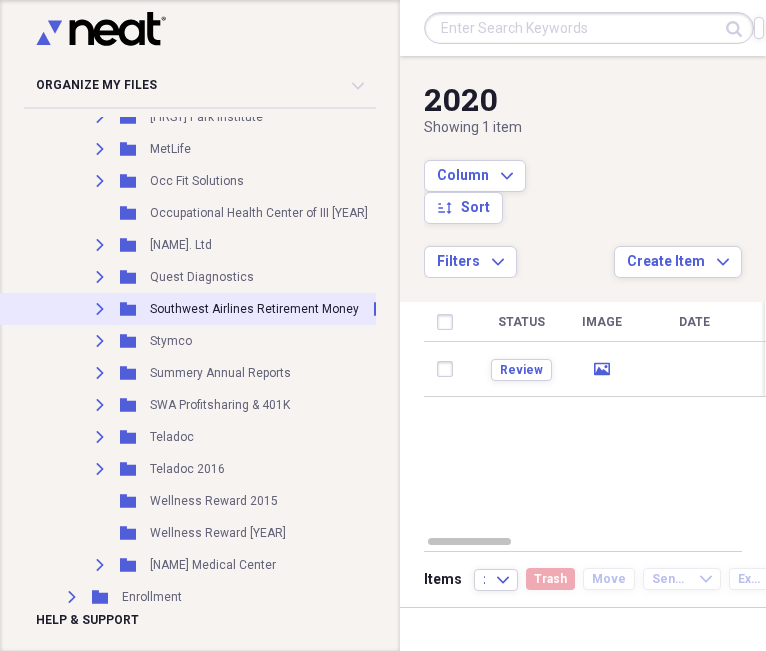 click on "Expand" 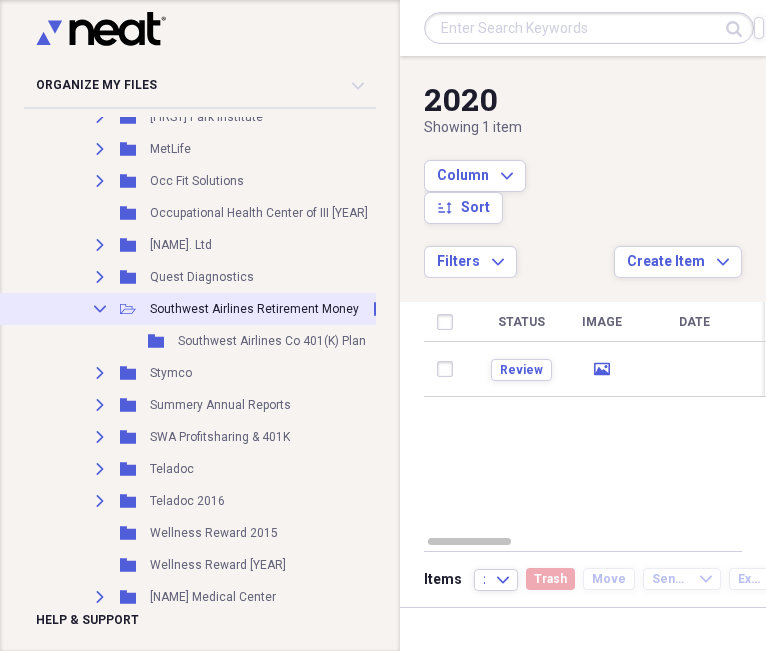 click 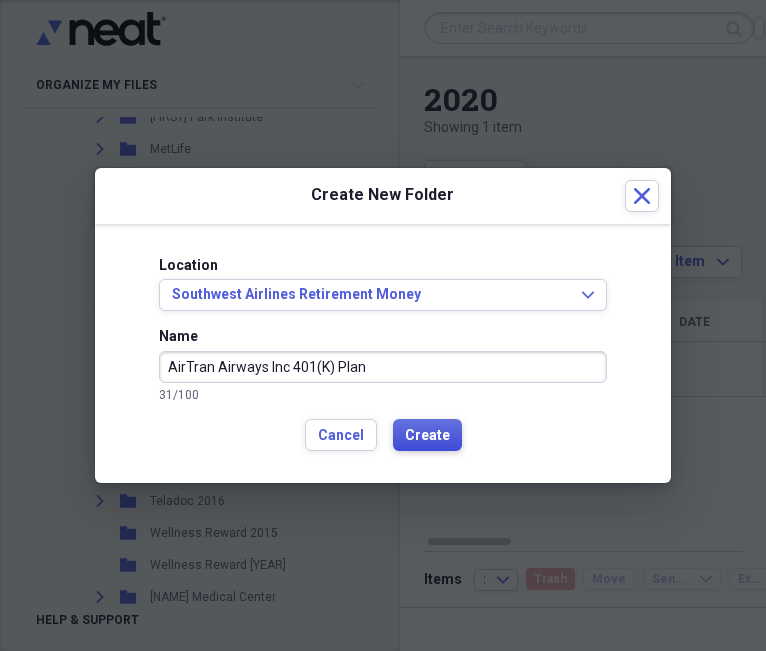 type on "AirTran Airways Inc 401(K) Plan" 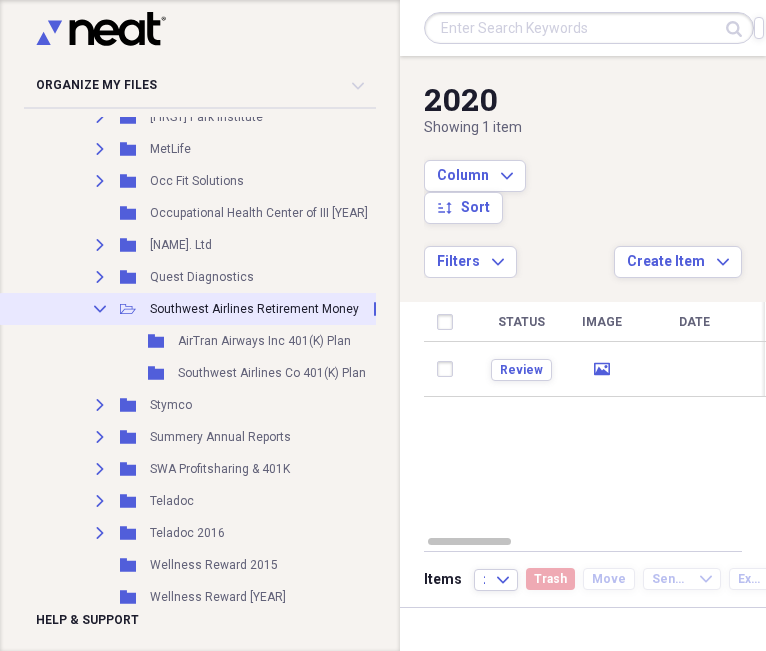 click 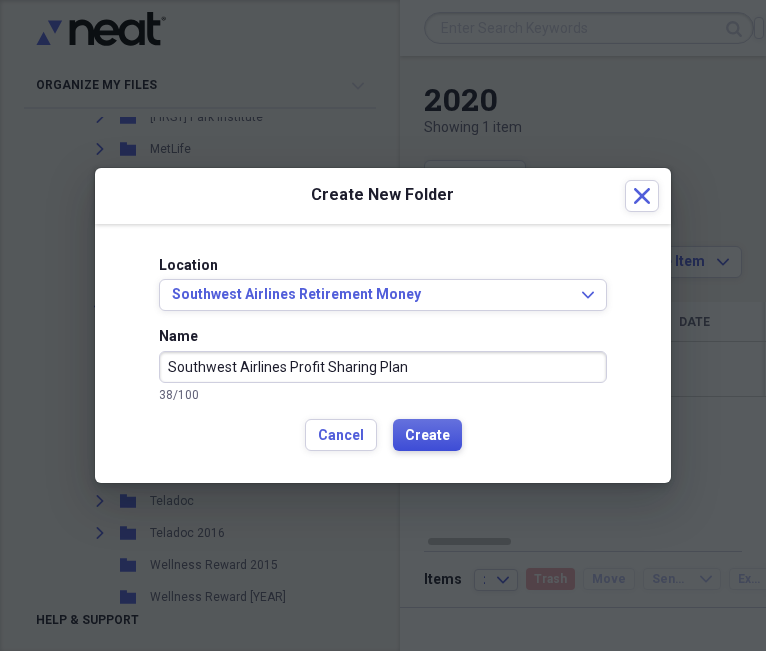 type on "Southwest Airlines Profit Sharing Plan" 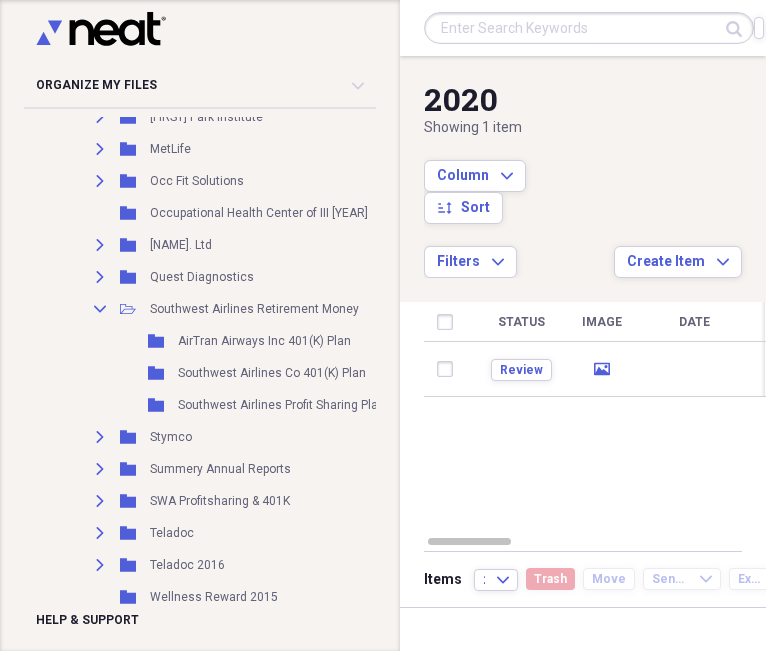 click on "Organize My Files 99+ Collapse Unfiled Needs Review 99+ Unfiled All Files Unfiled Unfiled Unfiled Saved Reports Collapse My Cabinet My Cabinet Add Folder Expand Folder Ameritrade Add Folder Expand Folder Anderson Chevrolet Add Folder Expand Folder Business Add Folder Expand Folder Business Cards Add Folder Folder Carmen Add Folder Expand Folder Cook County Files Add Folder Folder David Rahrer Add Folder Expand Folder Geico Add Folder Folder Harley-Davidson Add Folder Expand Folder Hilton Add Folder Expand Folder Hilton Grand Vacation Add Folder Expand Folder Home Add Folder Folder Illinois Dept Insurance Add Folder Expand Folder Income Tax Add Folder Expand Folder Larcenia Files Add Folder Expand Folder Lexus RX350 Add Folder Expand Folder Lisa Files Add Folder Expand Folder Micro Center Add Folder Expand Folder Micro Center 1 Add Folder Expand Folder Prescriptions Add Folder Expand Folder Receipt Add Folder Expand Folder Renaissance Hotels Add Folder Expand Folder SAN LAW Add Folder Expand Folder Sheraton" at bounding box center (200, 325) 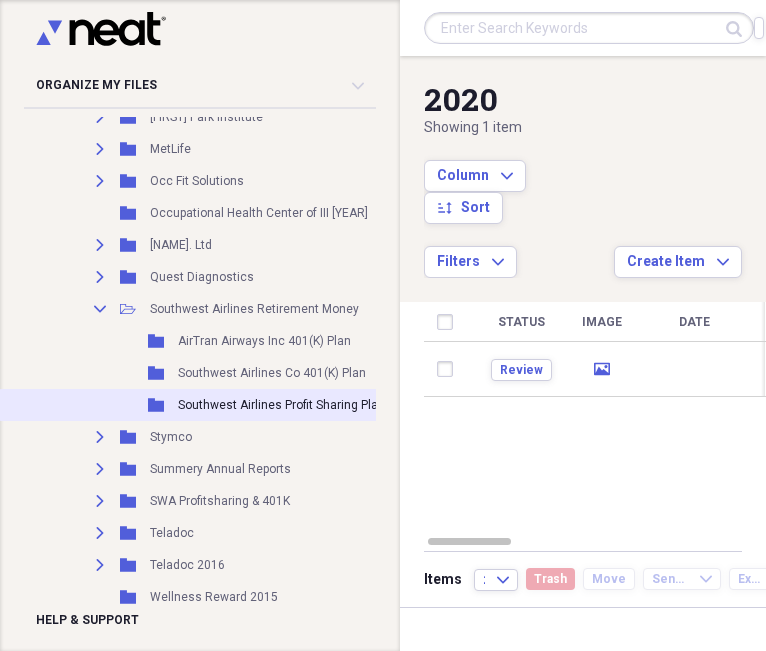 click on "Southwest Airlines Profit Sharing Plan" at bounding box center [281, 405] 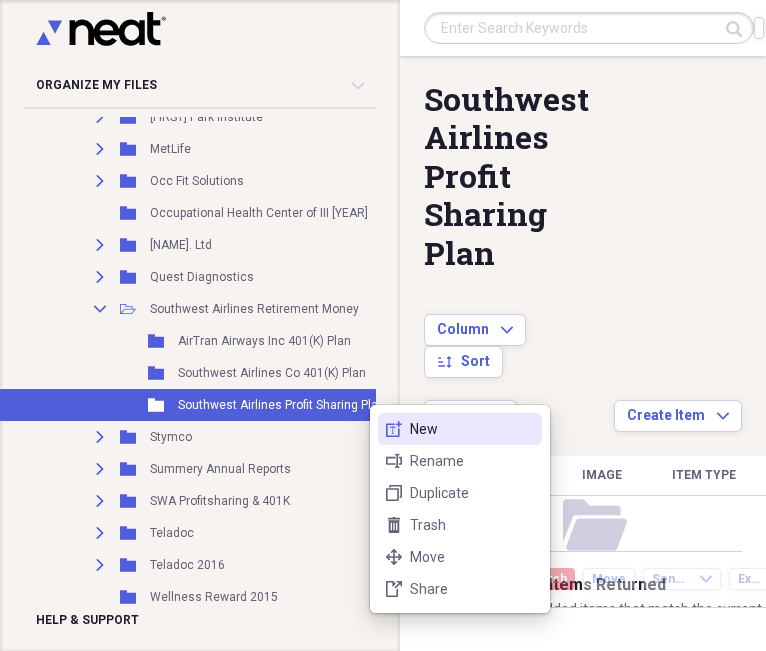 click on "New" at bounding box center [472, 429] 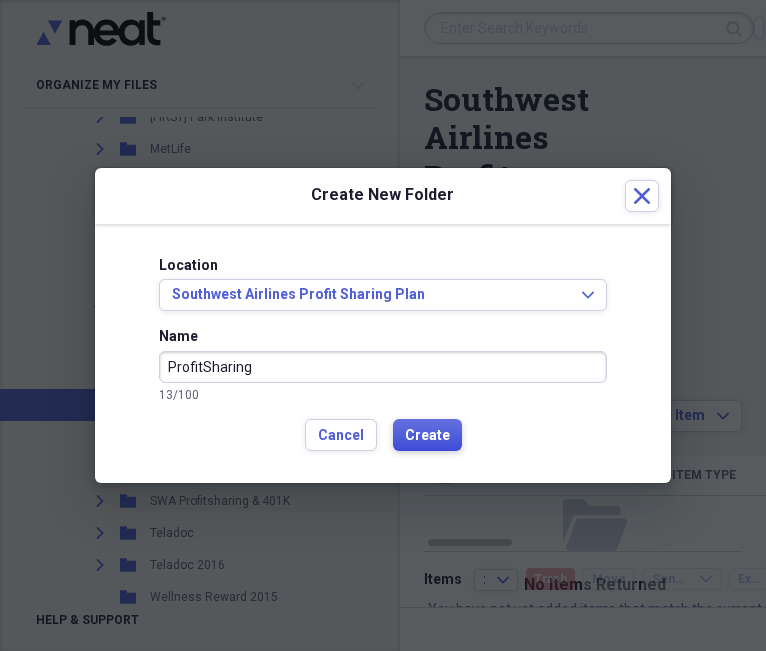 type on "ProfitSharing" 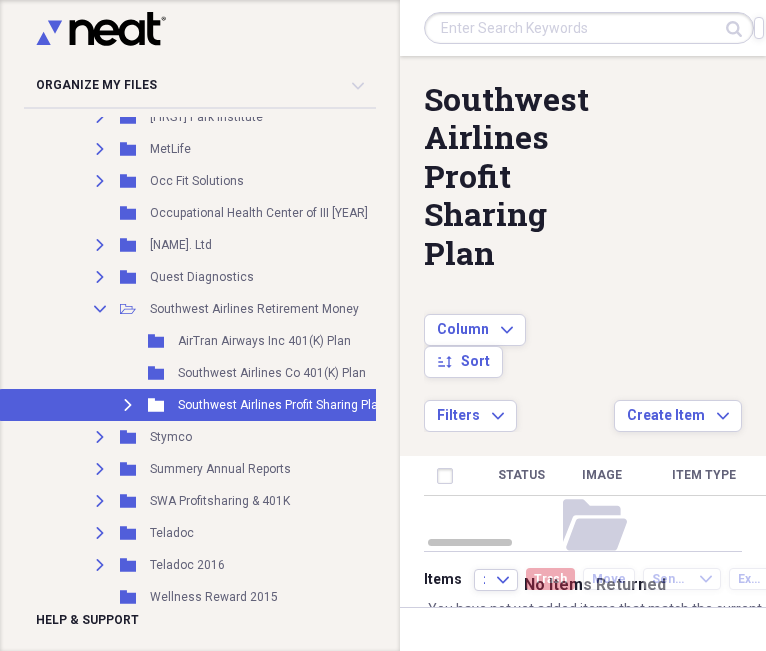 click 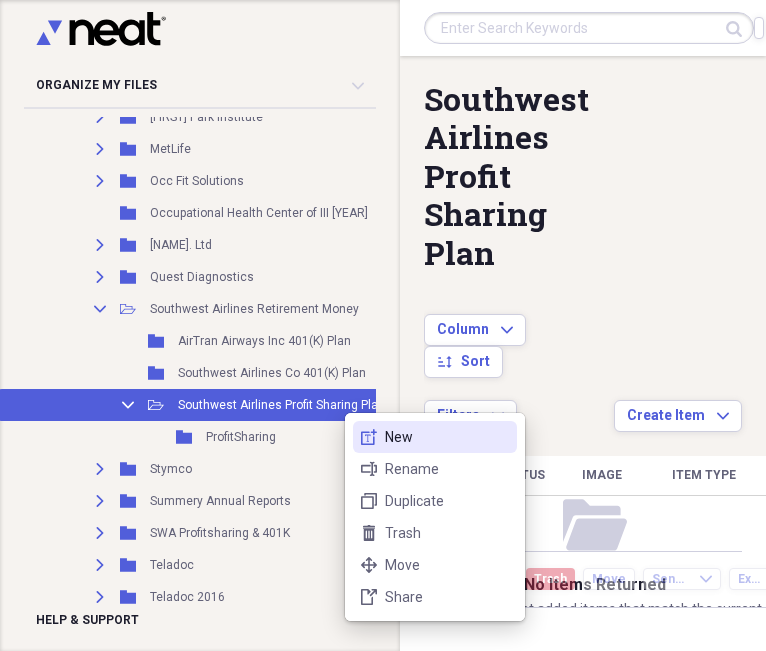 click on "New" at bounding box center (447, 437) 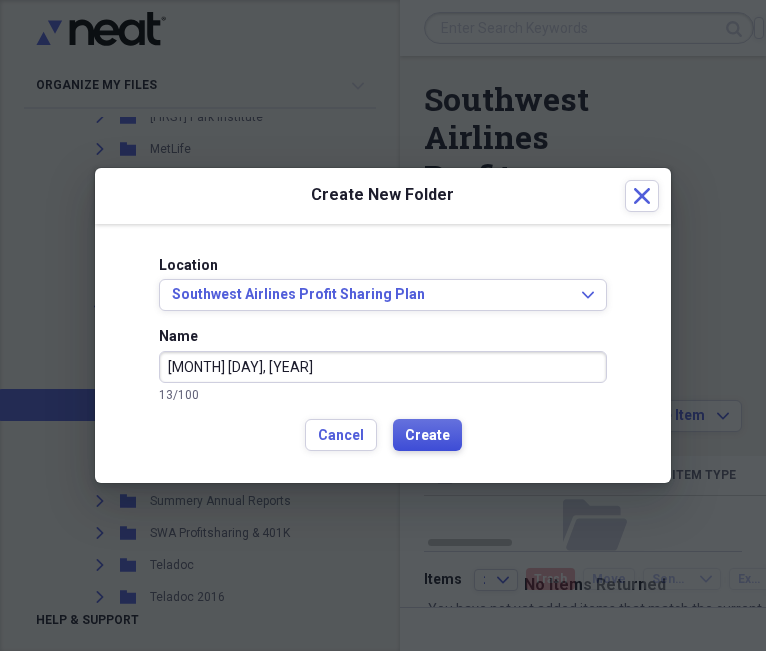 type on "[MONTH] [DAY], [YEAR]" 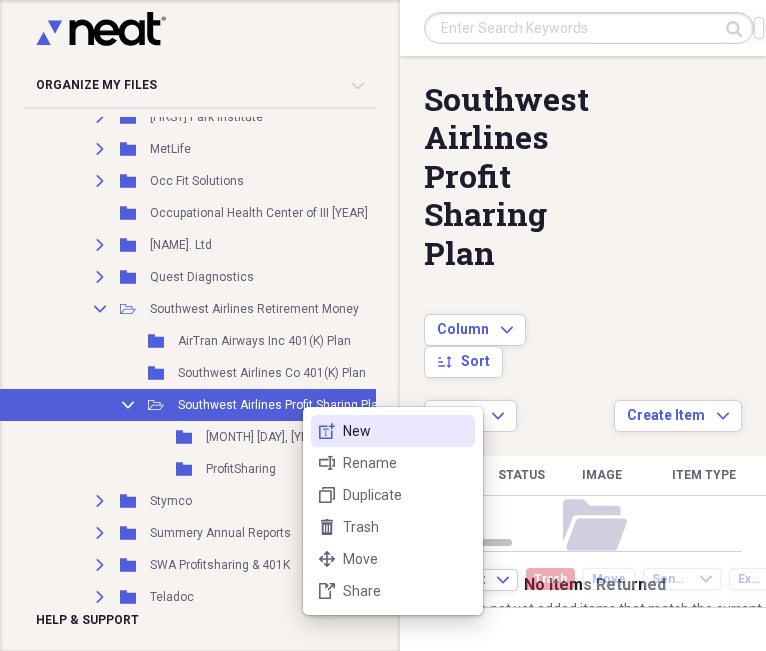 click on "New" at bounding box center [405, 431] 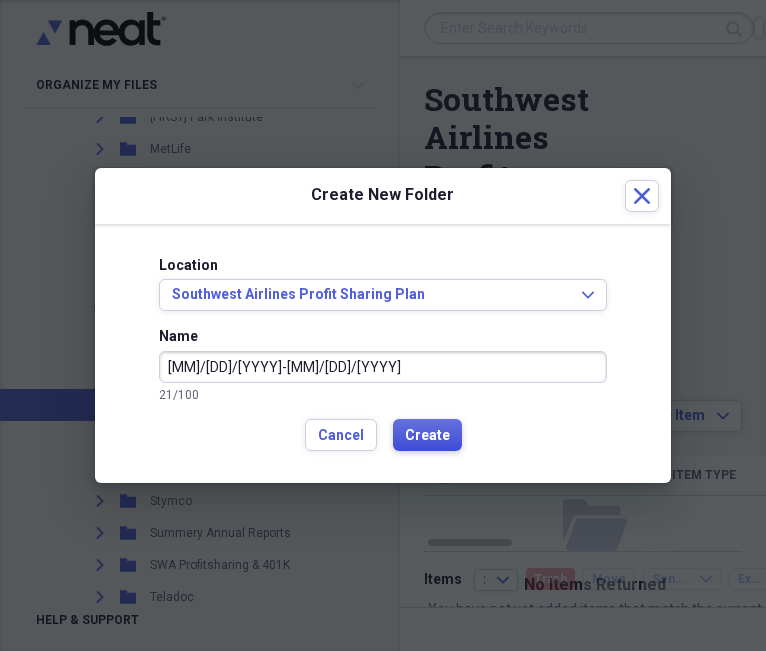 type on "[MM]/[DD]/[YYYY]-[MM]/[DD]/[YYYY]" 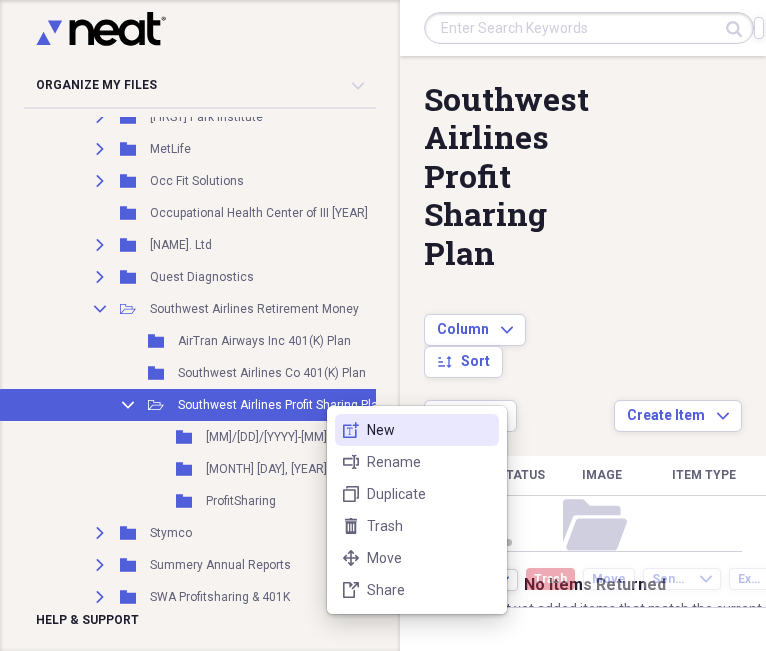 click on "New" at bounding box center [429, 430] 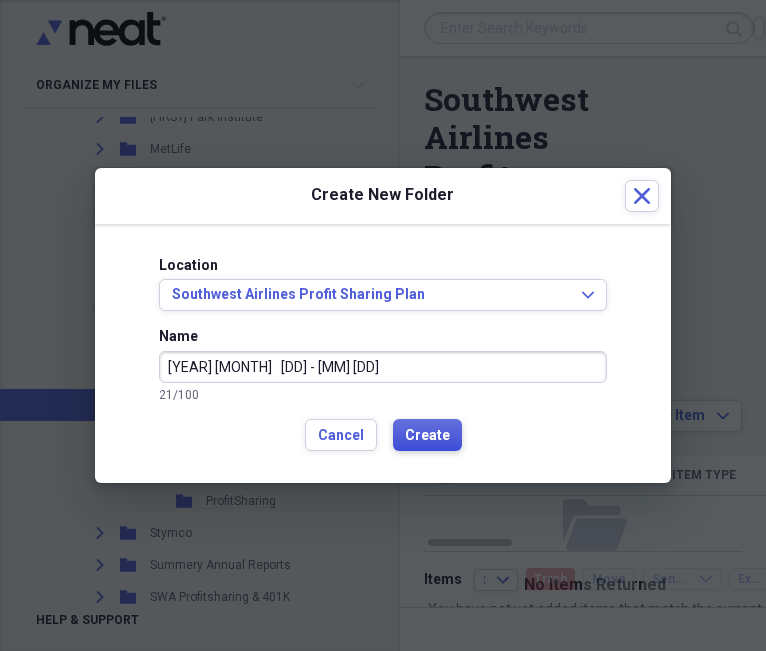 type on "[YEAR] [MONTH]   [DD] - [MM] [DD]" 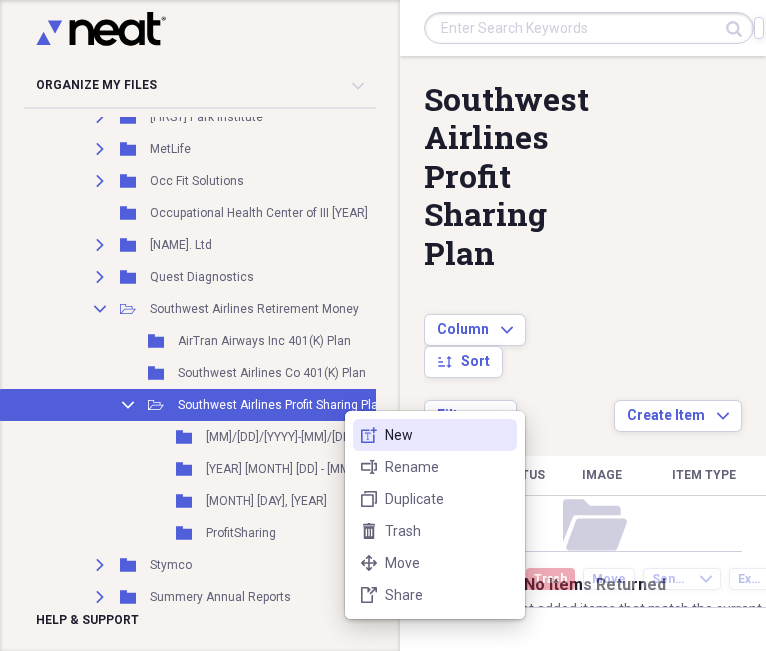click on "new-textbox New" at bounding box center (435, 435) 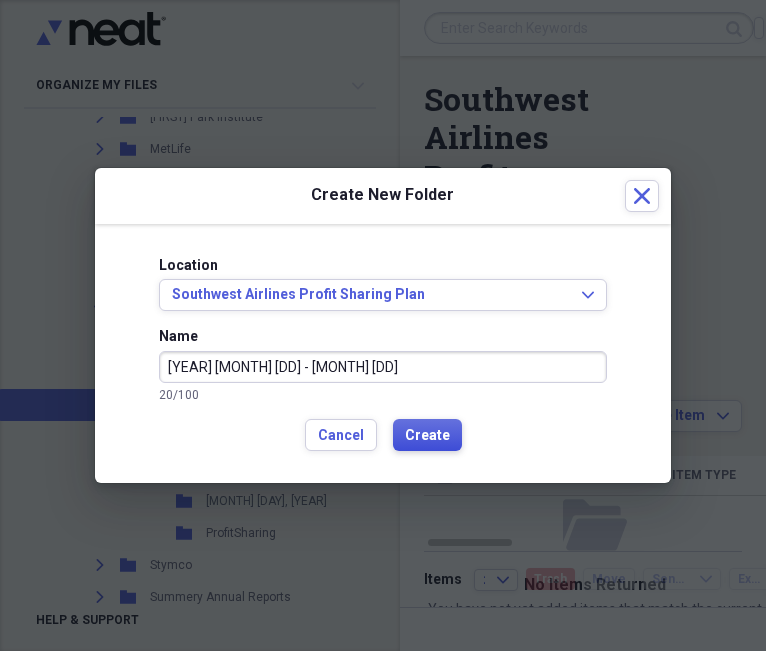 type on "[YEAR] [MONTH] [DD] - [MONTH] [DD]" 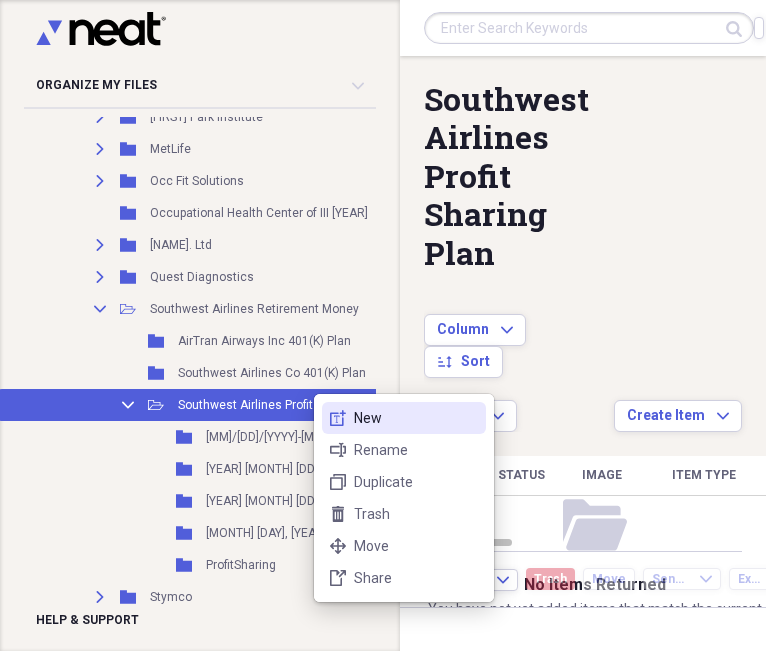 click on "new-textbox New" at bounding box center [404, 418] 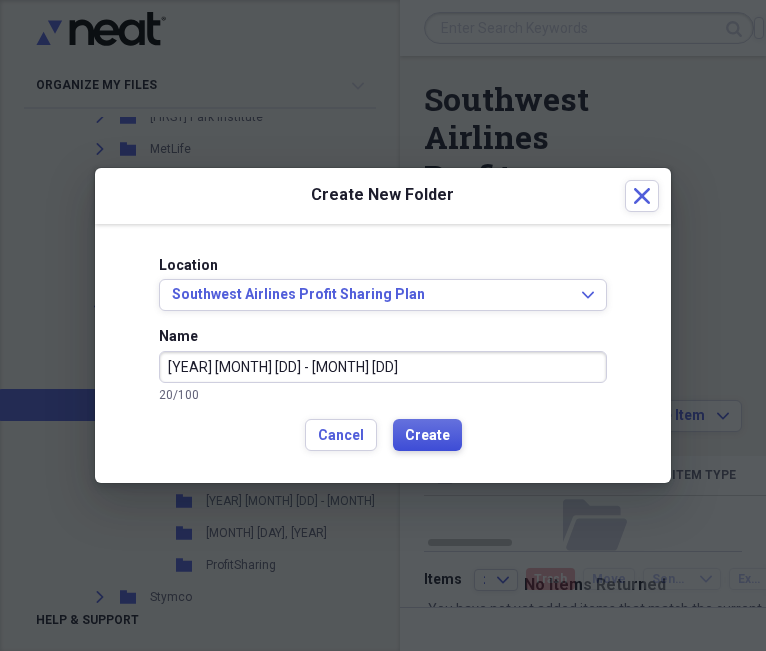 type on "[YEAR] [MONTH] [DD] - [MONTH] [DD]" 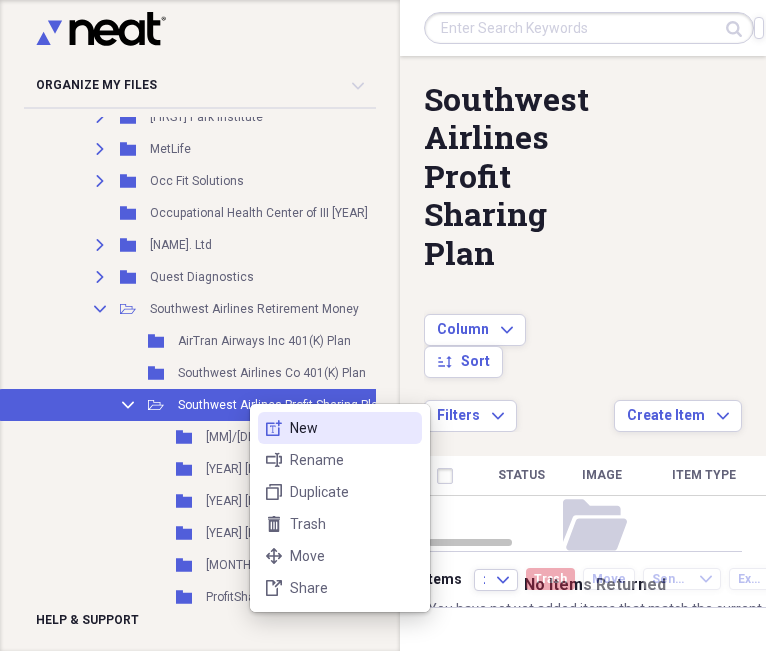 click on "new-textbox New" at bounding box center (340, 428) 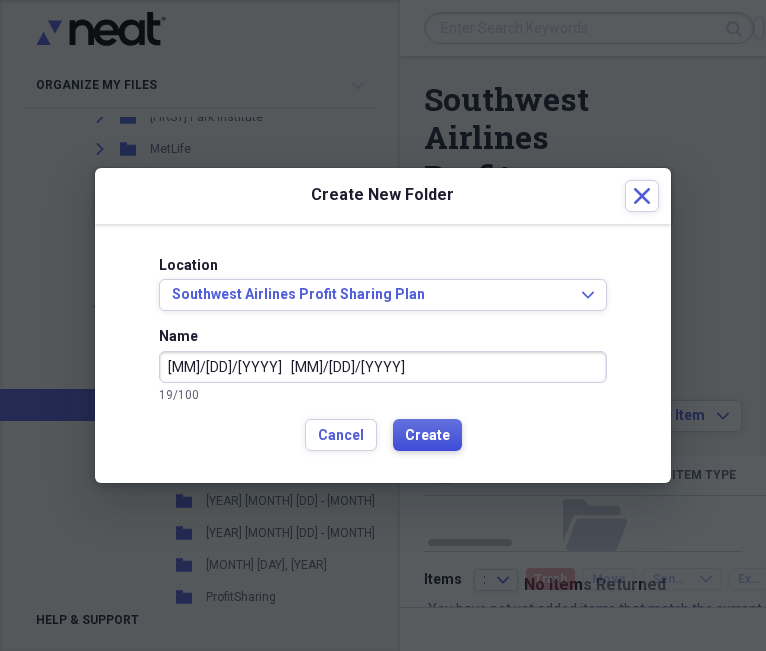type on "[MM]/[DD]/[YYYY]   [MM]/[DD]/[YYYY]" 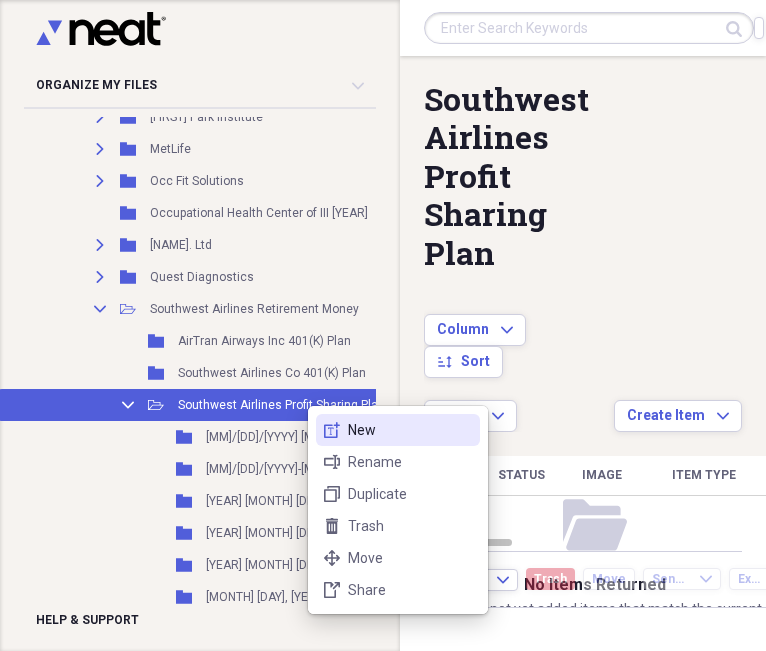 click on "New" at bounding box center (410, 430) 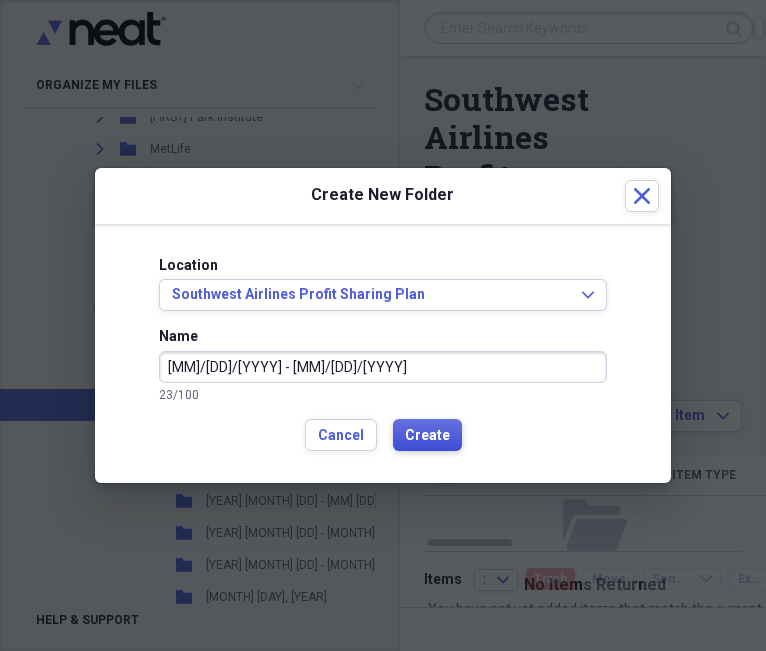 type on "[MM]/[DD]/[YYYY] - [MM]/[DD]/[YYYY]" 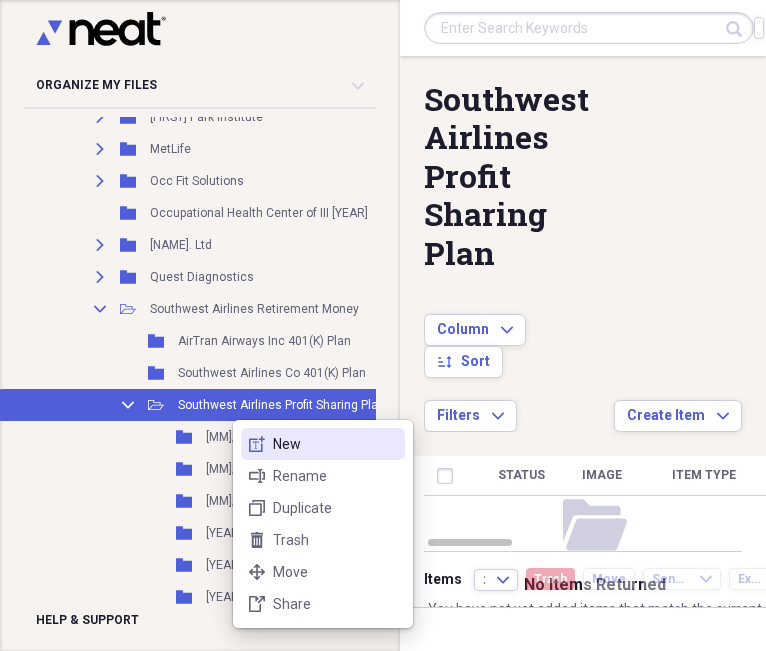 click on "New" at bounding box center (335, 444) 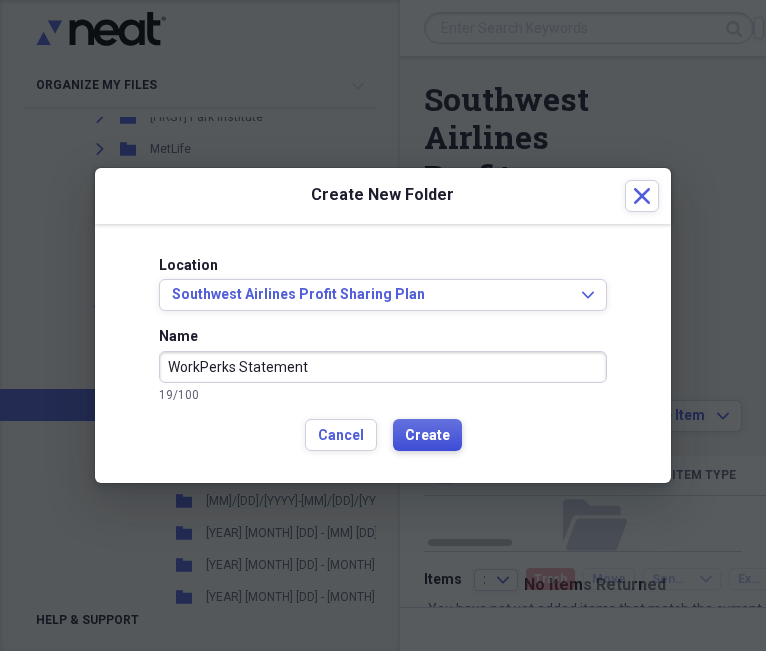 type on "WorkPerks Statement" 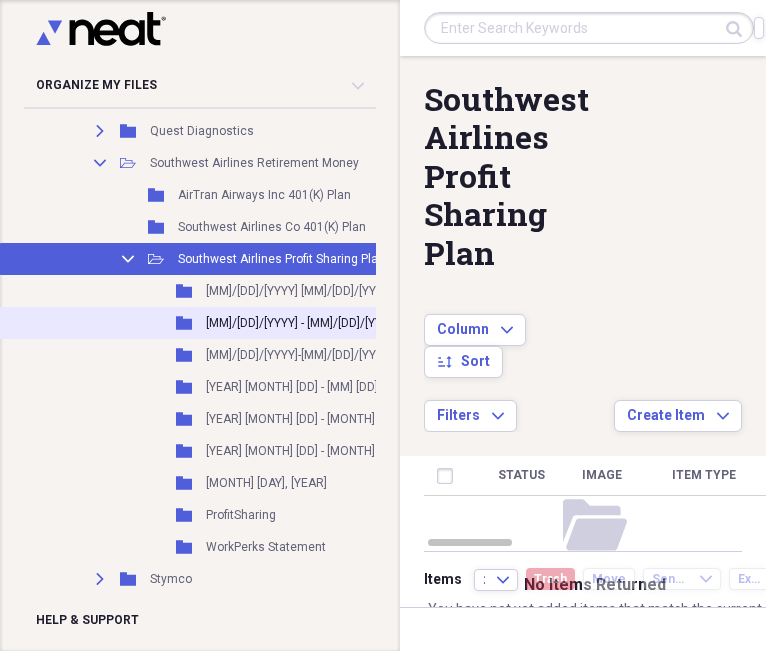 scroll, scrollTop: 1592, scrollLeft: 0, axis: vertical 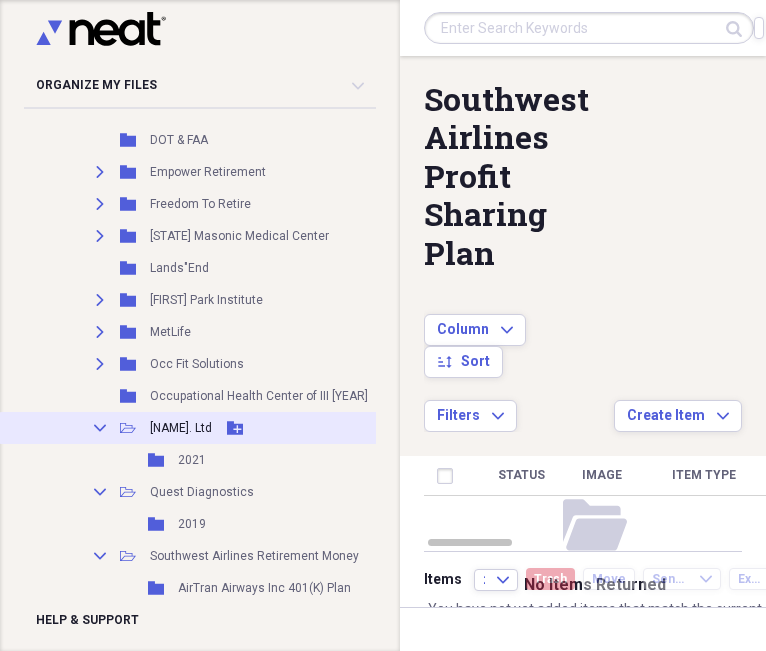 click on "Collapse" 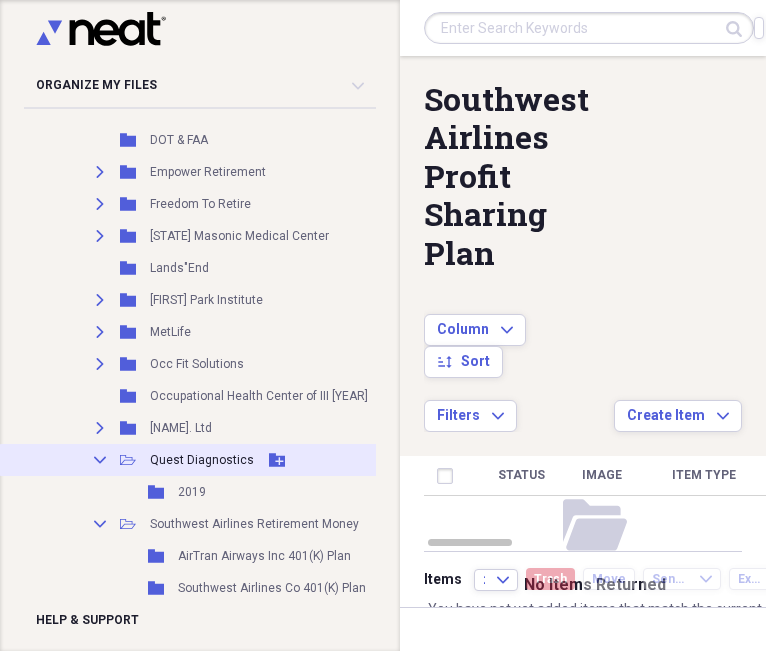 click on "Collapse" 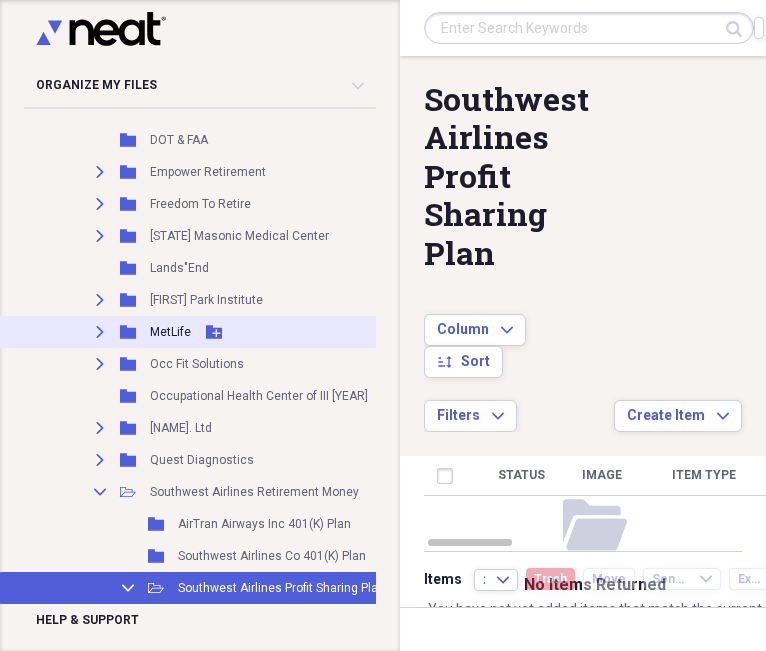 scroll, scrollTop: 1409, scrollLeft: 0, axis: vertical 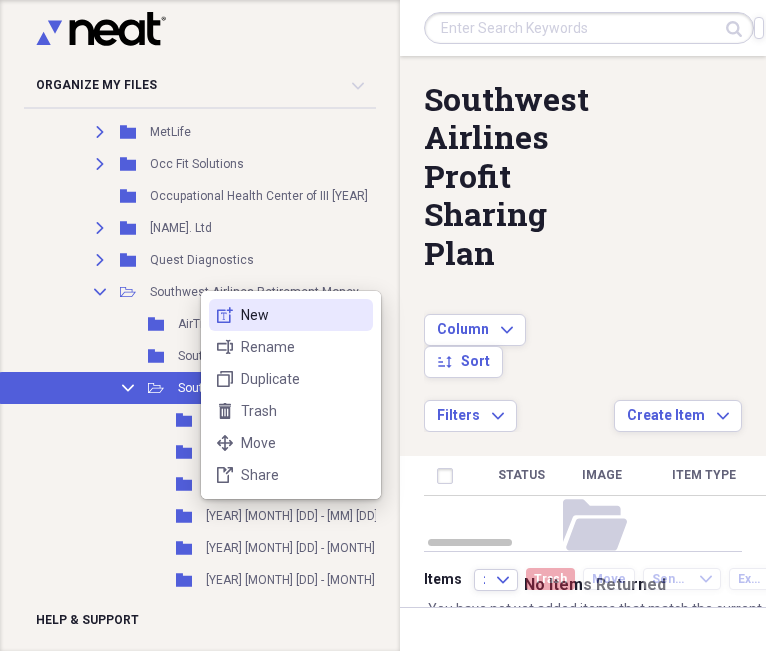 click on "New" at bounding box center [303, 315] 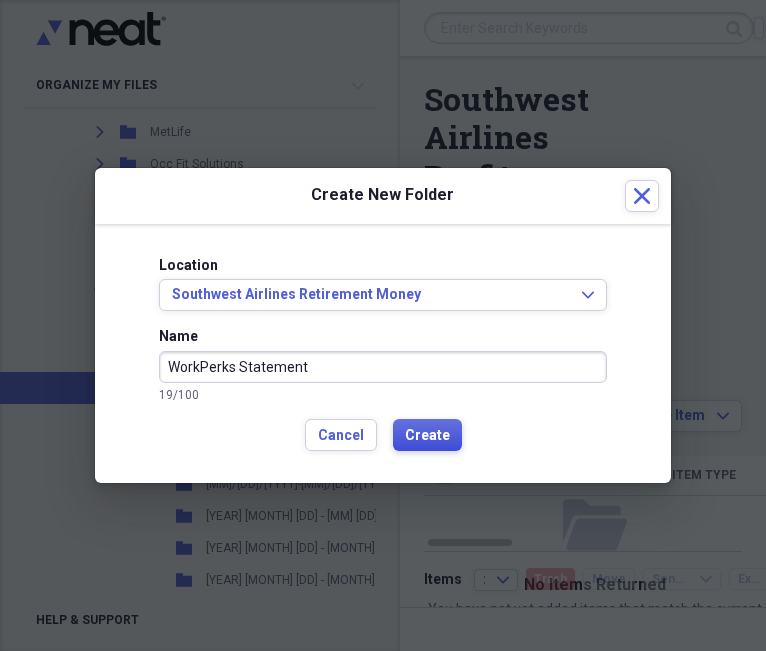 type on "WorkPerks Statement" 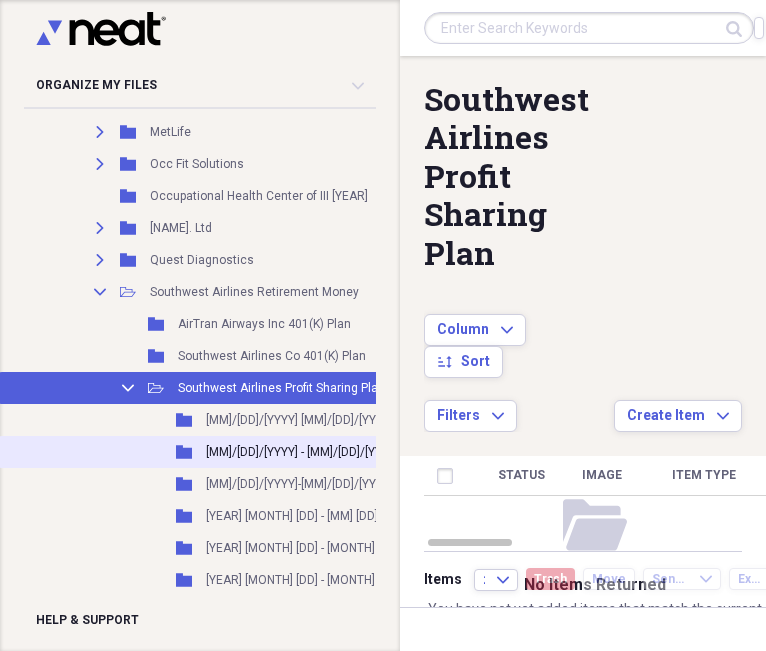 scroll, scrollTop: 1609, scrollLeft: 0, axis: vertical 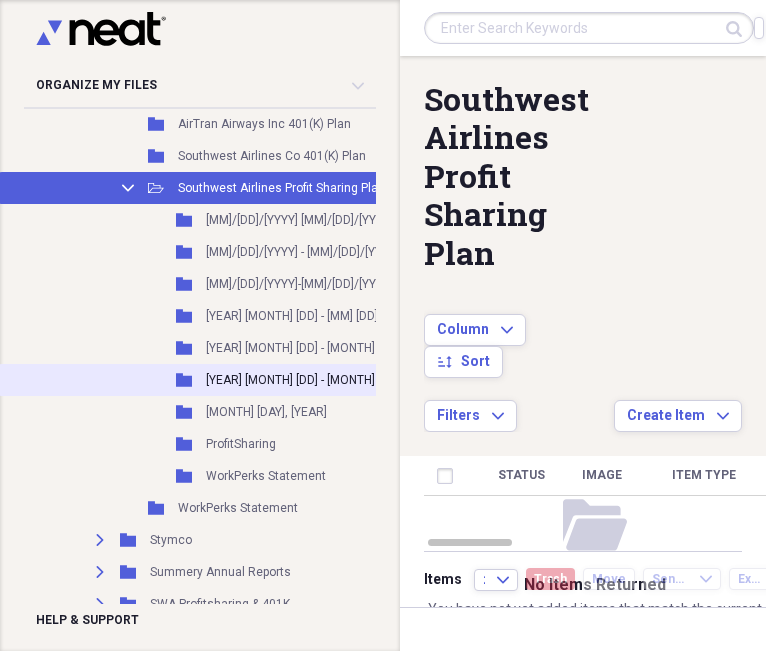 click on "Folder [YEAR] [MONTH] [DD] - [MM] [DD] Add Folder" at bounding box center [230, 380] 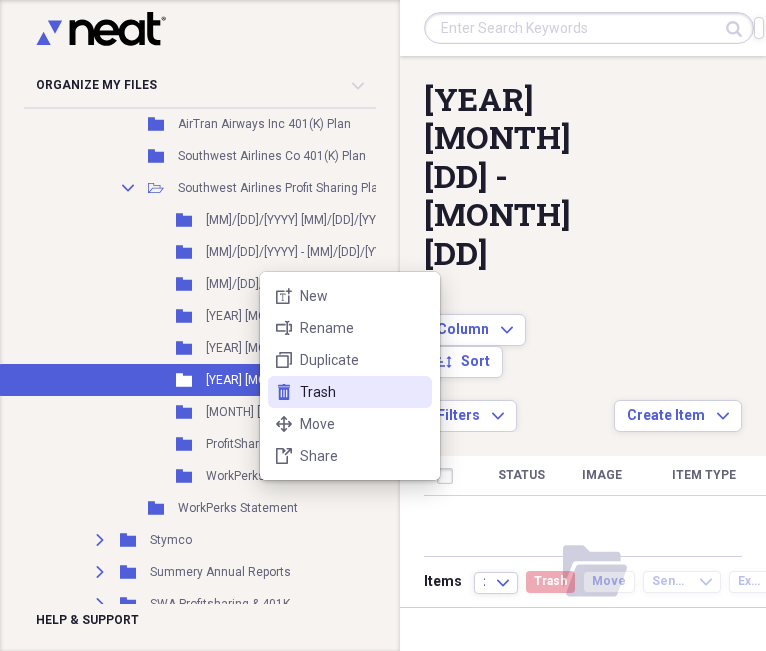 click on "trash Trash" at bounding box center (350, 392) 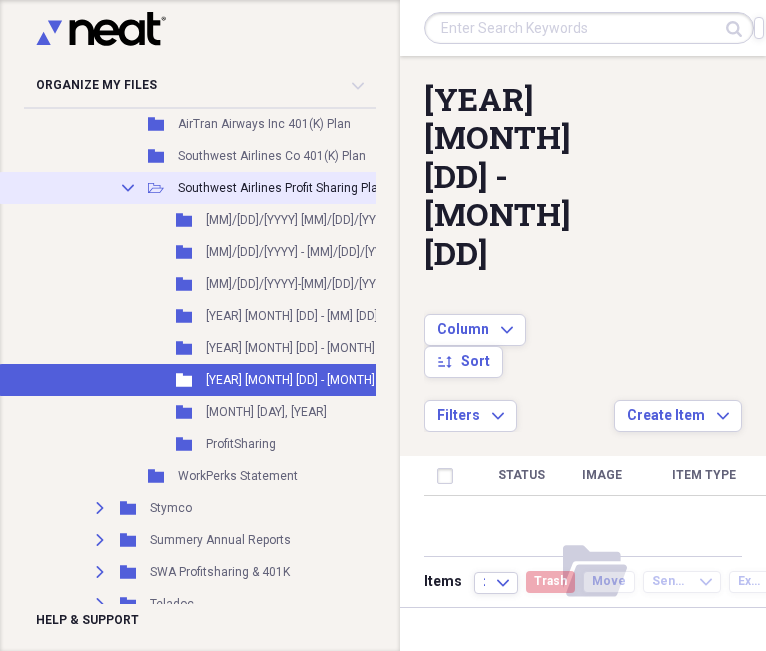 click on "Collapse" 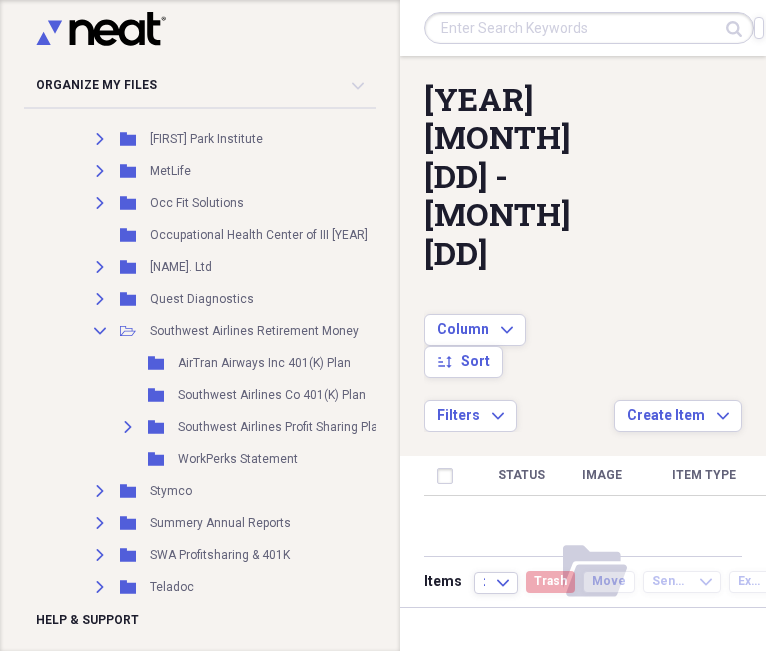 scroll, scrollTop: 1409, scrollLeft: 0, axis: vertical 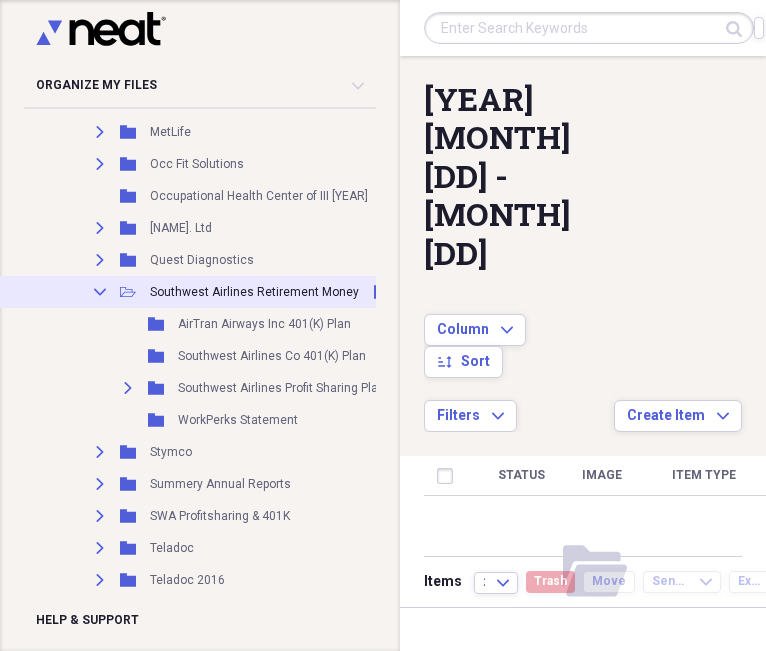 click 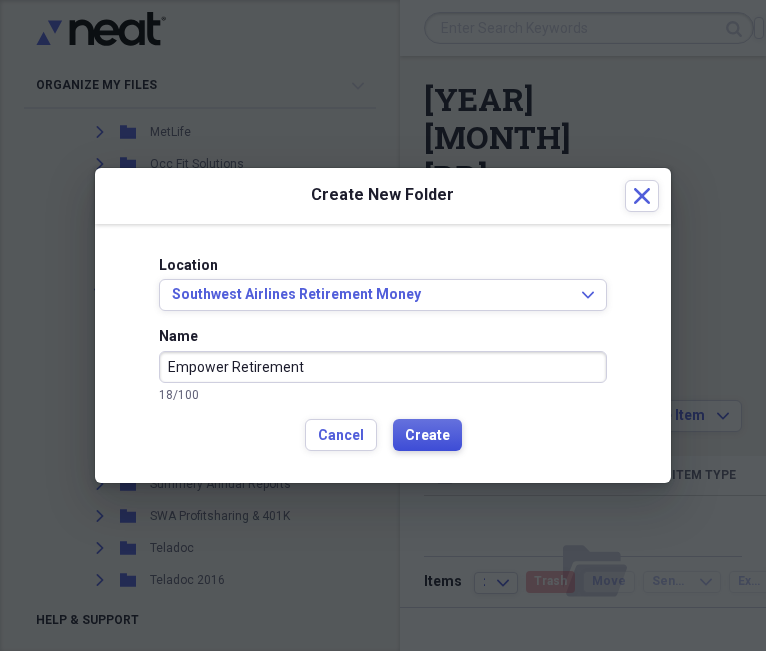 type on "Empower Retirement" 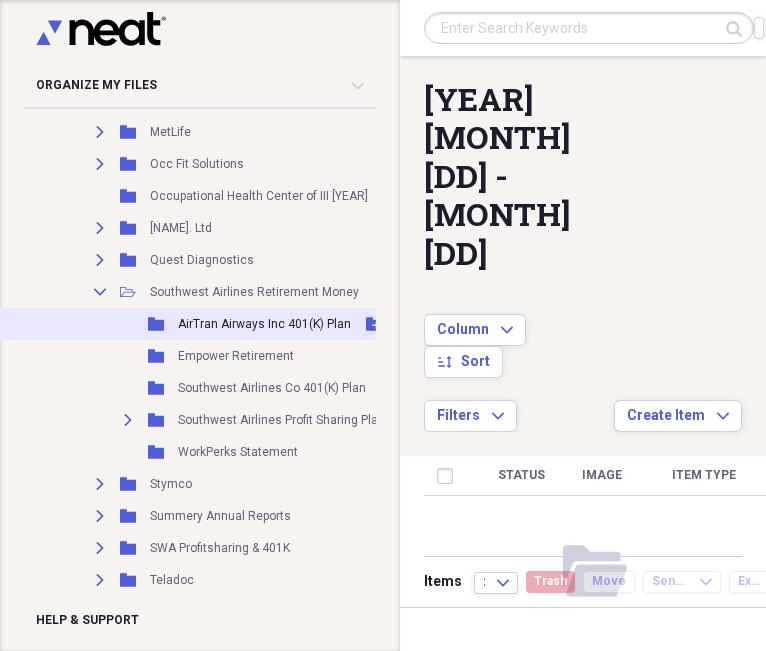 click on "AirTran Airways Inc 401(K) Plan" at bounding box center [264, 324] 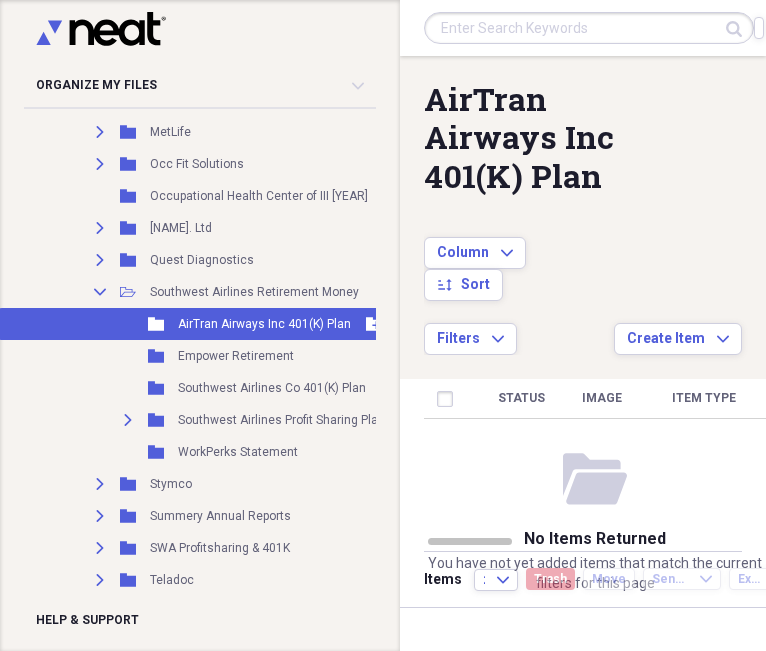 click 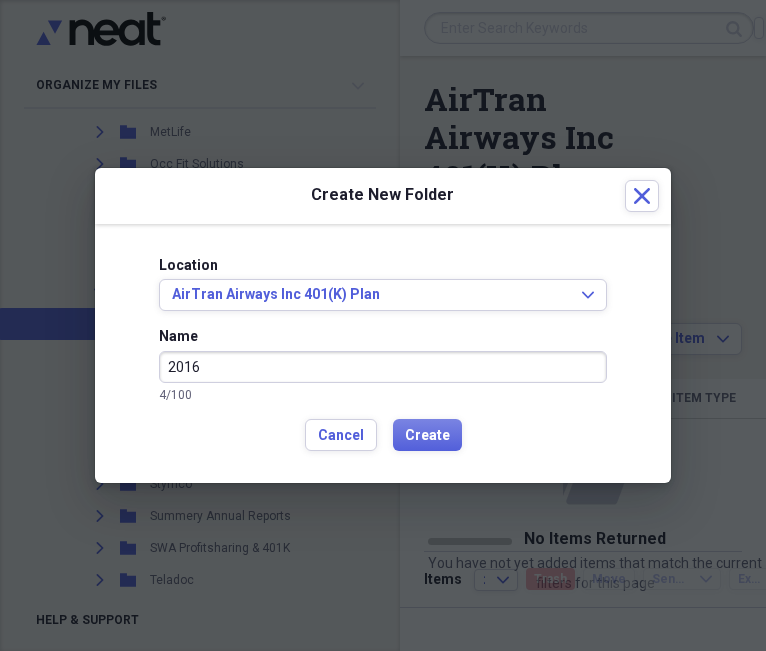 type on "2016" 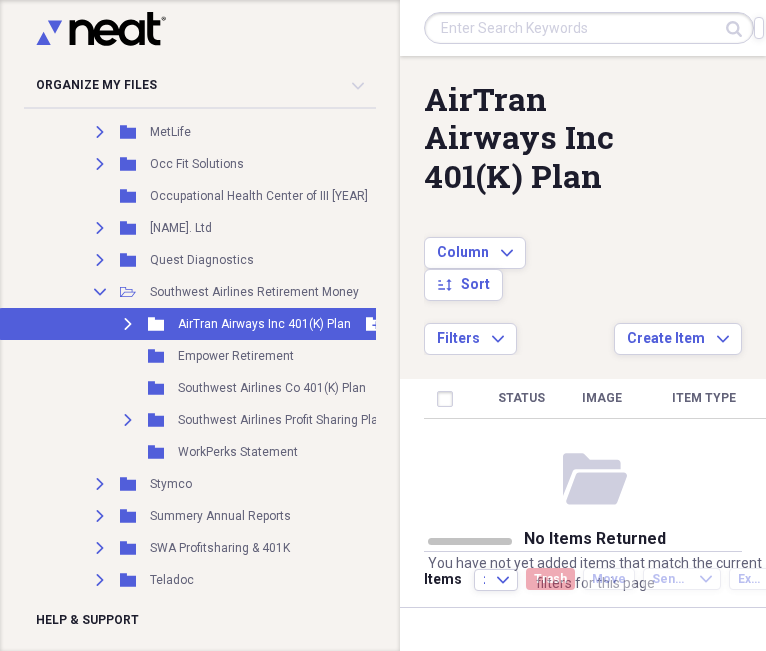 click on "Expand" 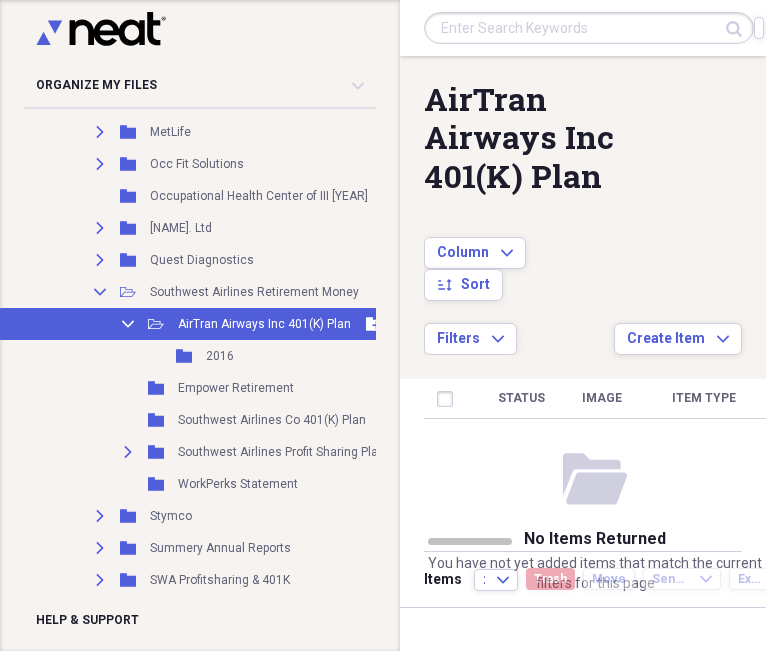 click on "AirTran Airways Inc 401(K) Plan" at bounding box center (264, 324) 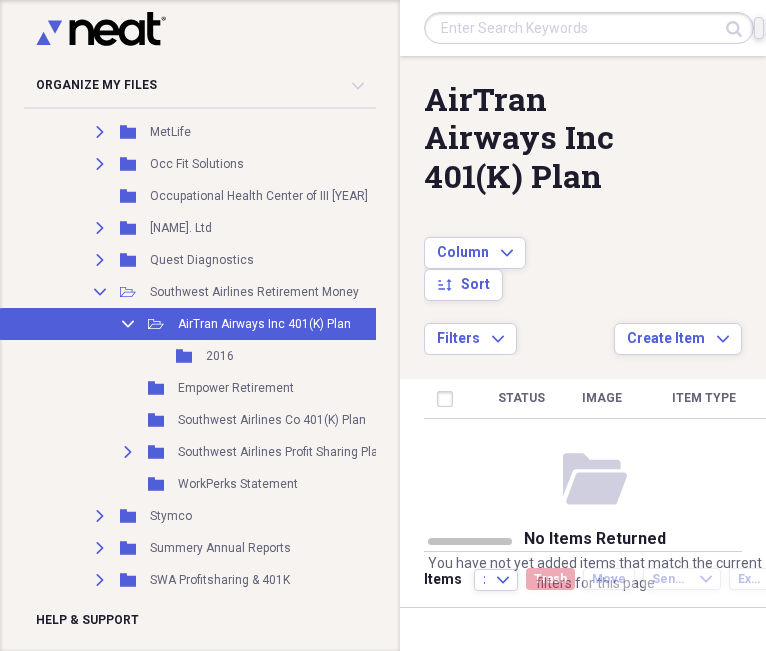 click 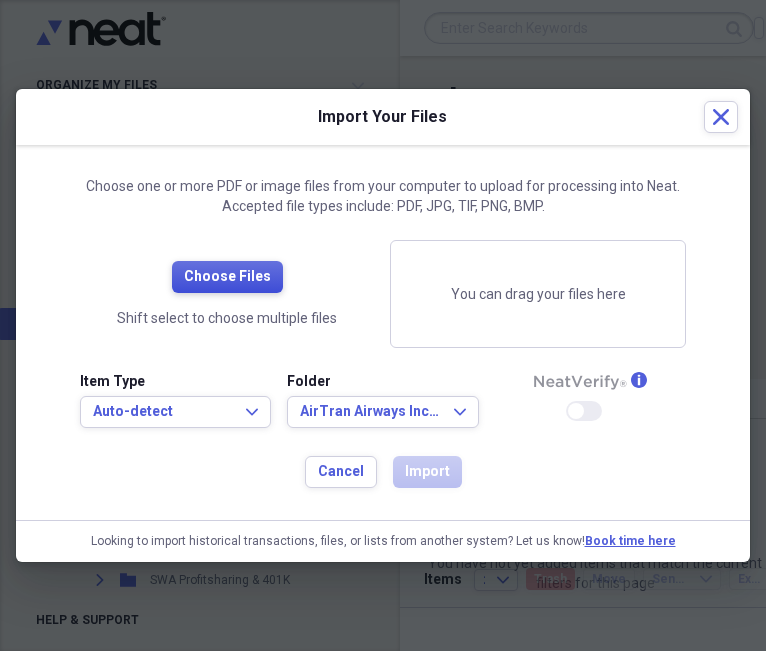 click on "Choose Files" at bounding box center (227, 277) 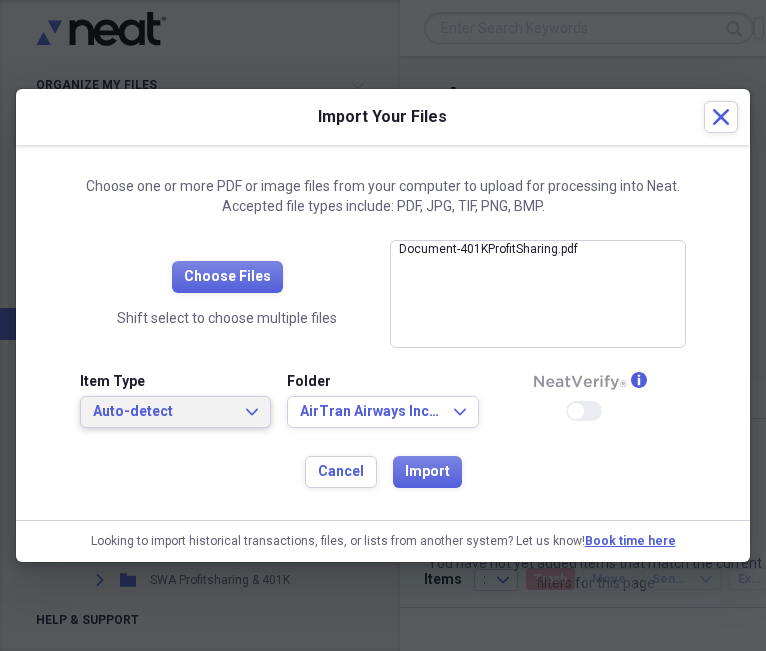 click on "Auto-detect" at bounding box center [163, 412] 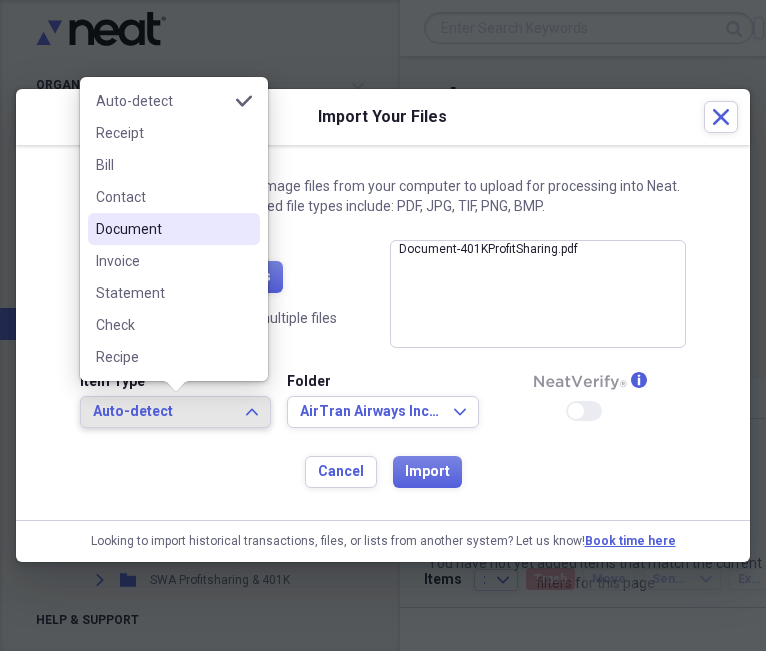 click on "Document" at bounding box center [162, 229] 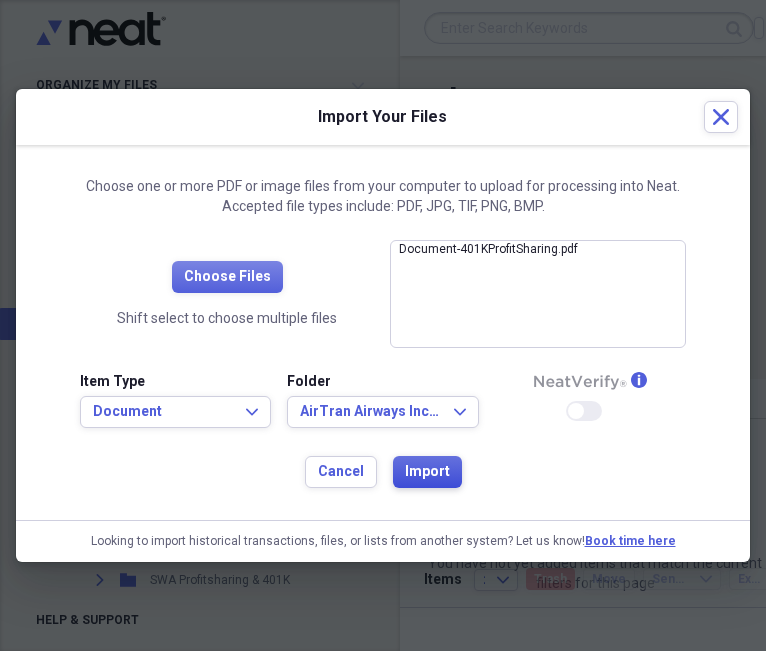 click on "Import" at bounding box center [427, 472] 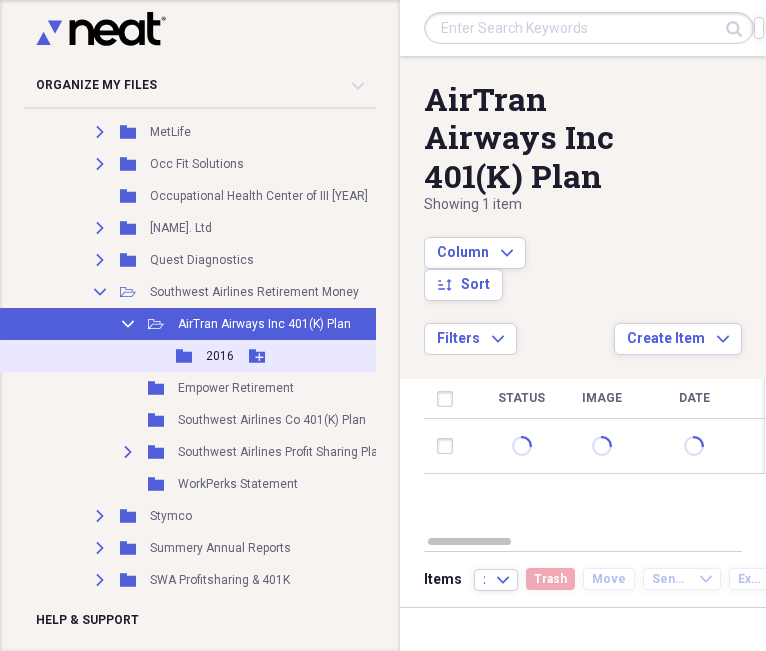 click on "2016" at bounding box center [220, 356] 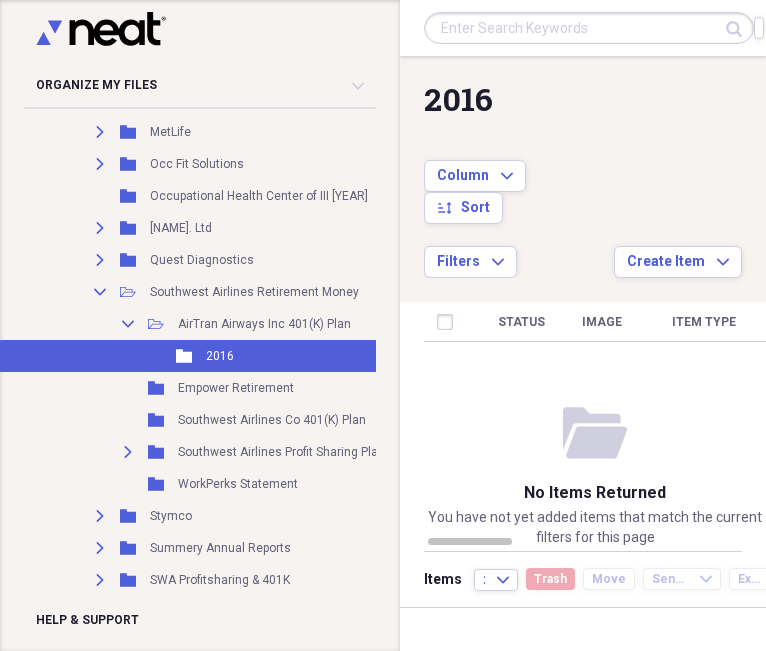 click at bounding box center [589, 28] 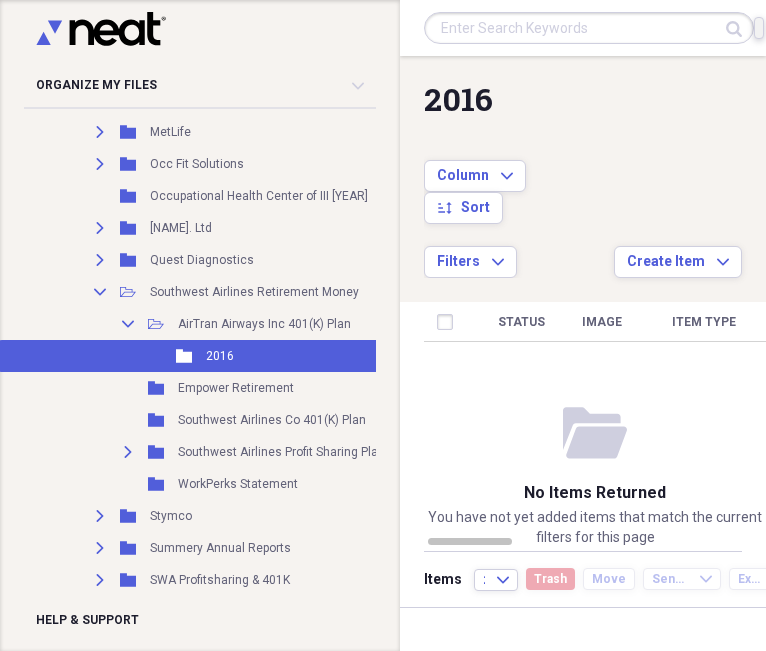 click 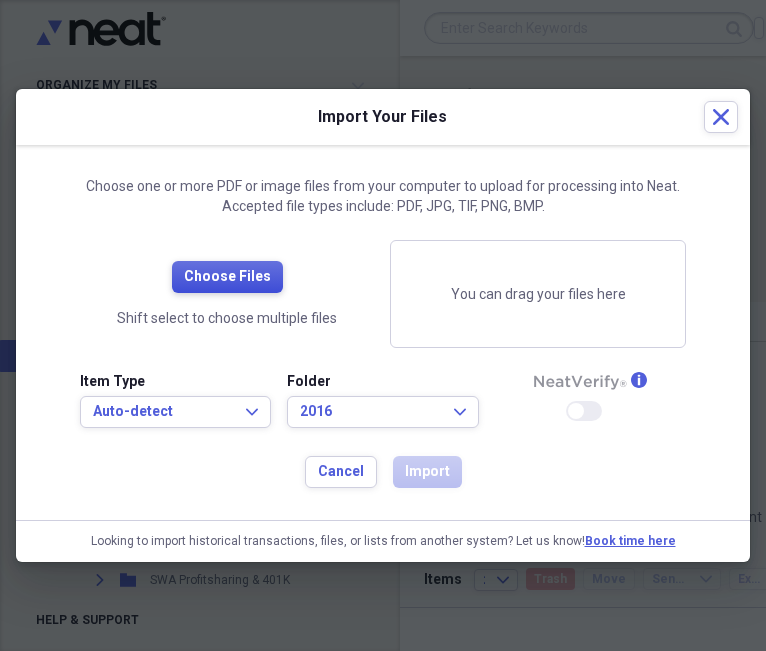 click on "Choose Files" at bounding box center [227, 277] 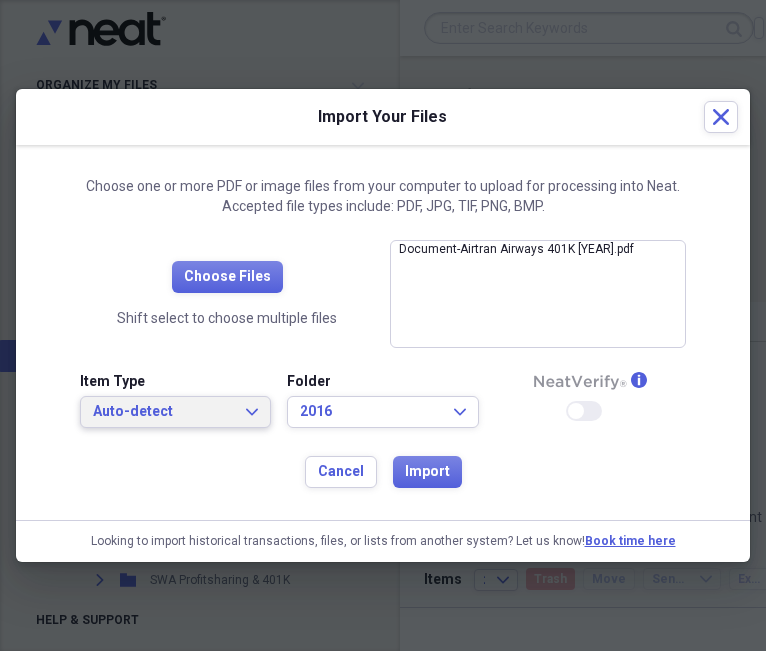 click on "Auto-detect" at bounding box center [163, 412] 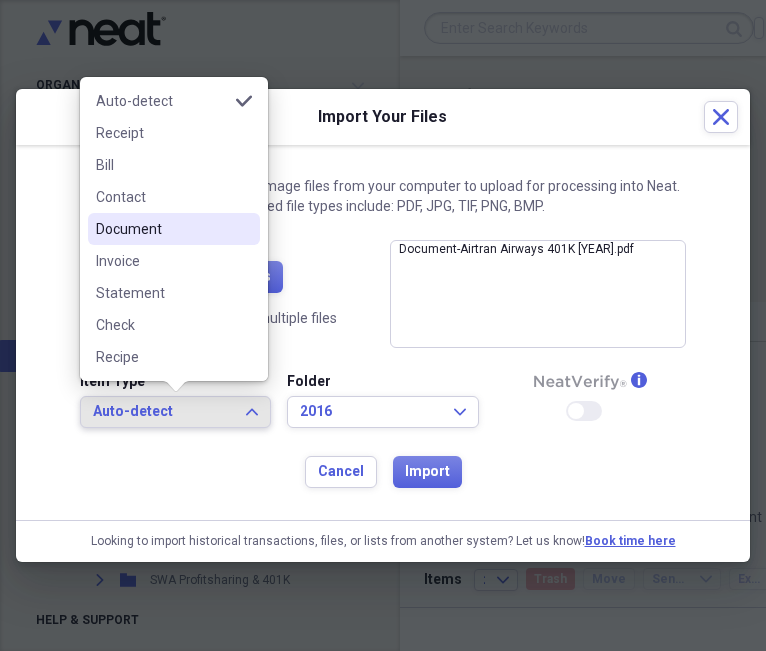 click on "Document" at bounding box center (162, 229) 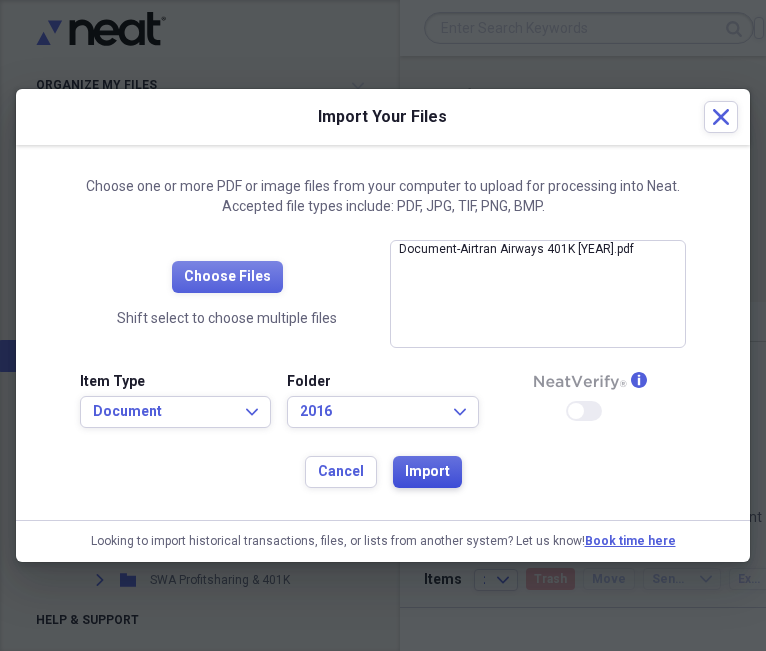 click on "Import" at bounding box center [427, 472] 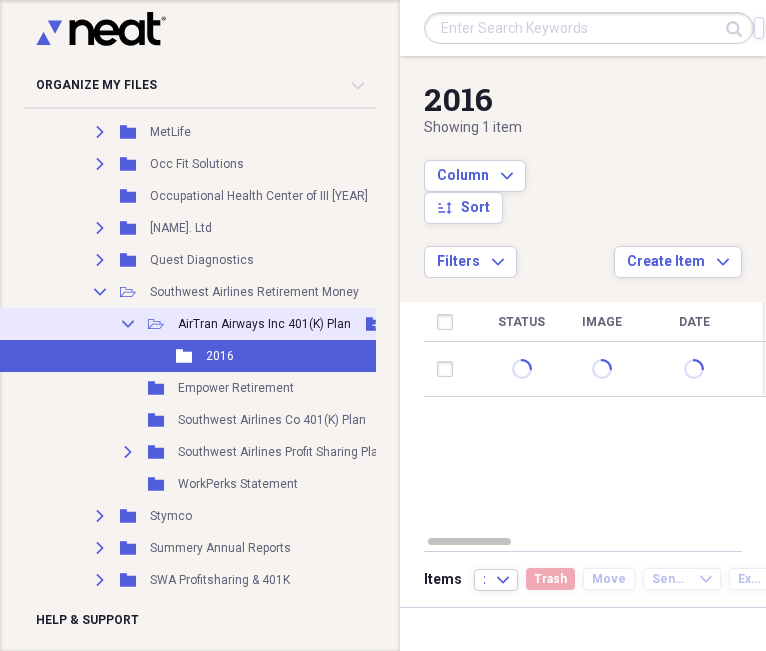 click on "Collapse" 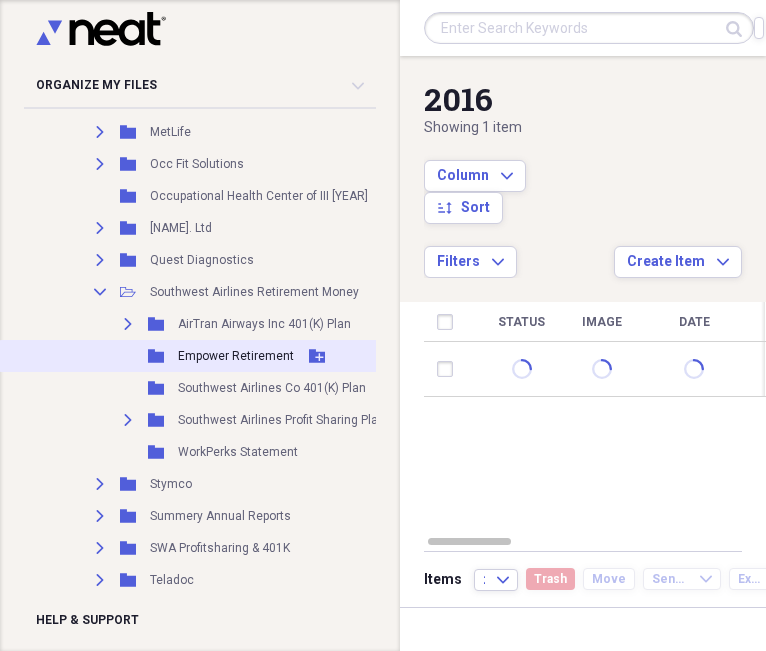 click on "Empower Retirement" at bounding box center [236, 356] 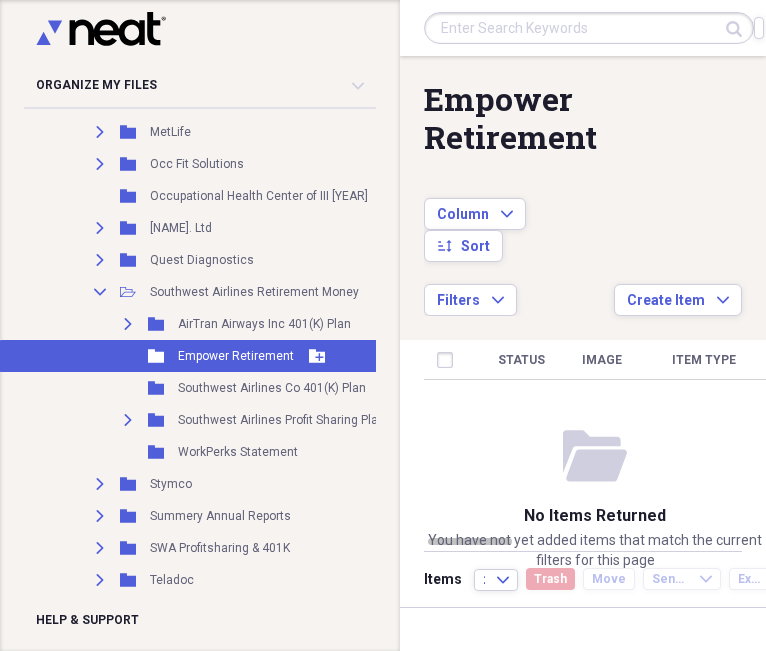 click 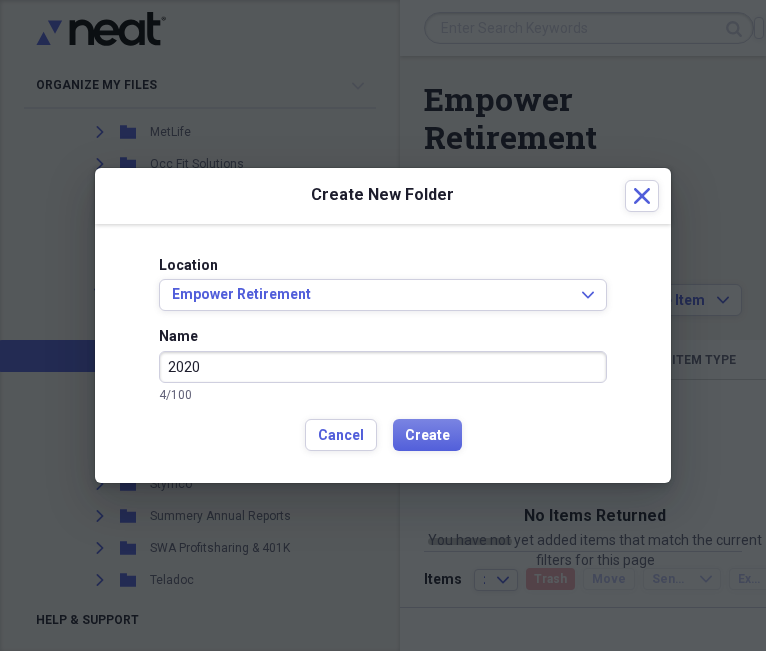 type on "2020" 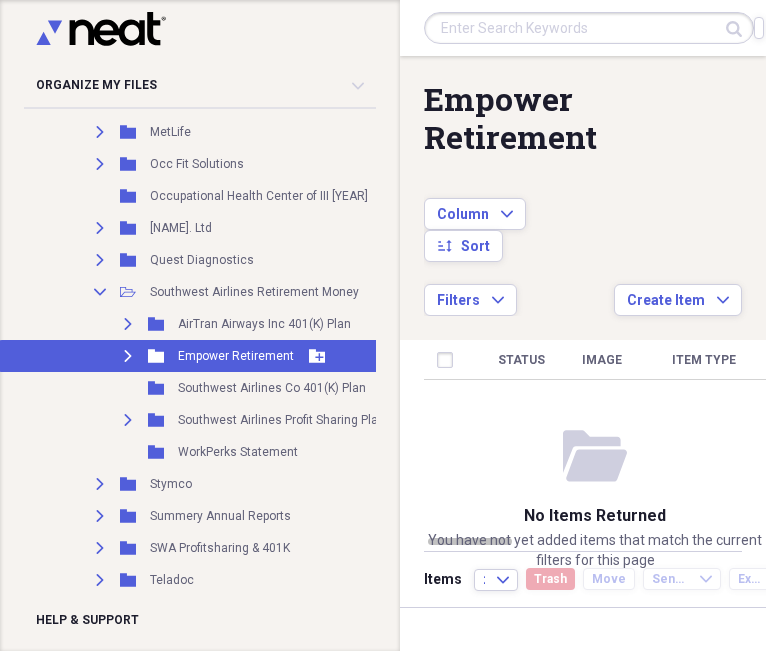 click on "Expand" 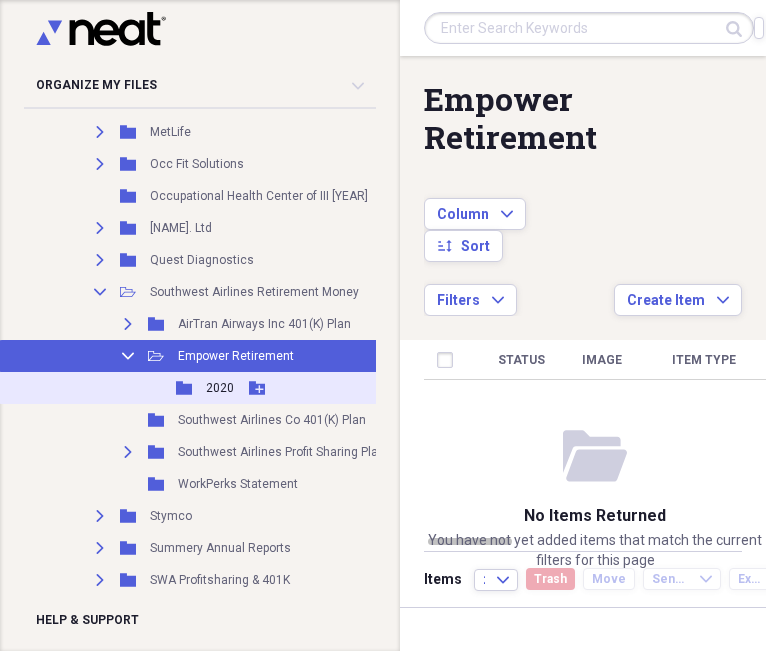click on "Folder 2020 Add Folder" at bounding box center [223, 388] 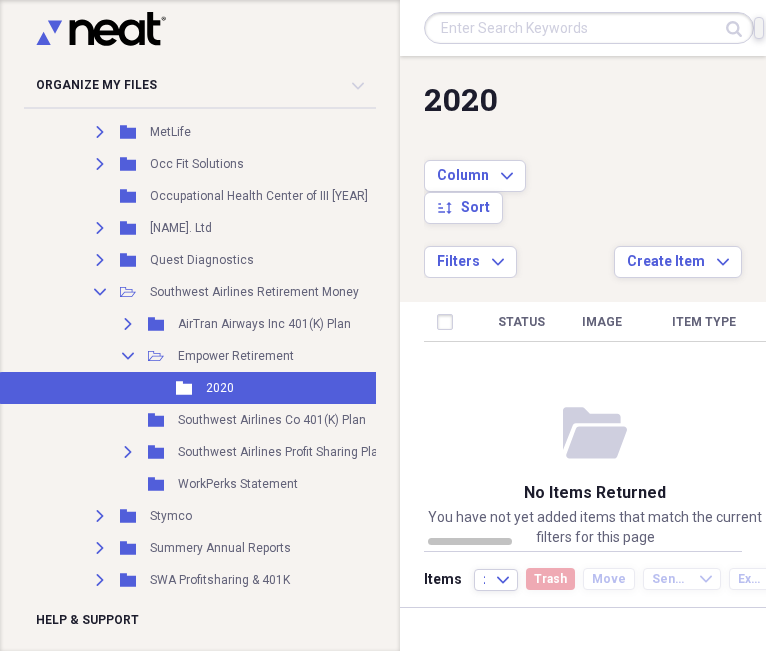 click on "Import" 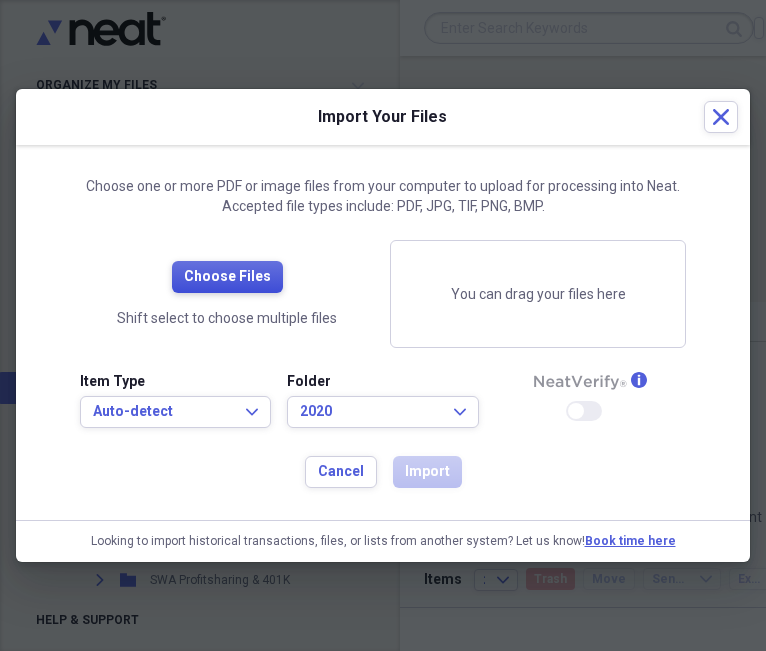 click on "Choose Files" at bounding box center (227, 277) 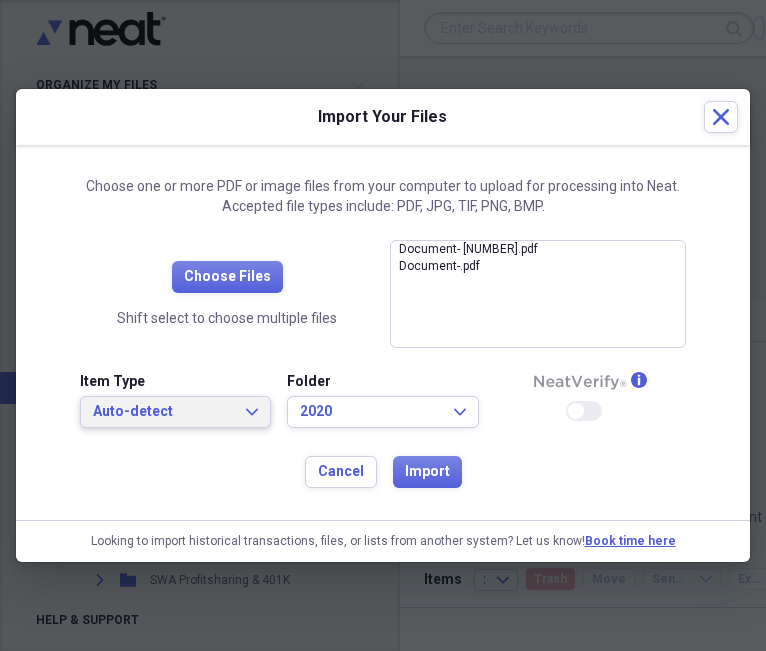 click on "Auto-detect" at bounding box center [163, 412] 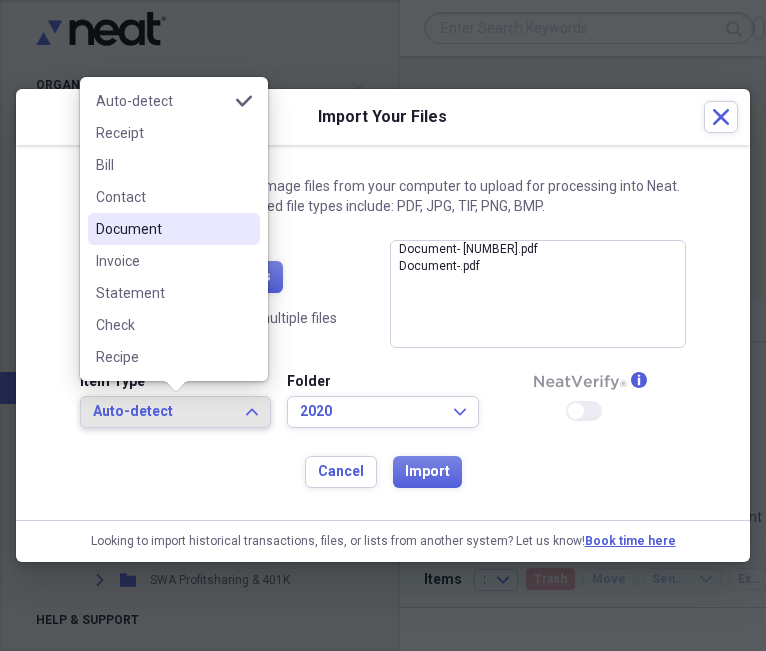 click on "Document" at bounding box center (162, 229) 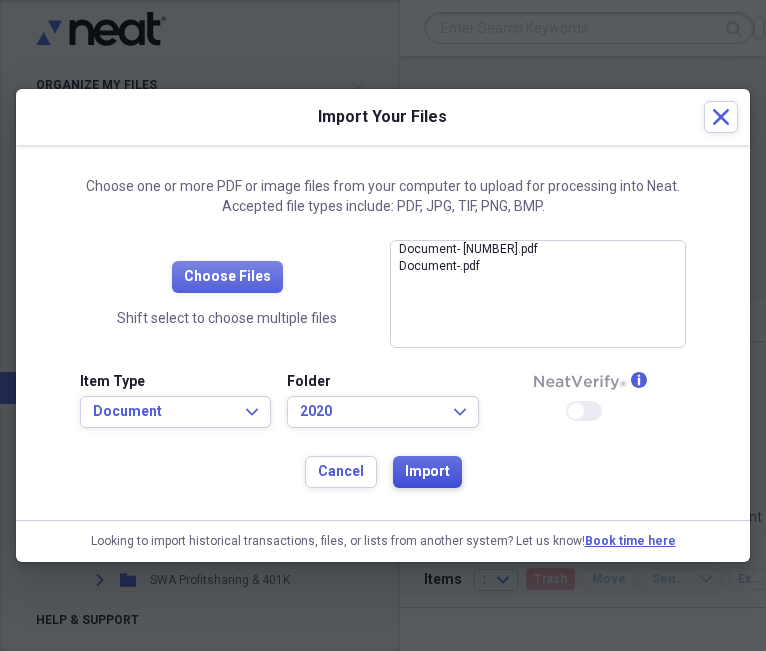 click on "Import" at bounding box center (427, 472) 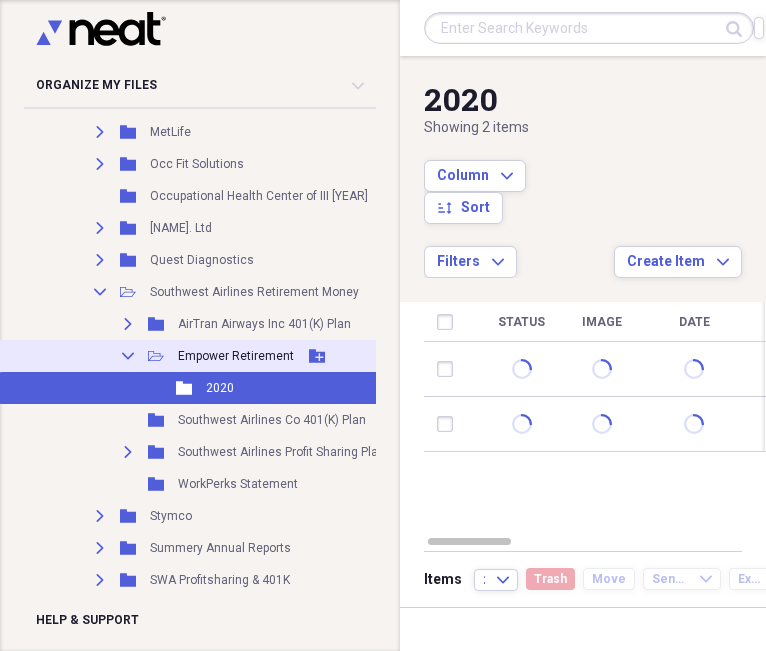 click on "Collapse" at bounding box center [128, 356] 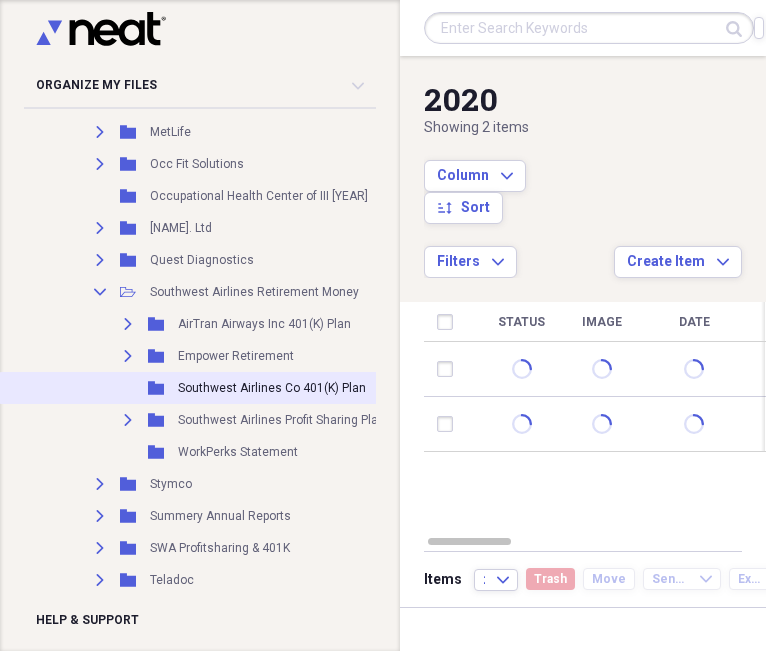 click on "Folder" at bounding box center (157, 388) 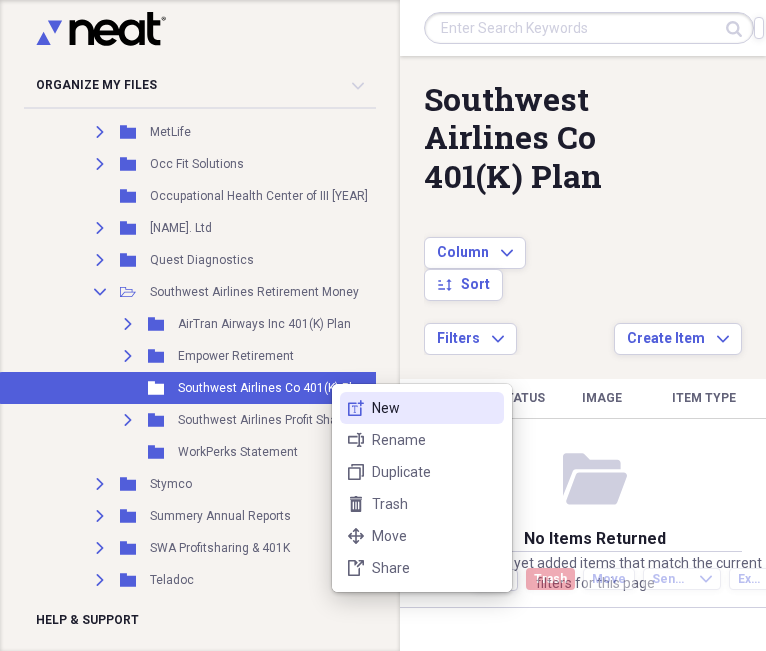 click on "New" at bounding box center [434, 408] 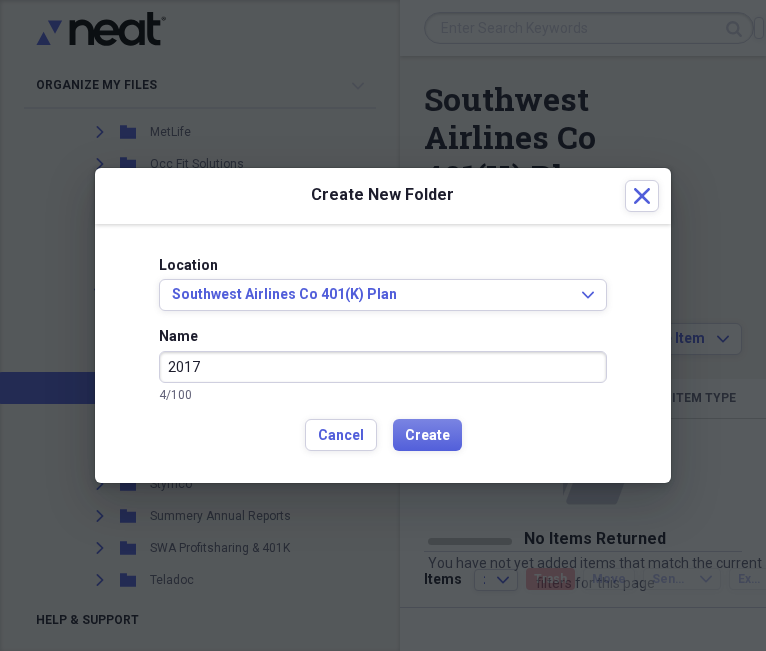 type on "2017" 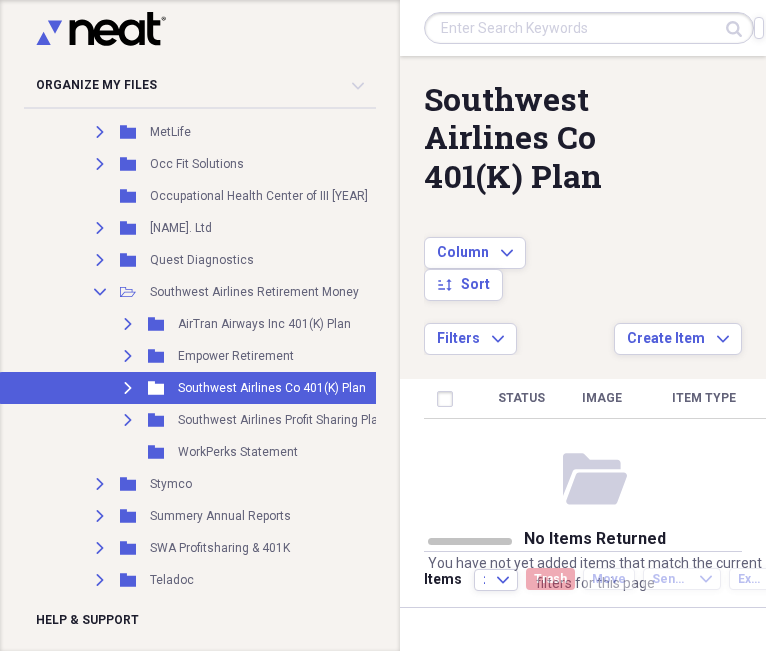 click 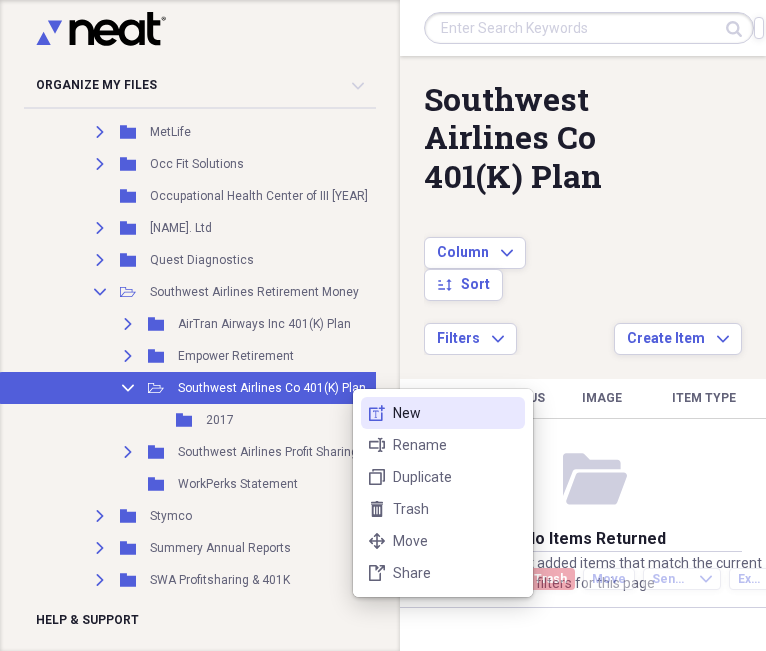 click on "New" at bounding box center (455, 413) 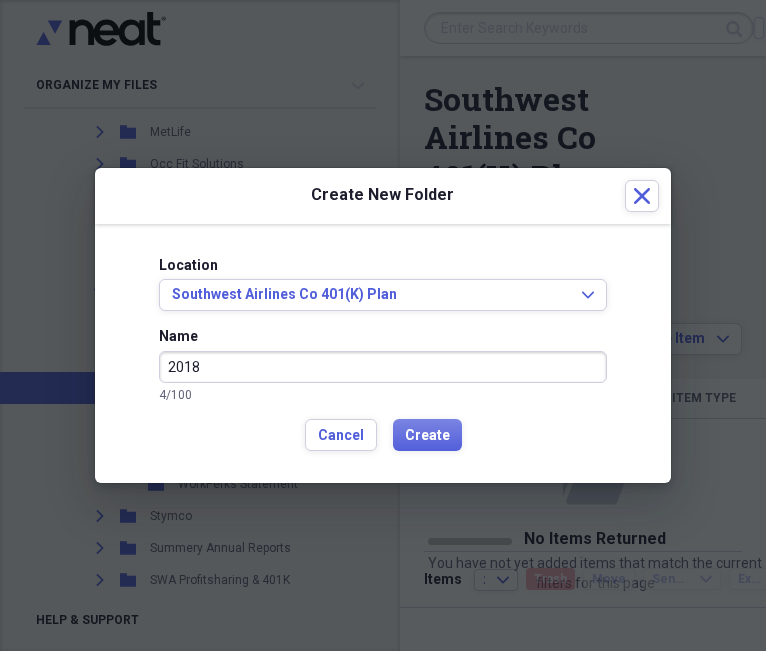 type on "2018" 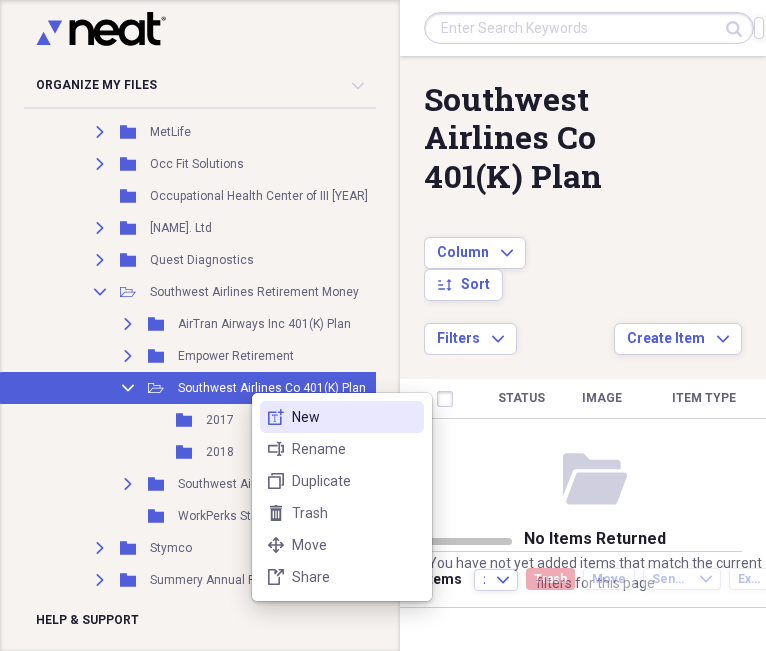 click on "New" at bounding box center [354, 417] 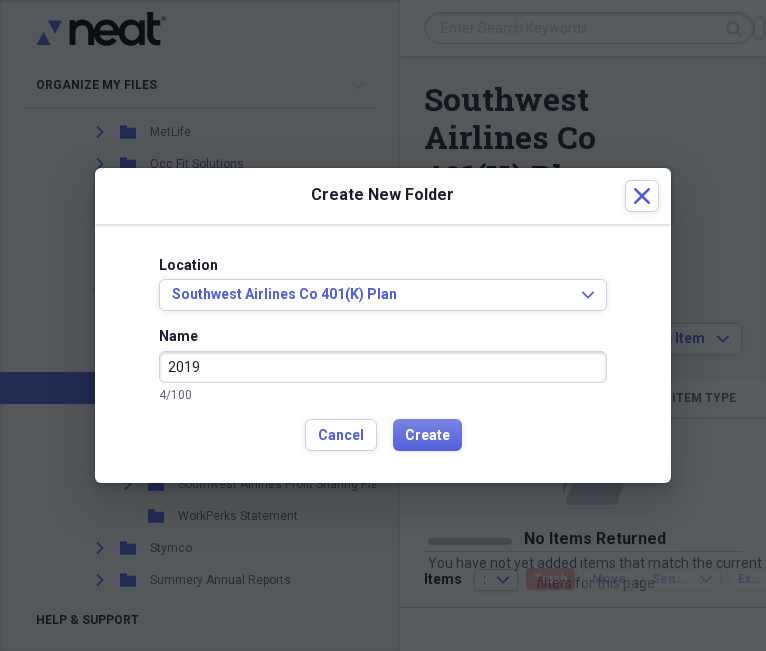 type on "2019" 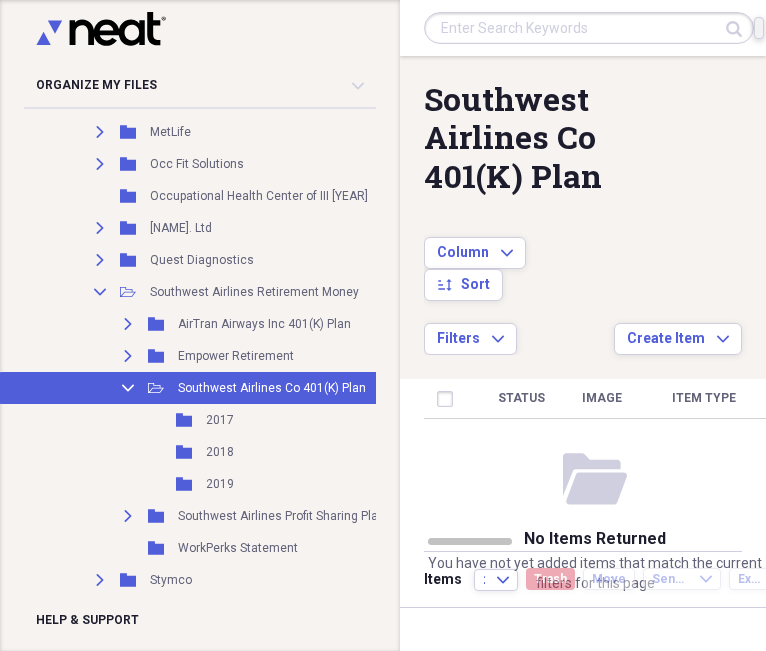 click on "Import" 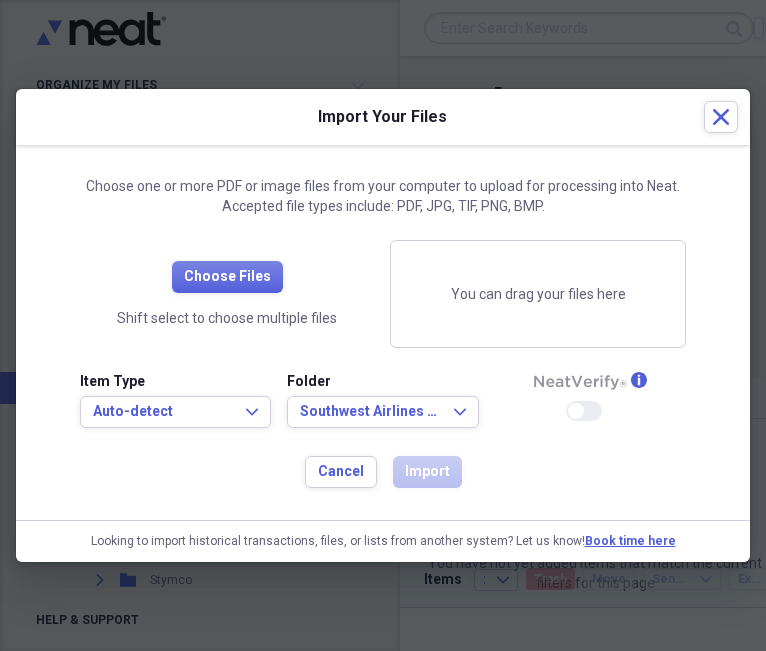 click on "You can drag your files here" at bounding box center (538, 295) 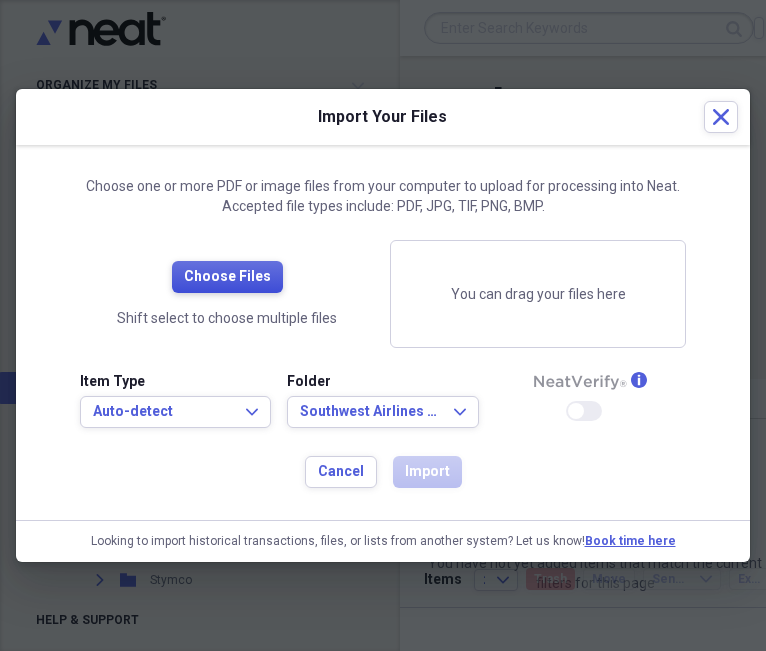click on "Choose Files" at bounding box center (227, 277) 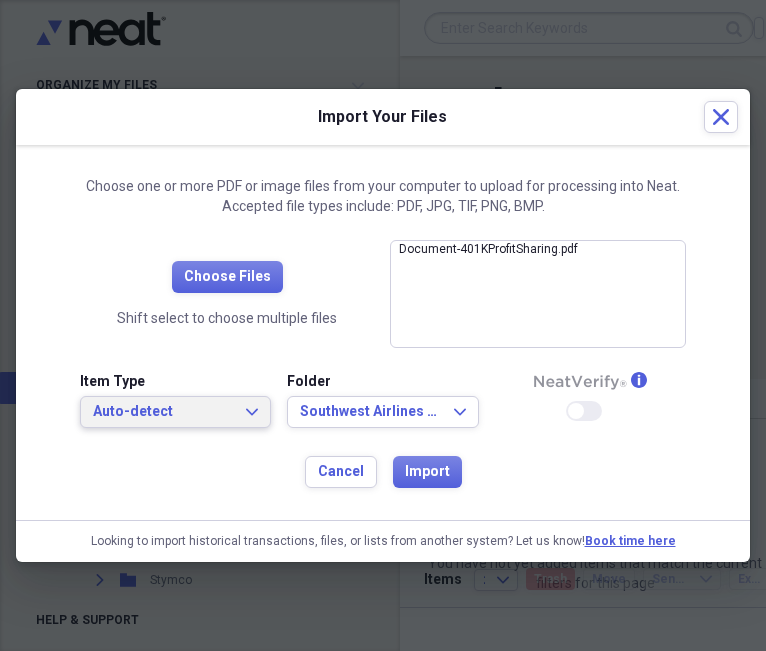 click on "Auto-detect" at bounding box center [163, 412] 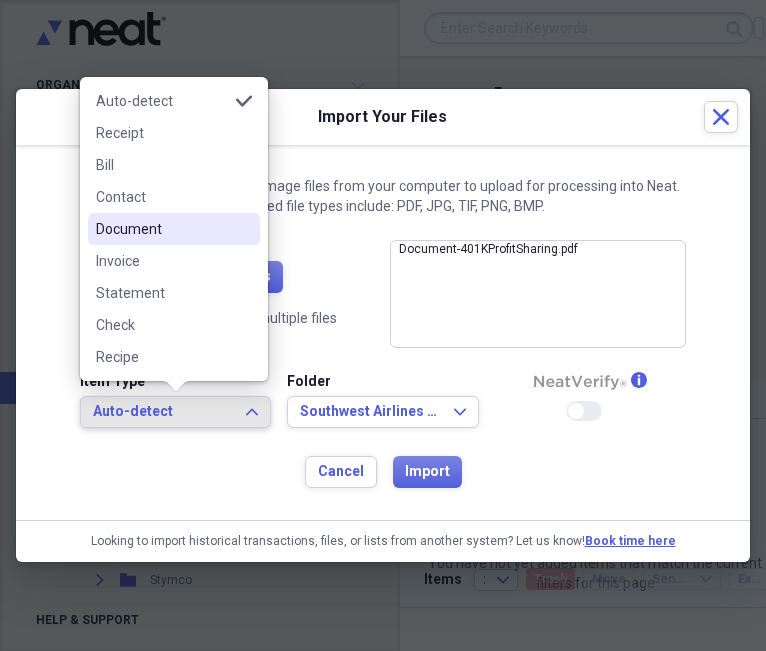 click on "Document" at bounding box center [162, 229] 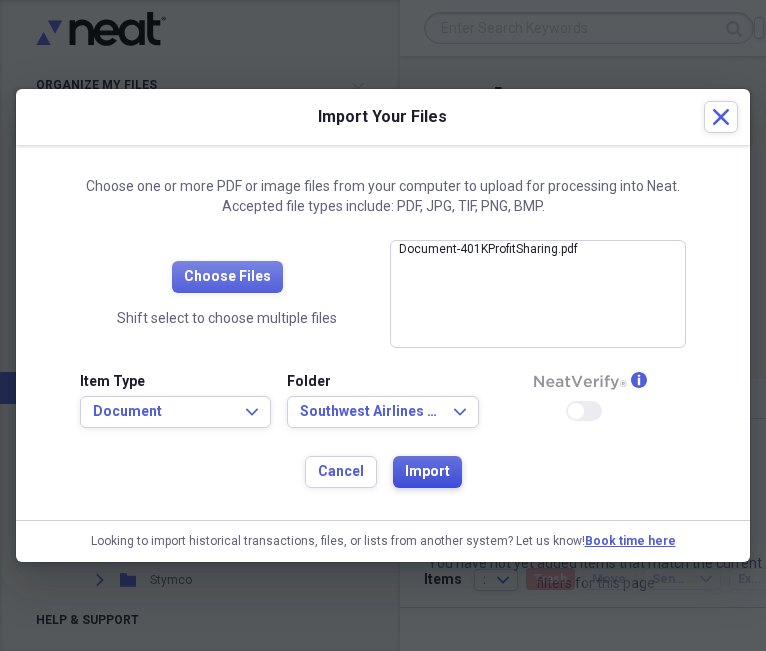 click on "Import" at bounding box center (427, 472) 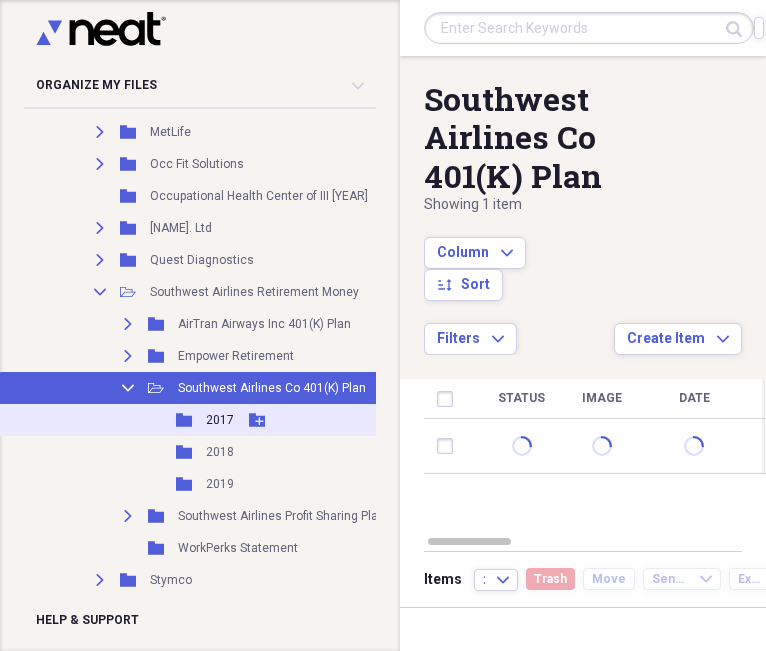 click on "2017" at bounding box center (220, 420) 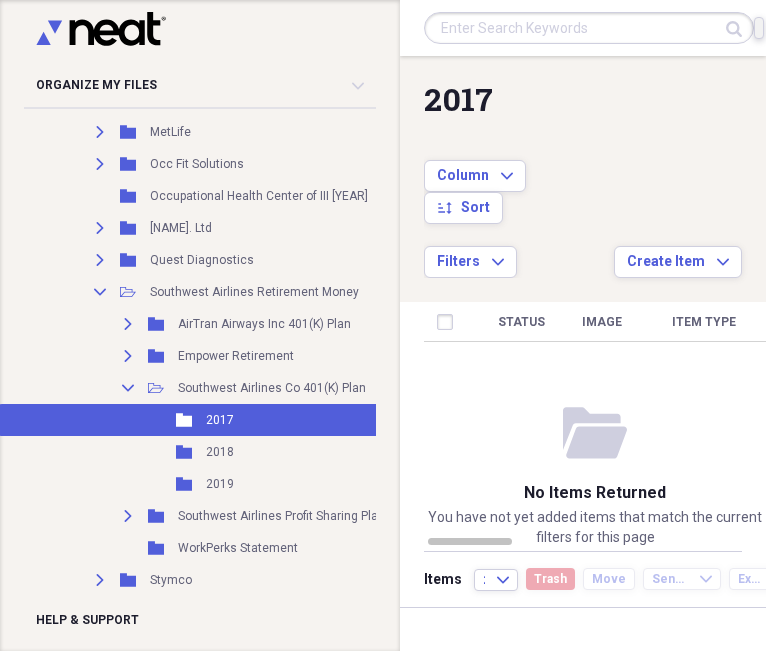 click on "Import Import" at bounding box center [759, 28] 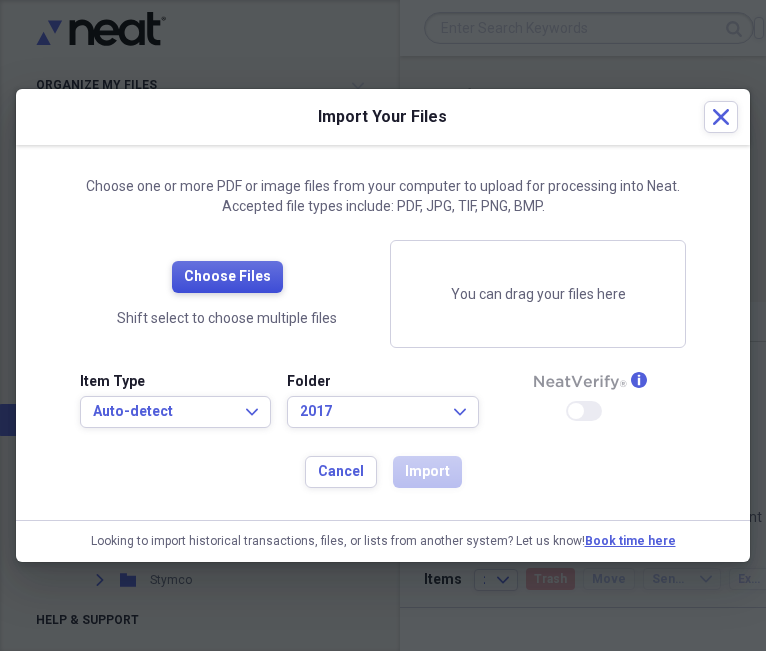 click on "Choose Files" at bounding box center [227, 277] 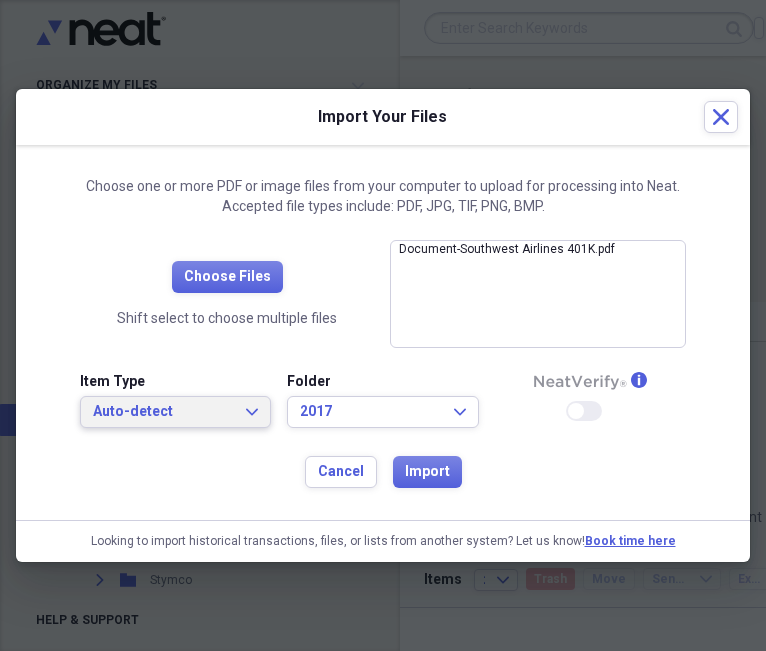 click on "Auto-detect" at bounding box center (163, 412) 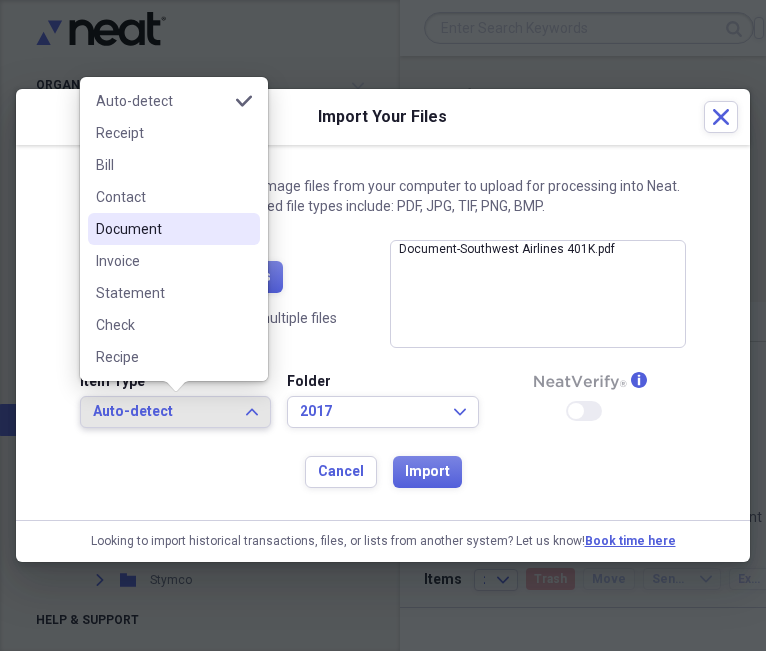 click on "Document" at bounding box center [162, 229] 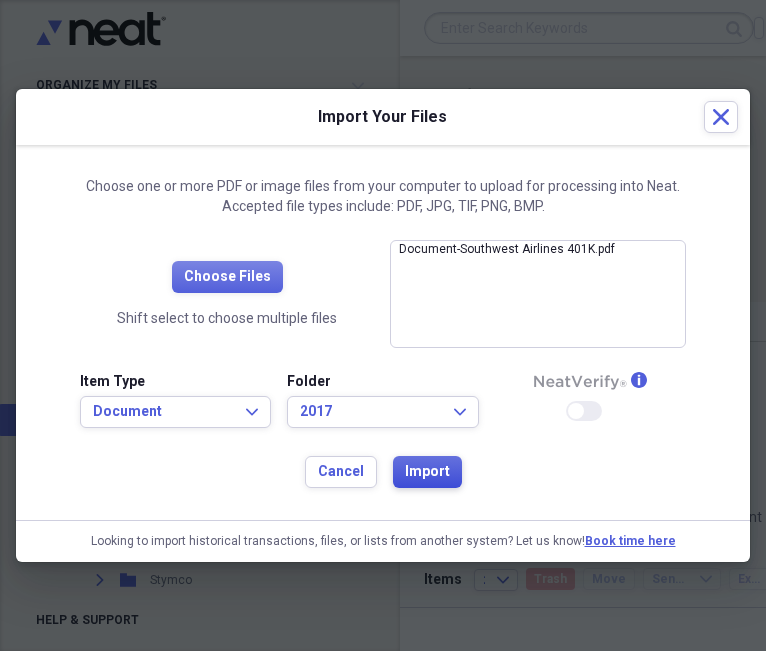 click on "Import" at bounding box center (427, 472) 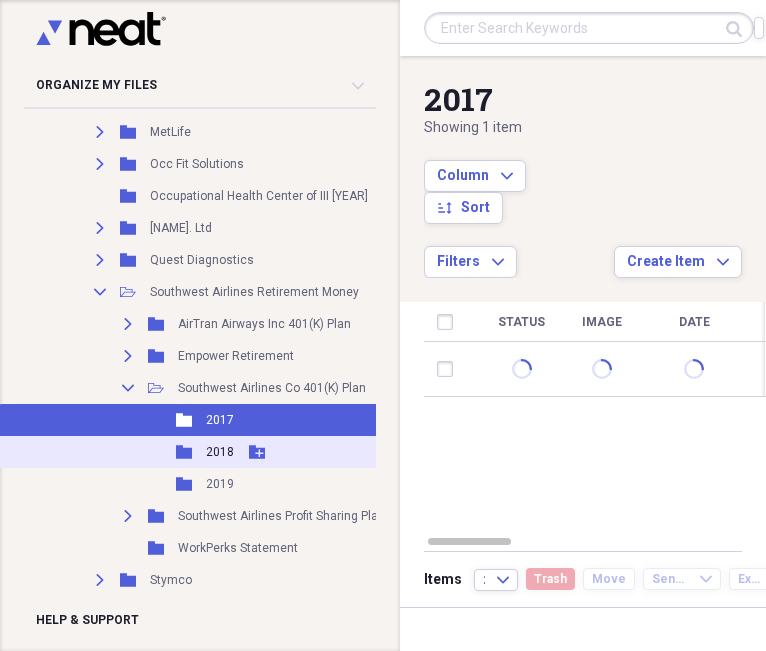 click on "2018" at bounding box center (220, 452) 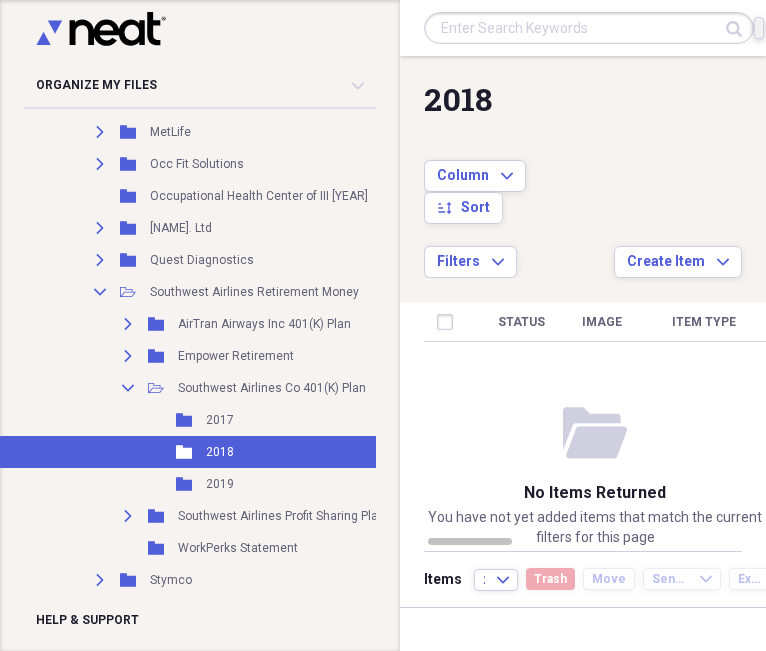 click on "Import Import" at bounding box center (759, 28) 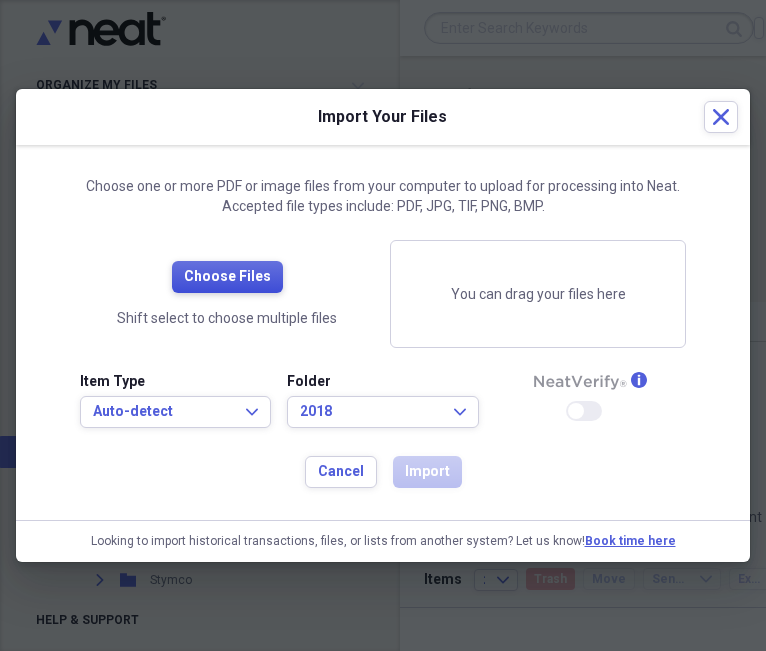 click on "Choose Files" at bounding box center (227, 277) 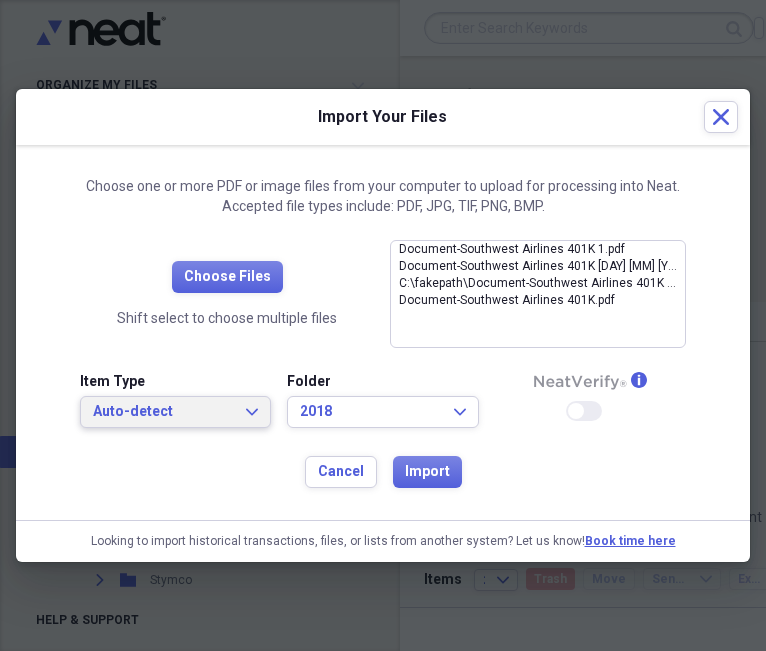 click on "Auto-detect" at bounding box center [163, 412] 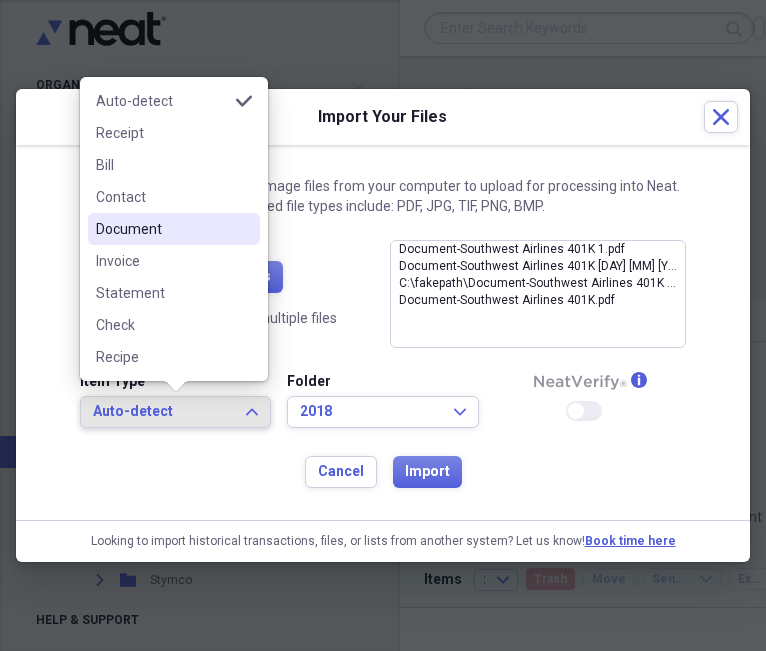 click on "Document" at bounding box center (162, 229) 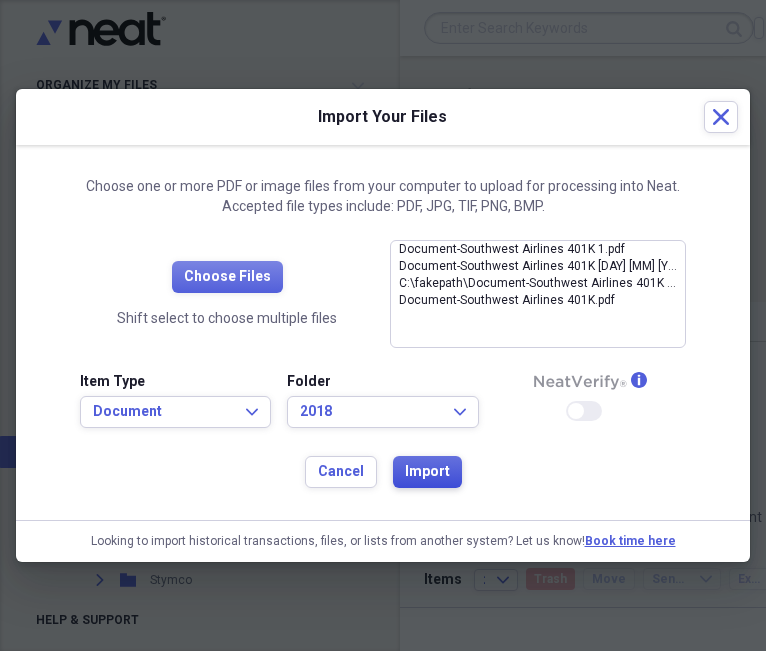 click on "Import" at bounding box center [427, 472] 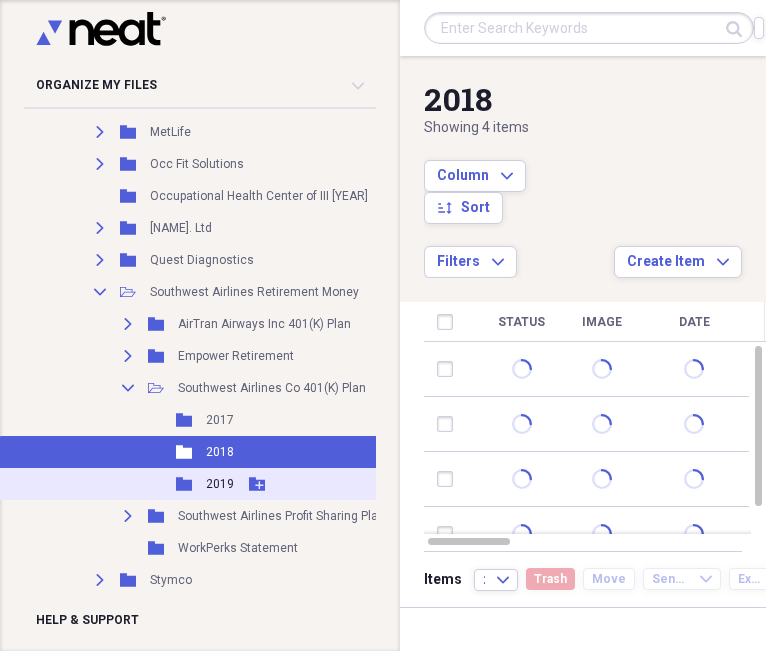 click on "2019" at bounding box center [220, 484] 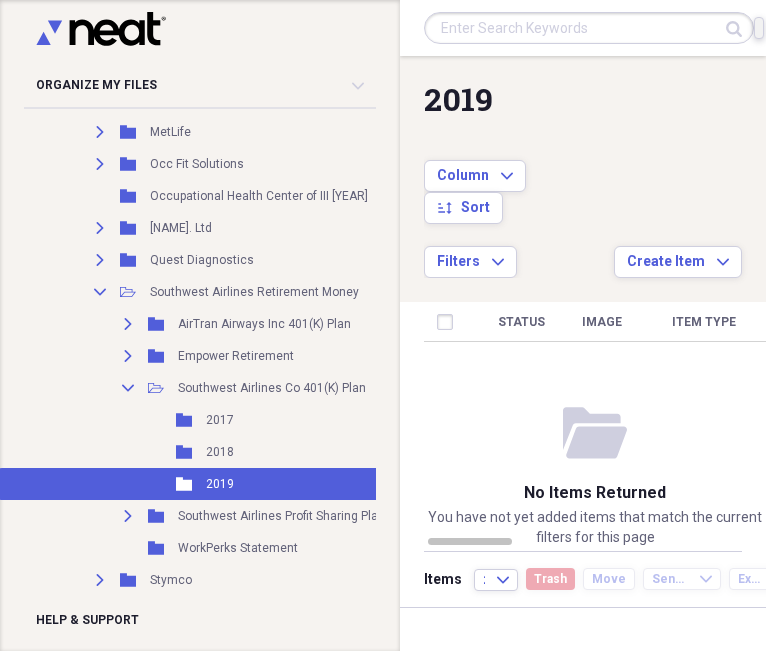 click 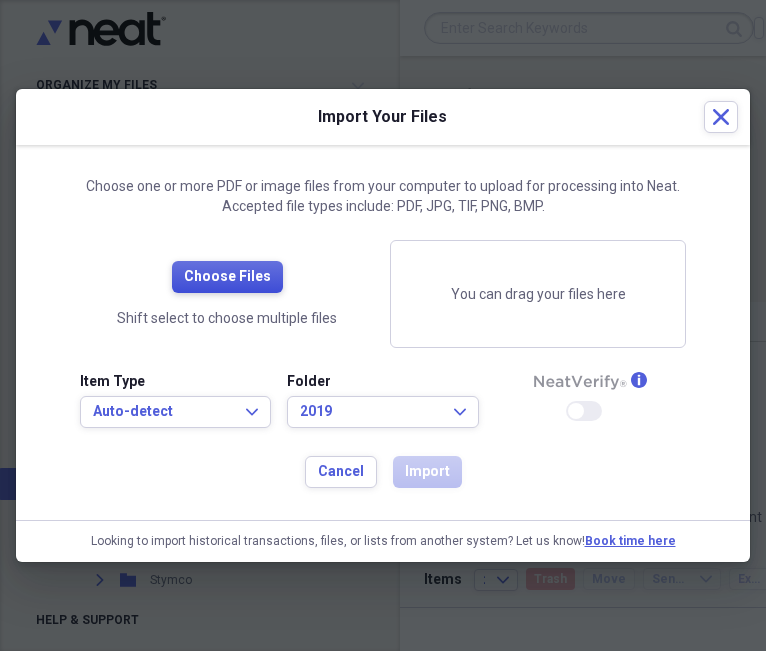 click on "Choose Files" at bounding box center [227, 277] 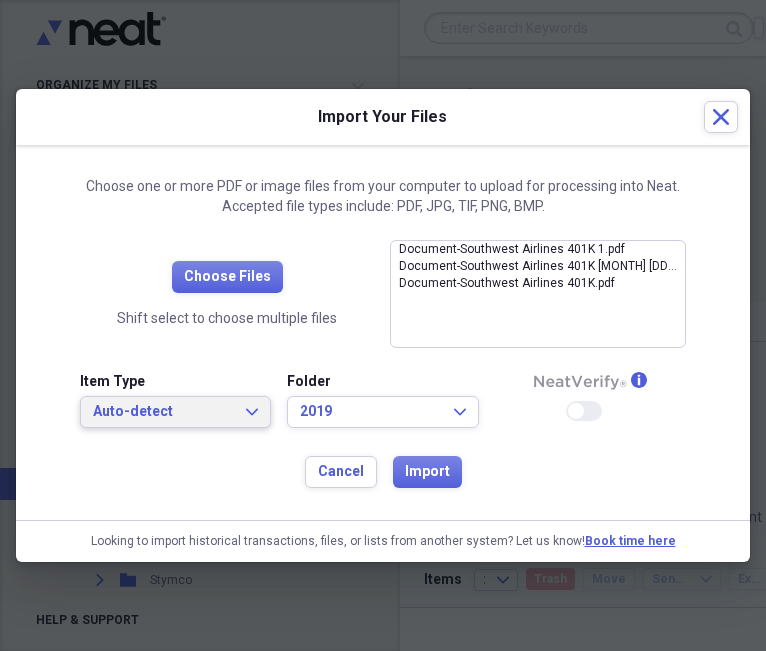 click on "Auto-detect" at bounding box center [163, 412] 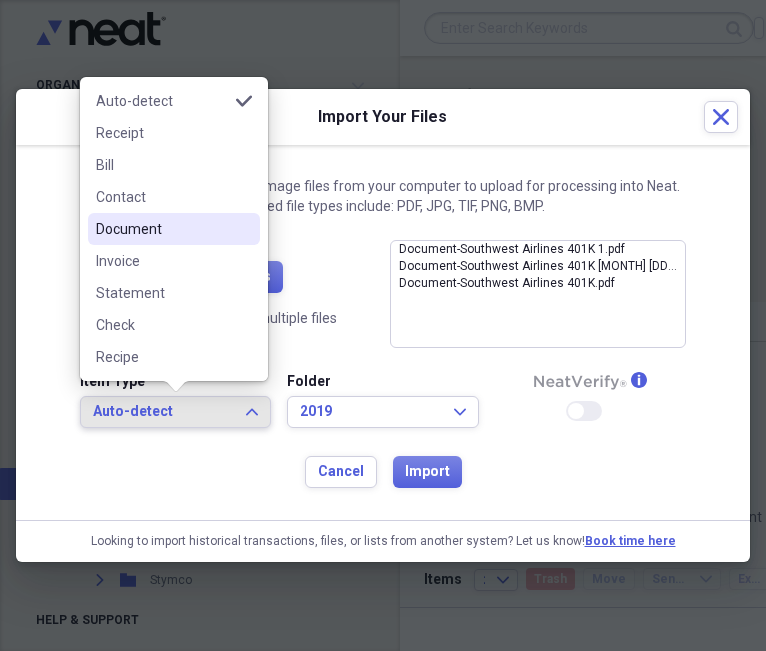 click on "Document" at bounding box center [162, 229] 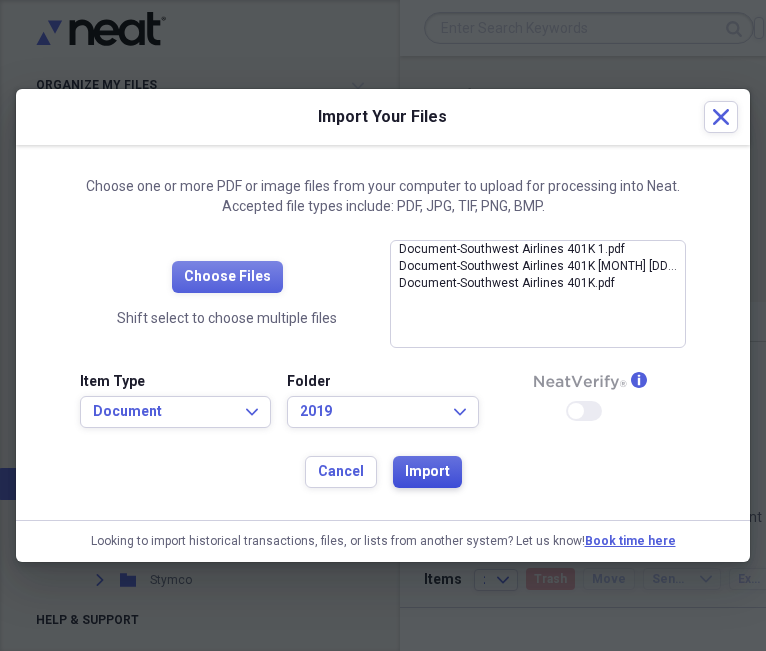 click on "Import" at bounding box center (427, 472) 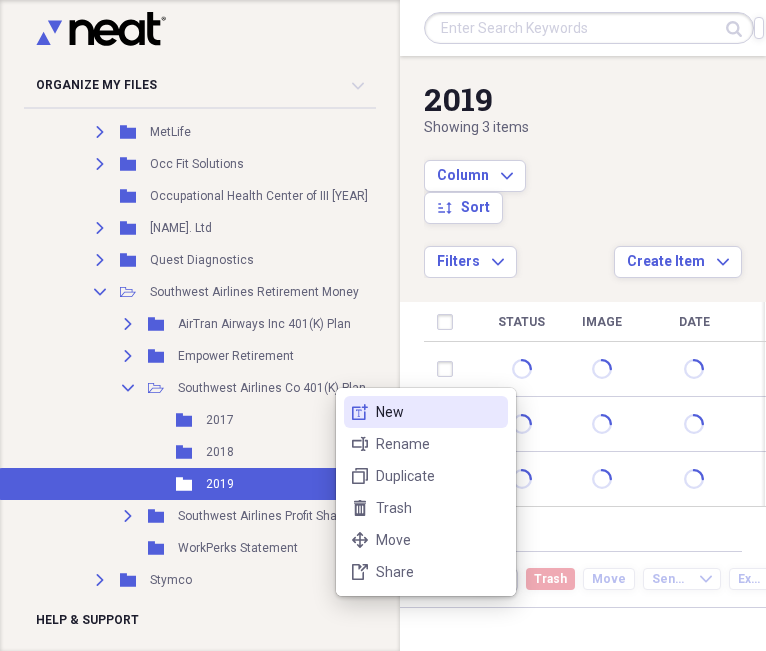 click on "new-textbox New" at bounding box center [426, 412] 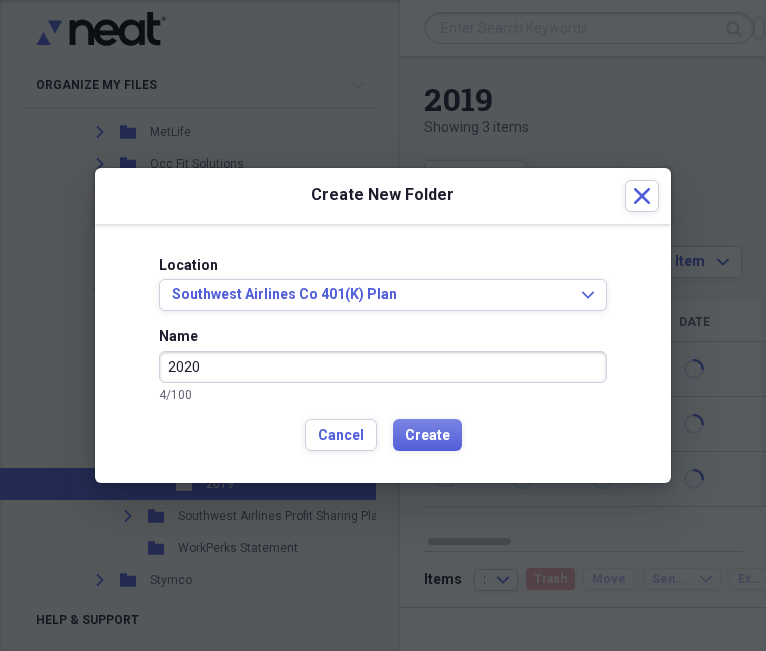 type on "2020" 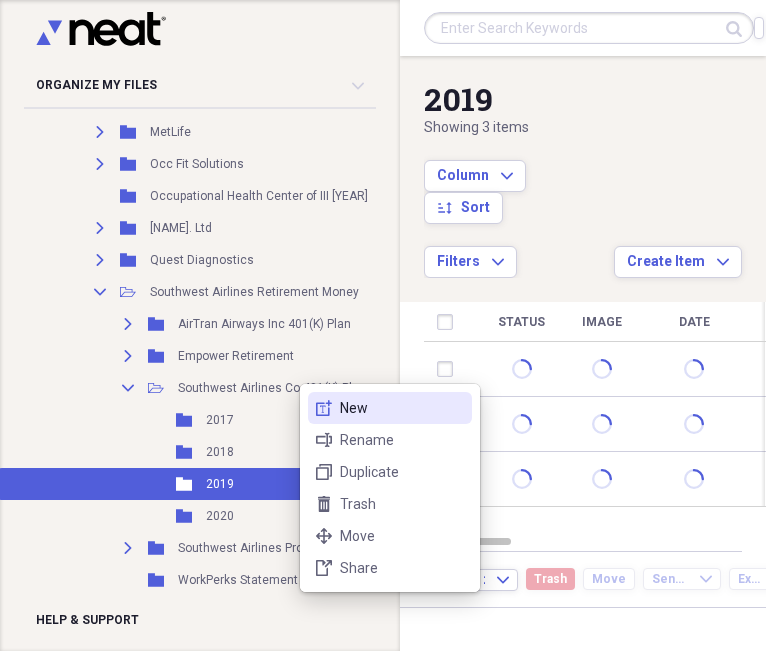 click on "New" at bounding box center (402, 408) 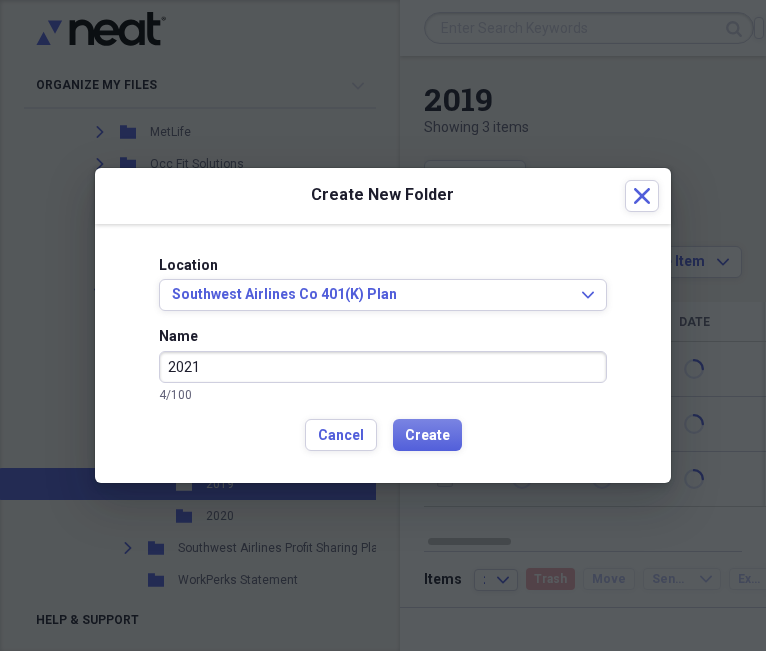 type on "2021" 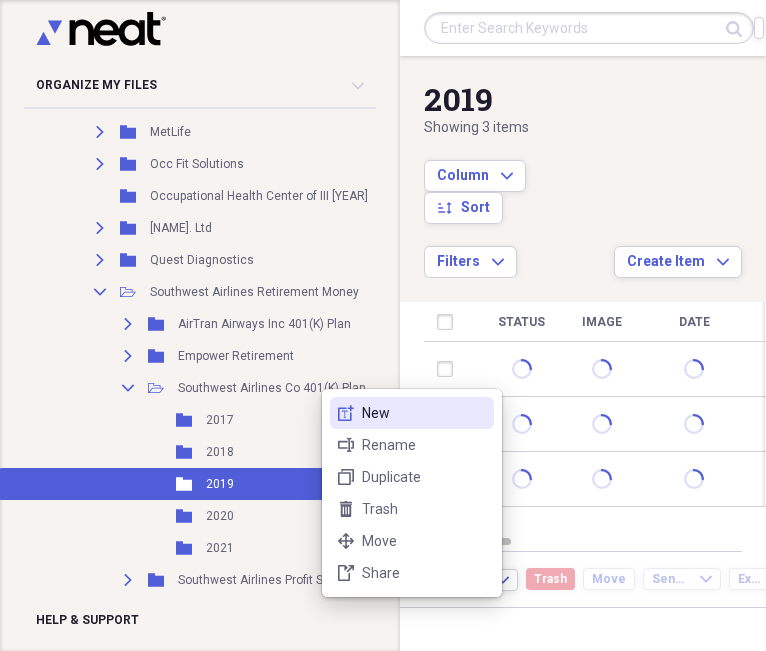 click on "New" at bounding box center (424, 413) 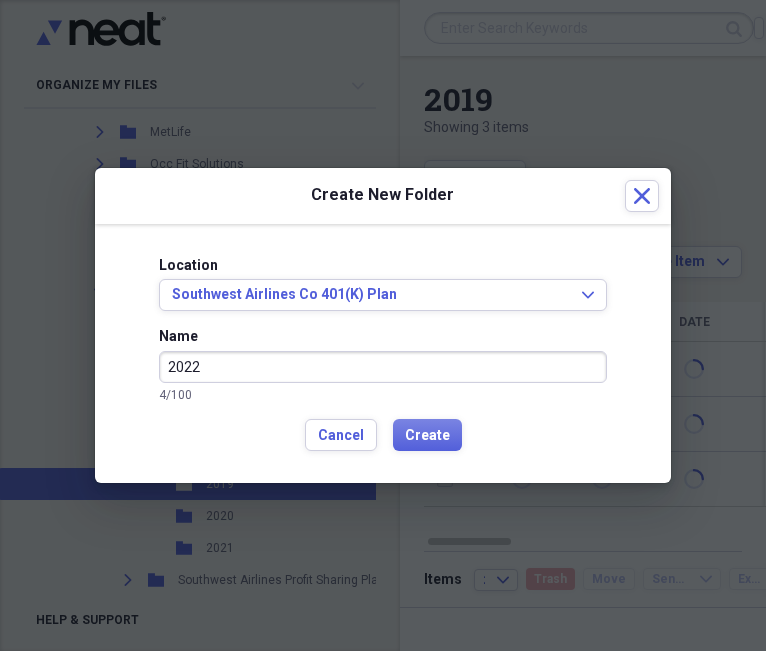 type on "2022" 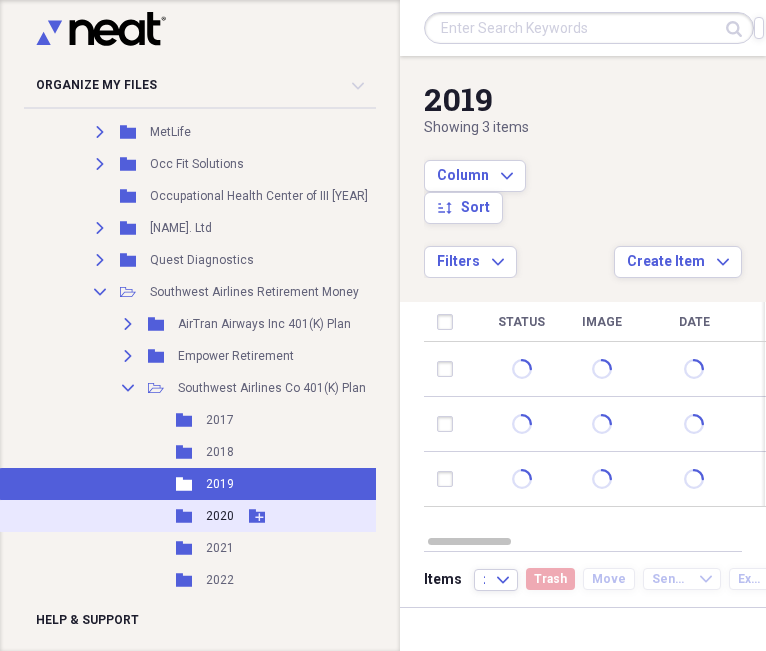 click on "Folder 2020 Add Folder" at bounding box center (223, 516) 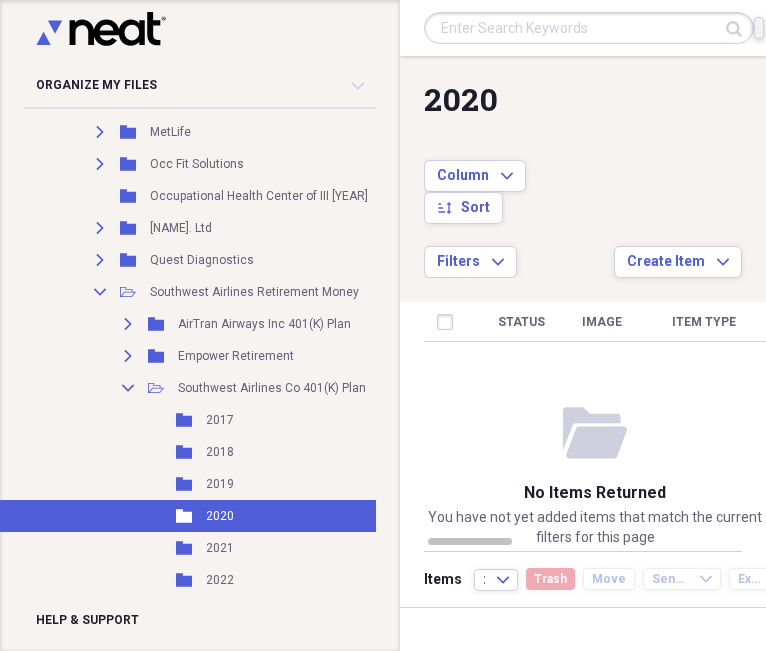 click on "Import" 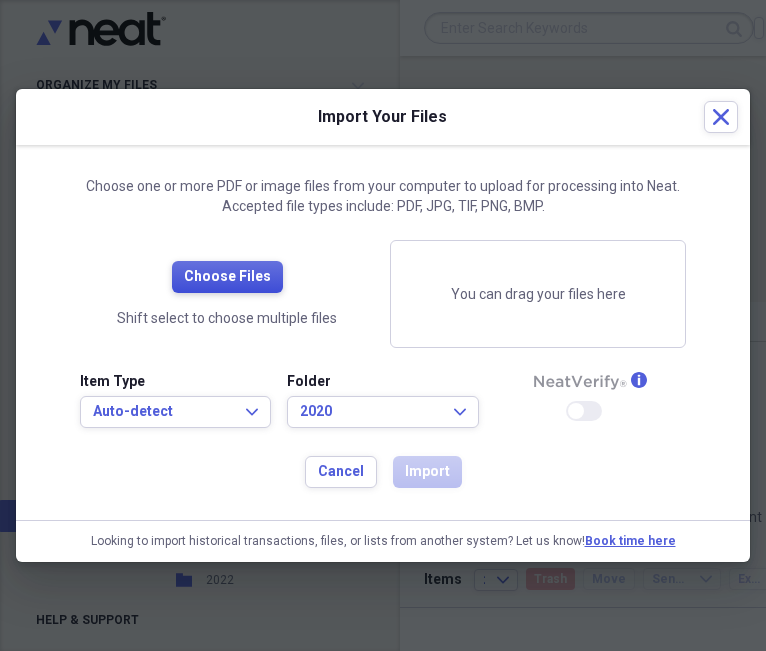 click on "Choose Files" at bounding box center [227, 277] 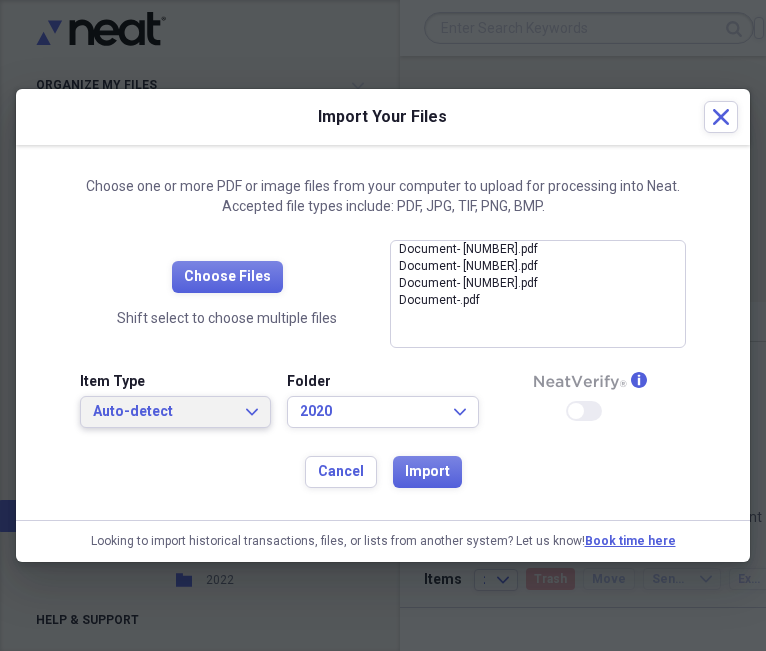 click on "Auto-detect" at bounding box center (163, 412) 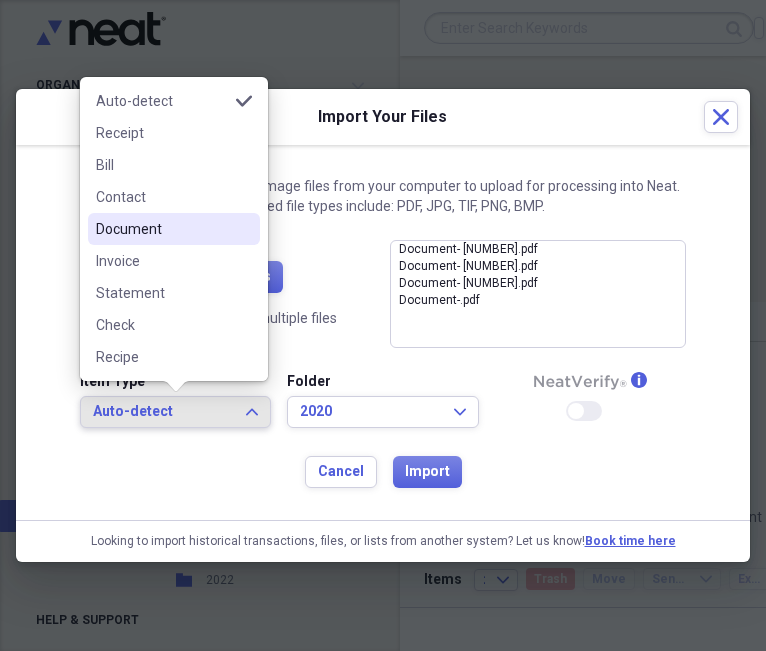 click on "Document" at bounding box center [162, 229] 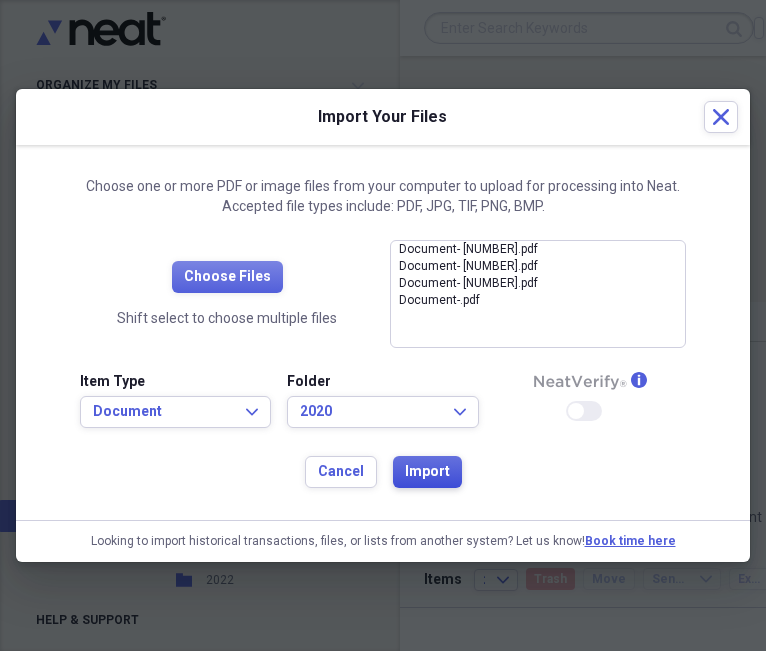click on "Import" at bounding box center [427, 472] 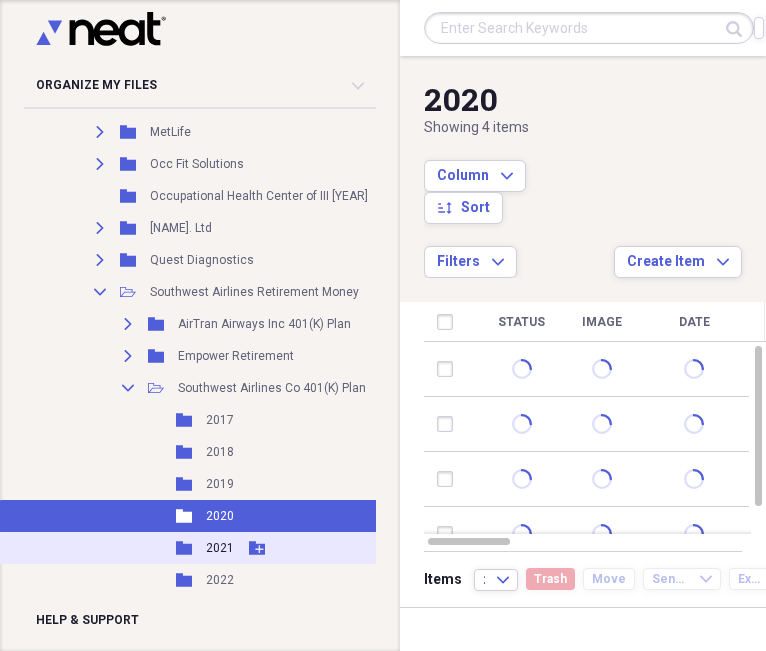 click on "2021" at bounding box center (220, 548) 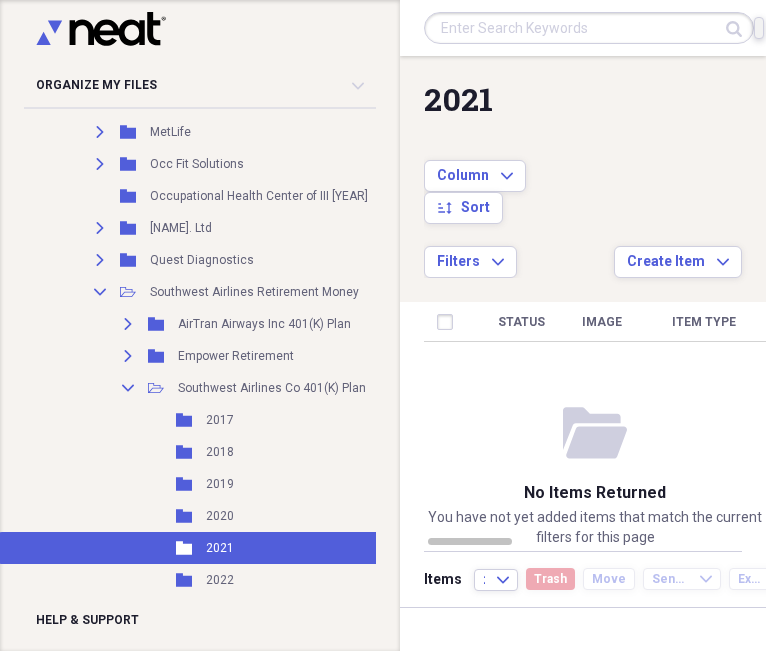 click on "Import" 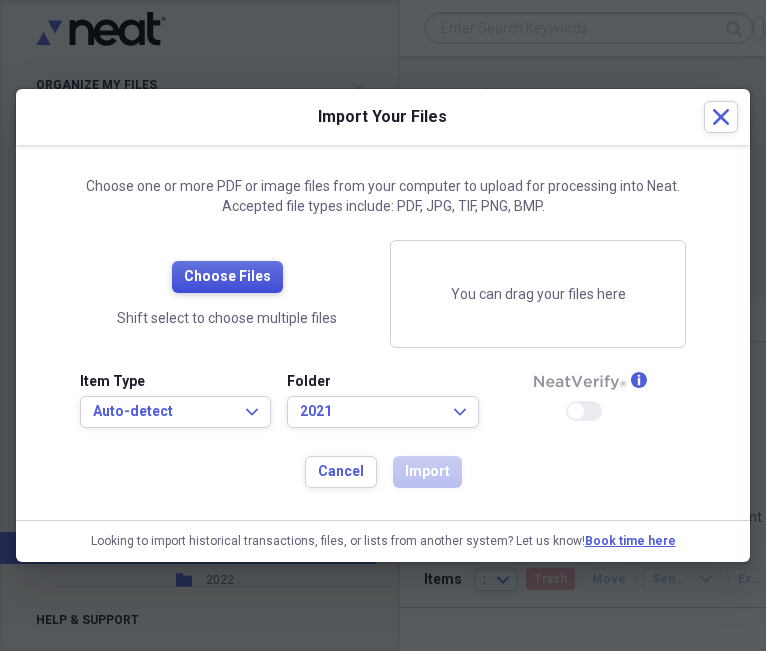 click on "Choose Files" at bounding box center (227, 277) 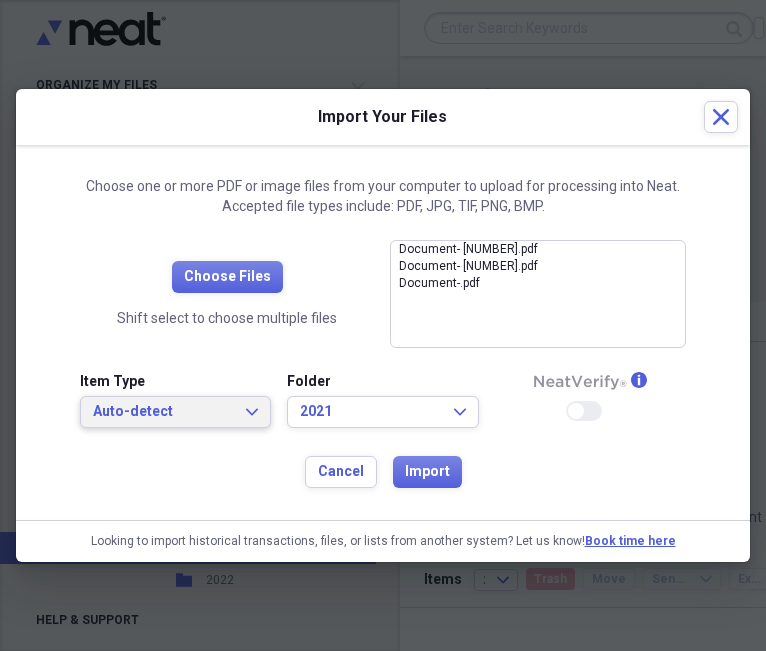 click on "Auto-detect" at bounding box center [163, 412] 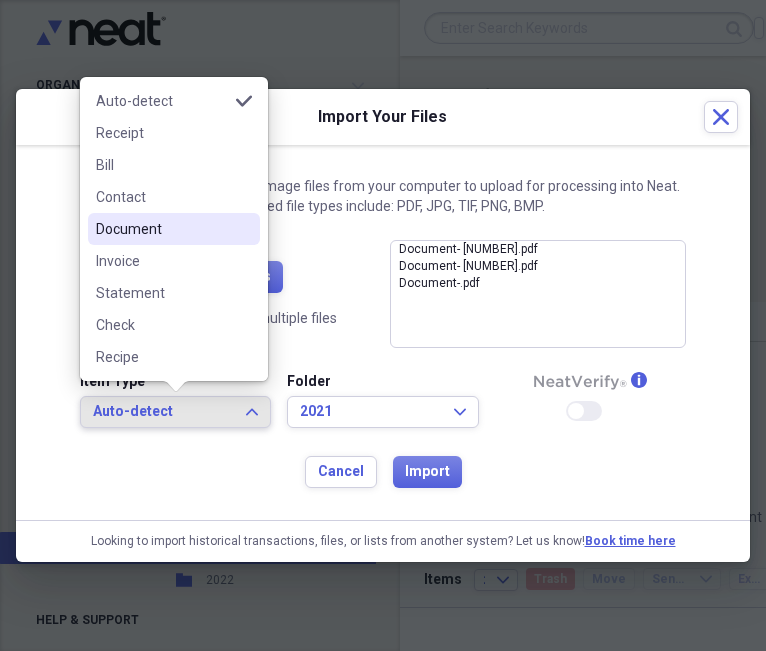 click on "Document" at bounding box center (162, 229) 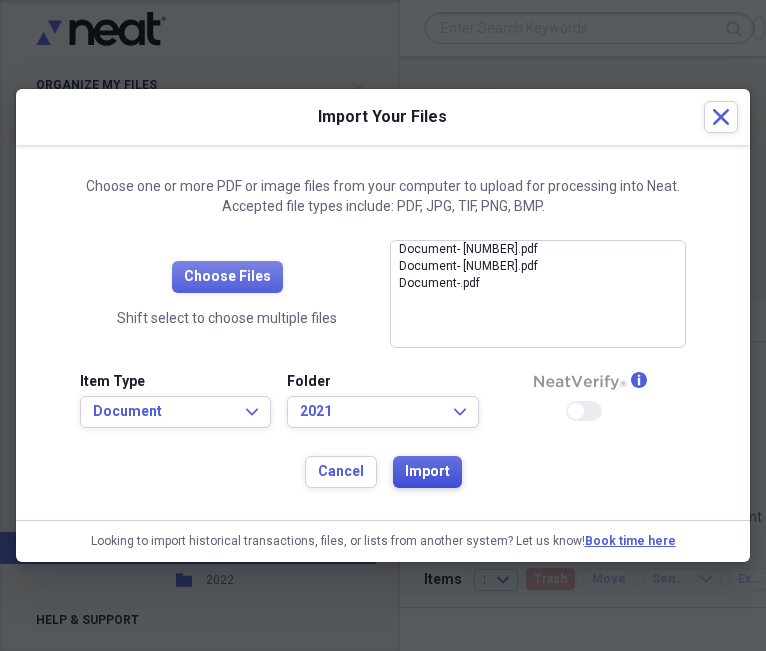 click on "Import" at bounding box center [427, 472] 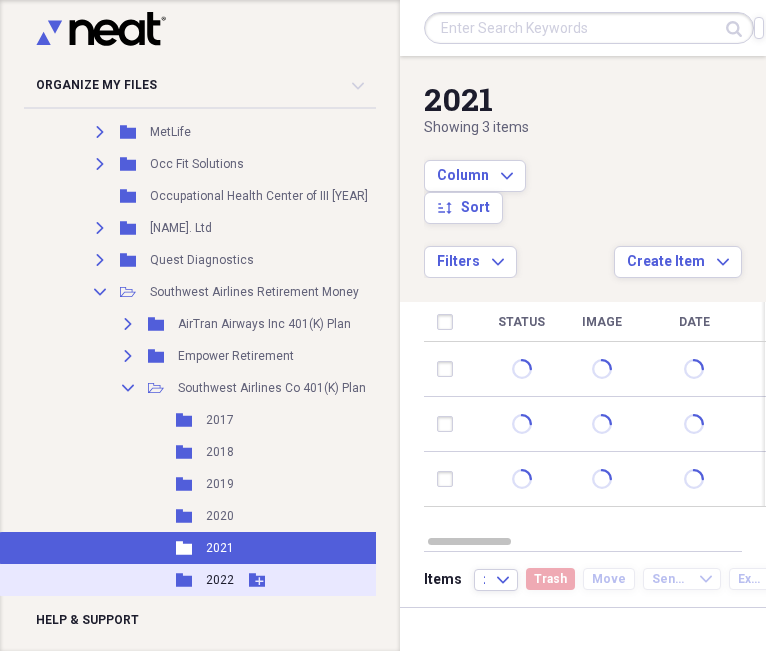 click on "Folder 2022 Add Folder" at bounding box center (223, 580) 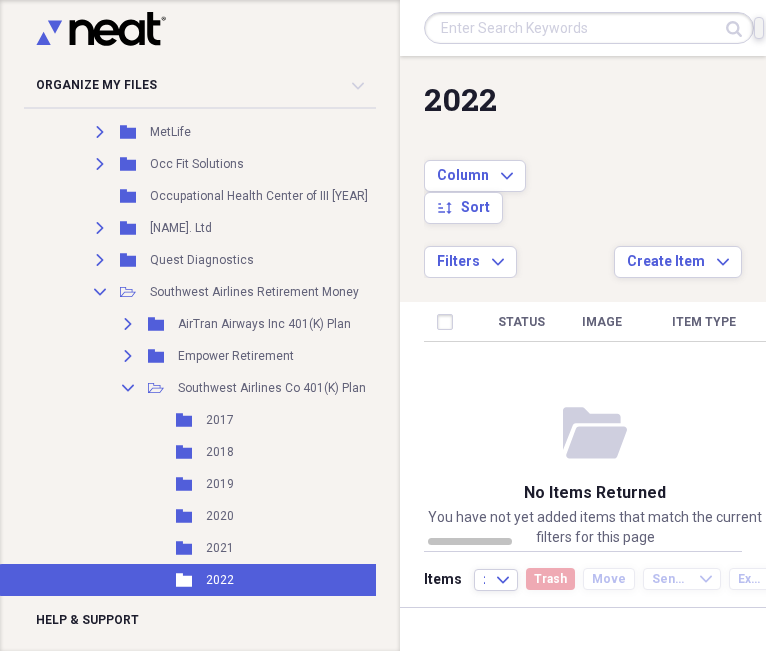 click on "Import Import" at bounding box center (759, 28) 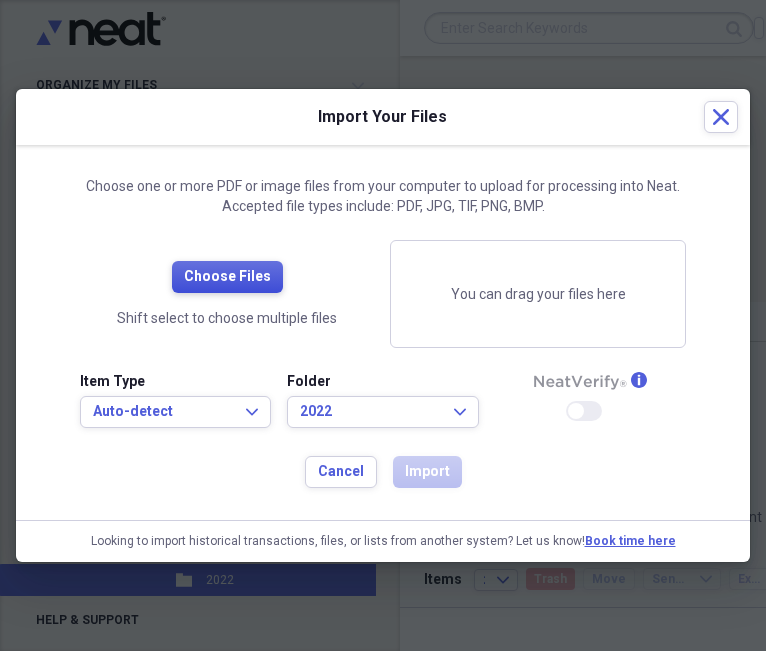 click on "Choose Files" at bounding box center (227, 277) 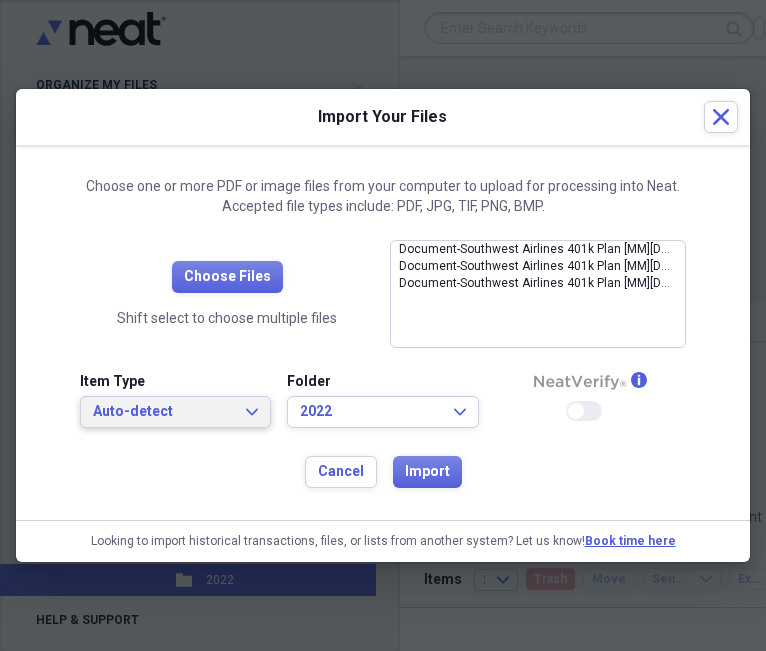 click on "Auto-detect" at bounding box center (163, 412) 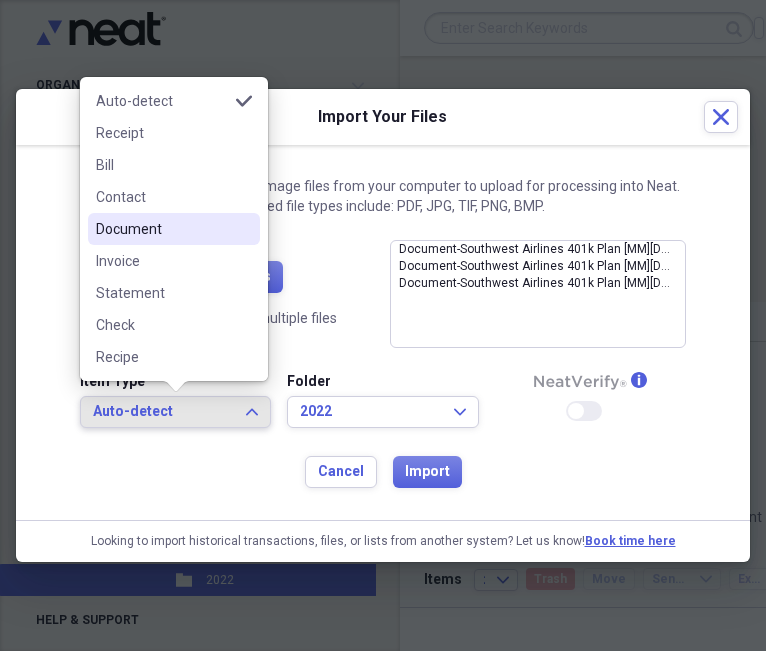 click on "Document" at bounding box center (162, 229) 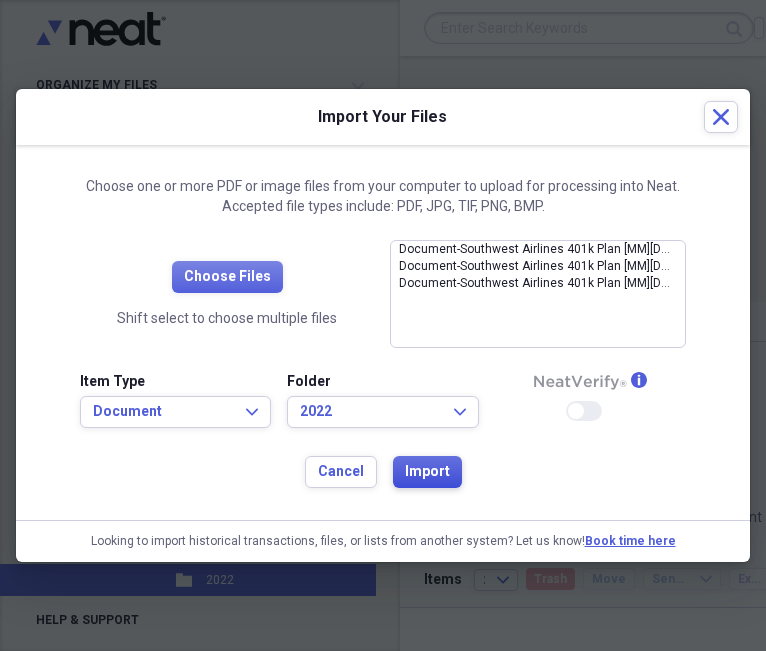 click on "Import" at bounding box center (427, 472) 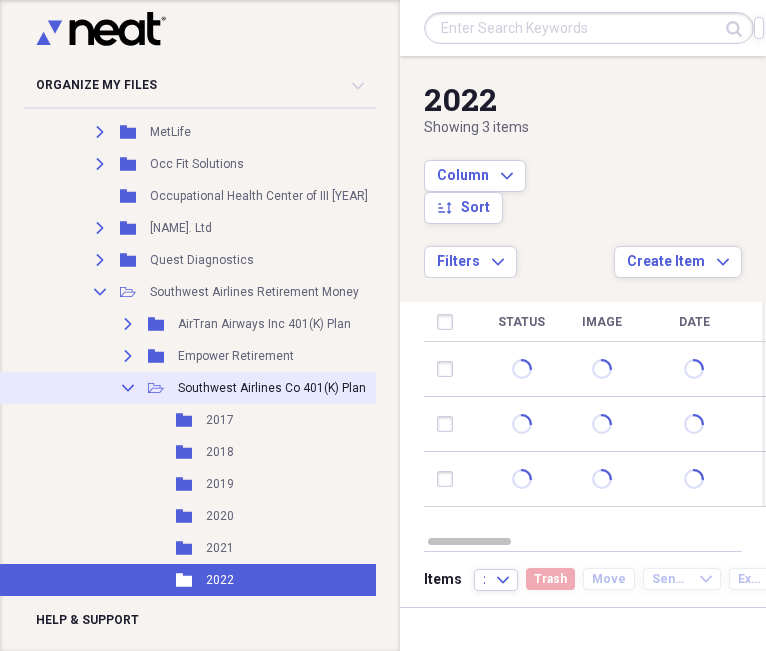 click on "Collapse" 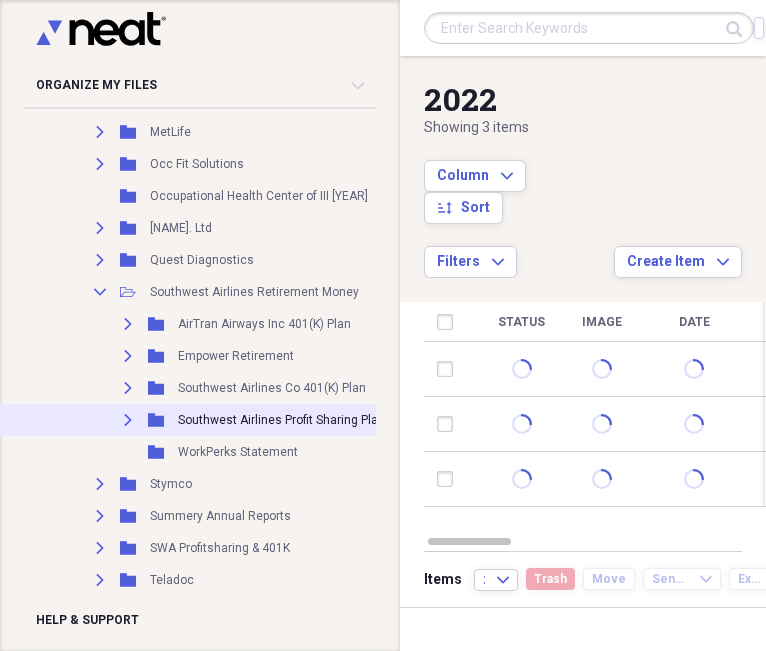 click on "Expand" 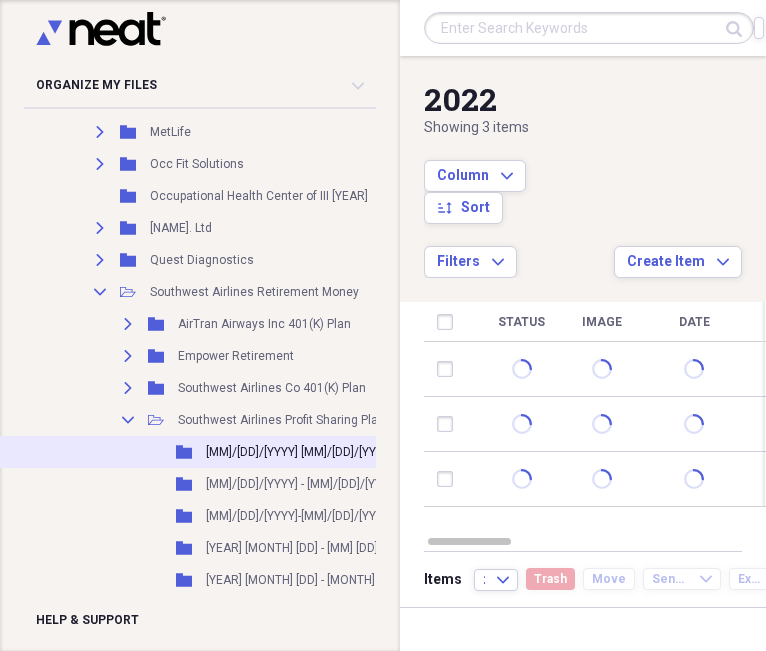 click on "[MM]/[DD]/[YYYY]   [MM]/[DD]/[YYYY]" at bounding box center [299, 452] 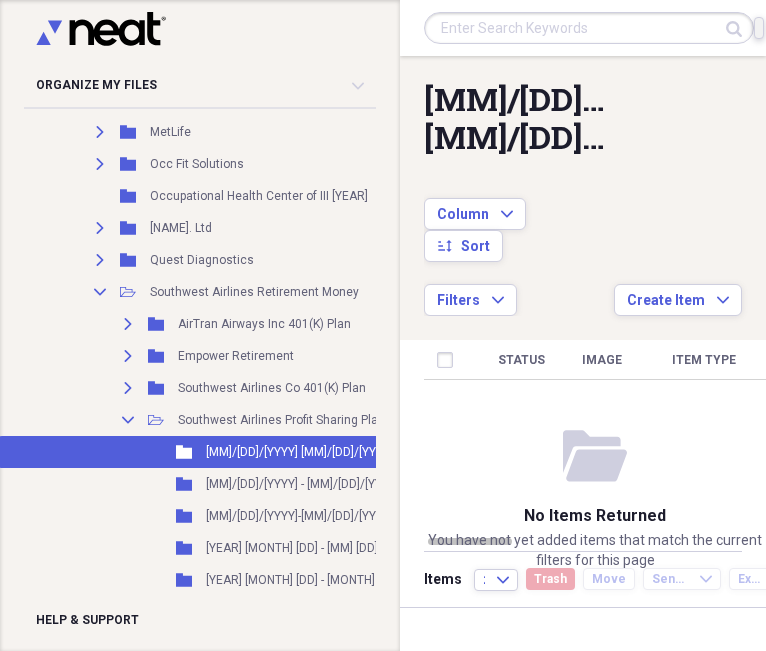 click on "Import Import" at bounding box center [759, 28] 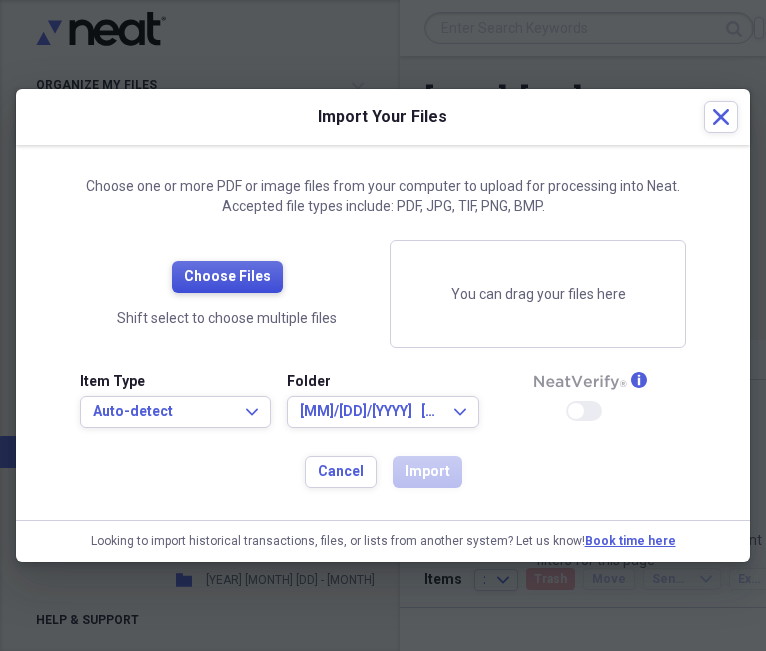 click on "Choose Files" at bounding box center (227, 277) 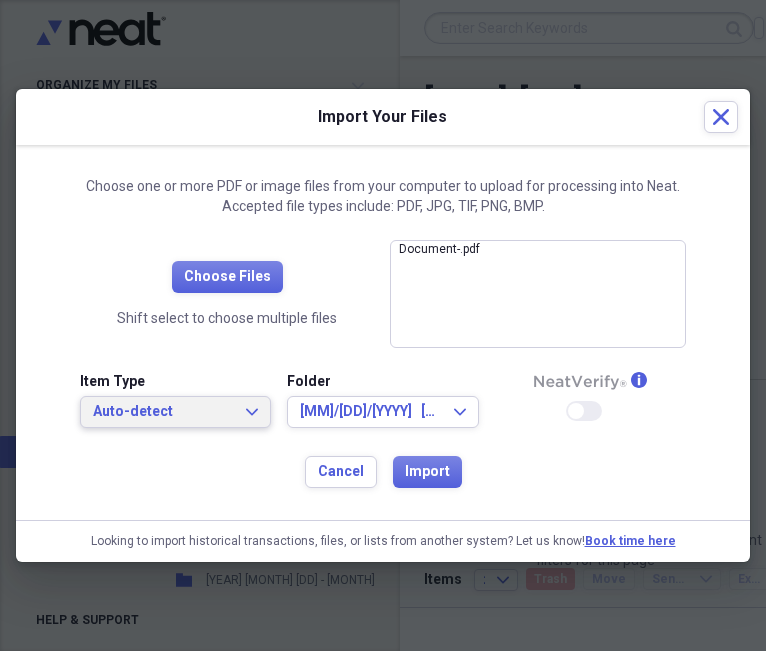 click on "Auto-detect" at bounding box center [163, 412] 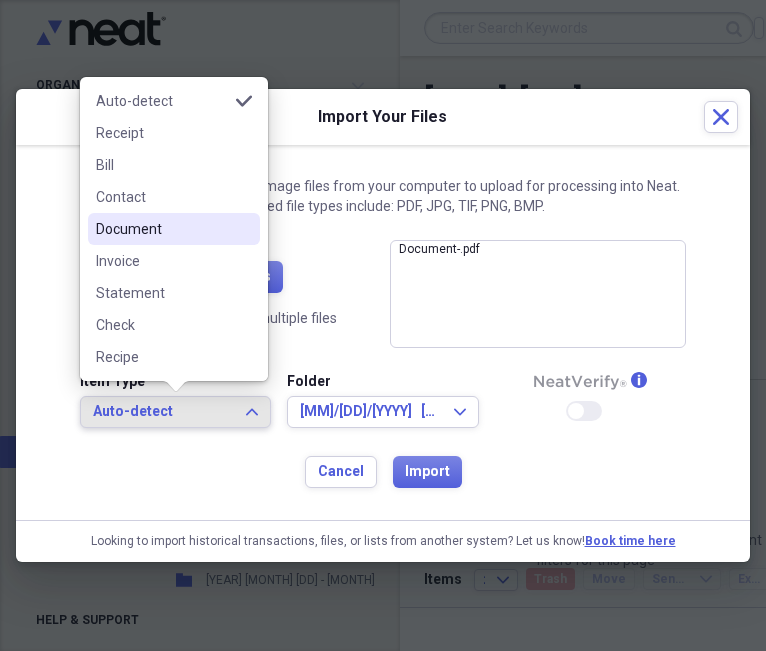 click on "Document" at bounding box center [162, 229] 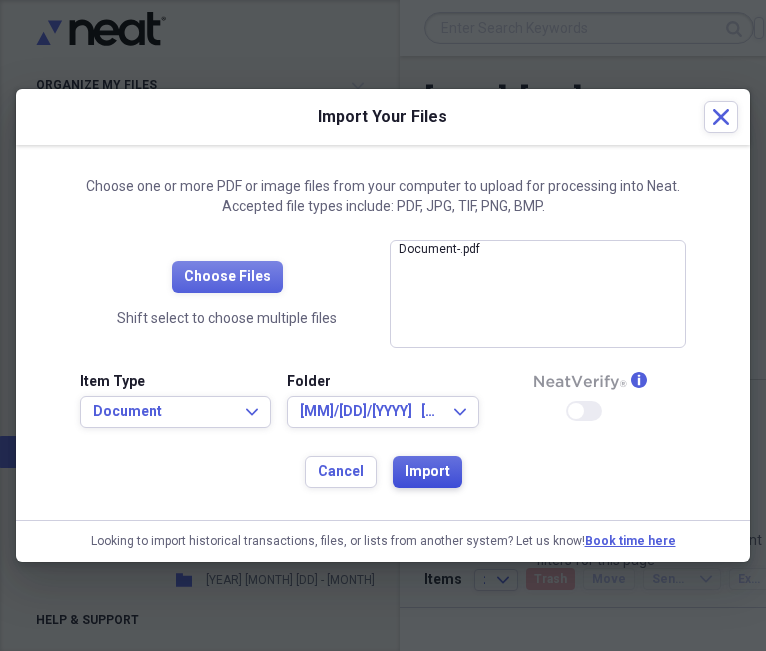 click on "Import" at bounding box center [427, 472] 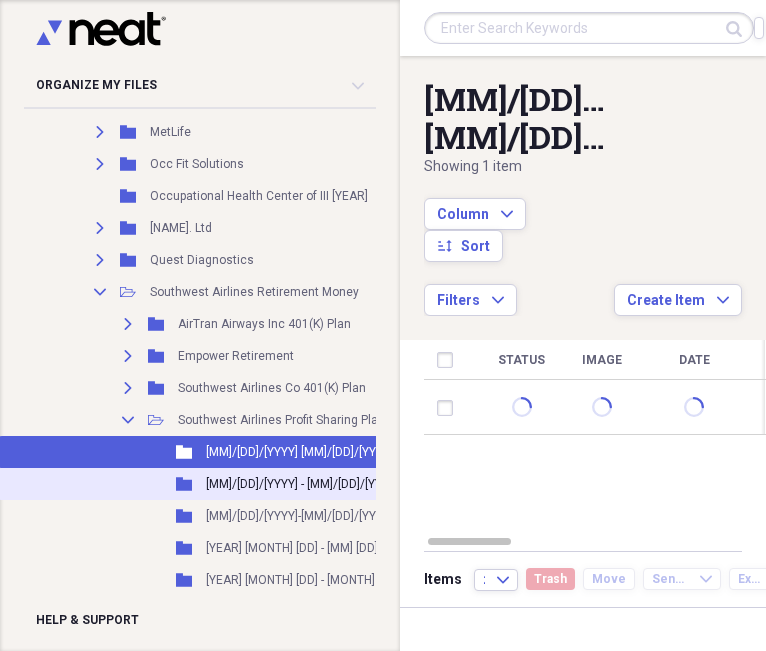 click on "[MM]/[DD]/[YYYY] - [MM]/[DD]/[YYYY]" at bounding box center [302, 484] 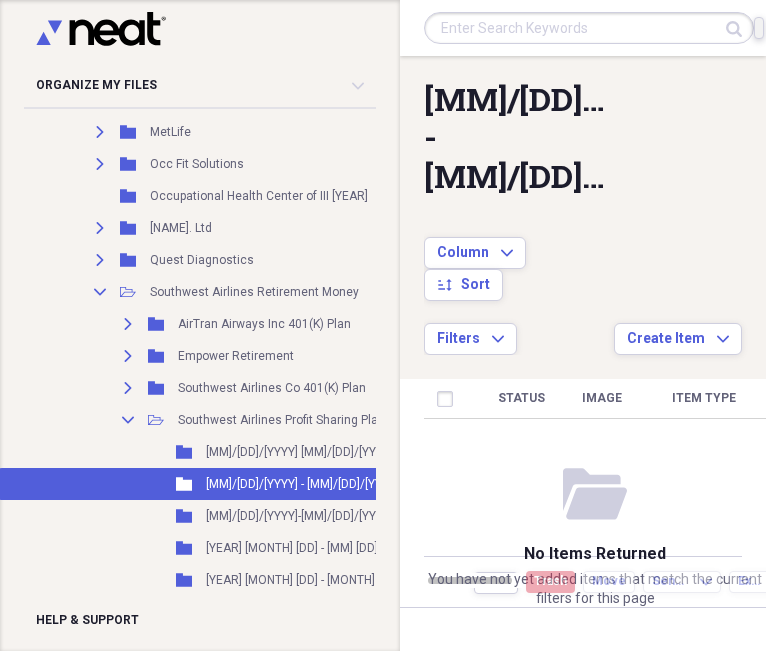 click on "Import" 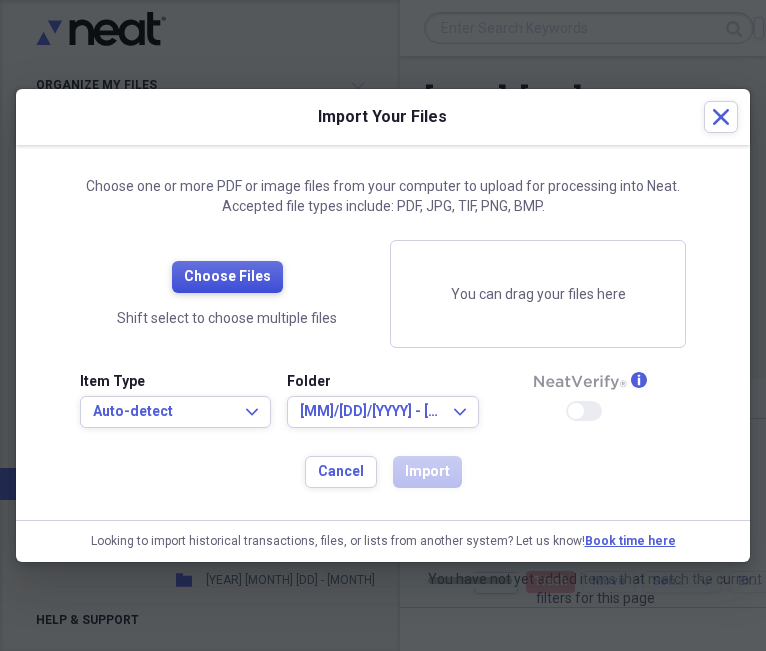 click on "Choose Files" at bounding box center (227, 277) 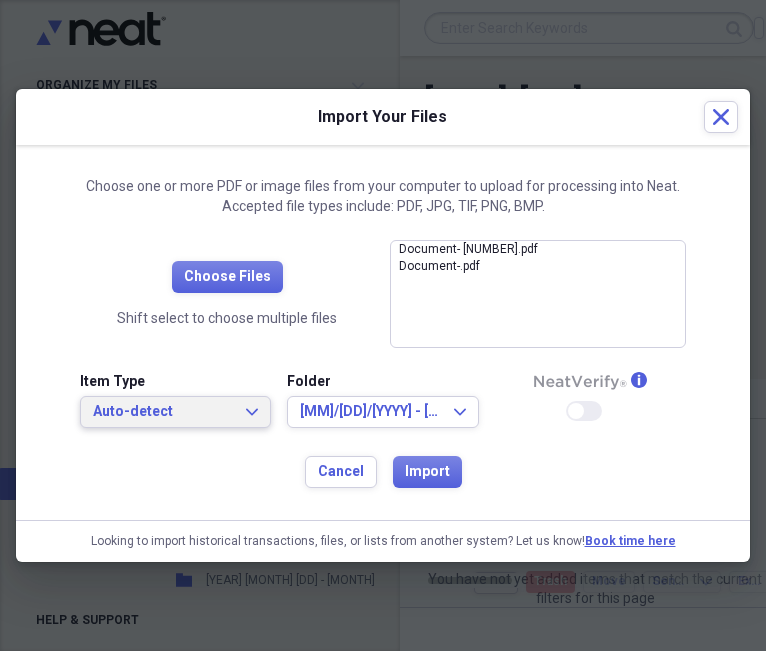 click on "Auto-detect" at bounding box center (163, 412) 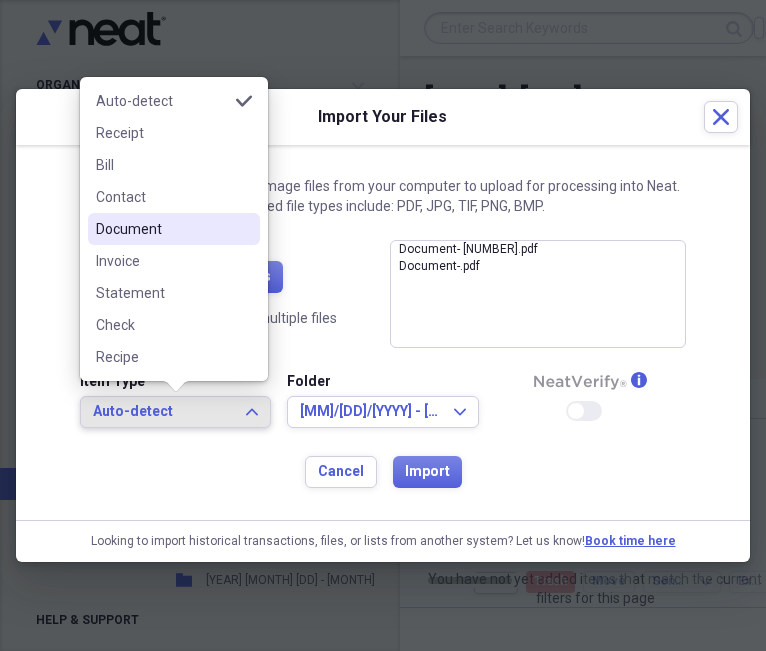 click on "Document" at bounding box center [162, 229] 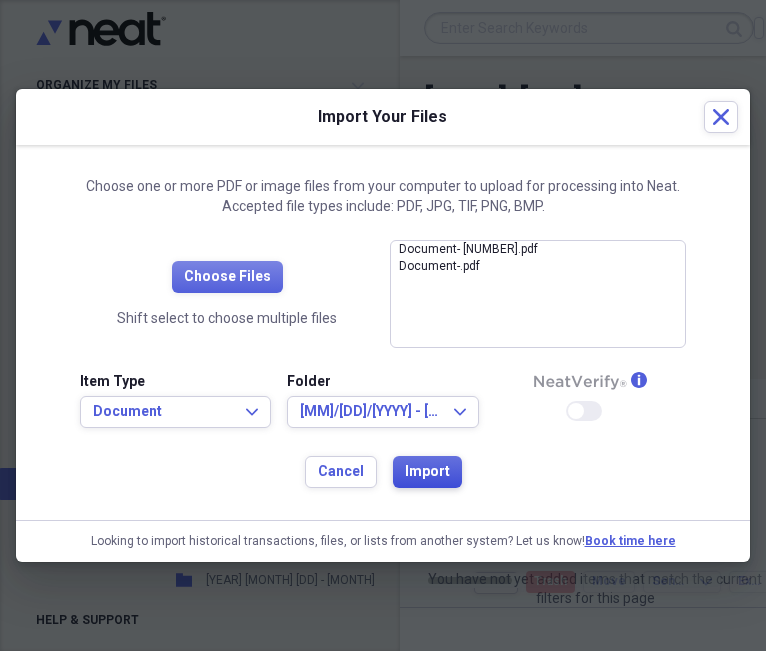 click on "Import" at bounding box center [427, 472] 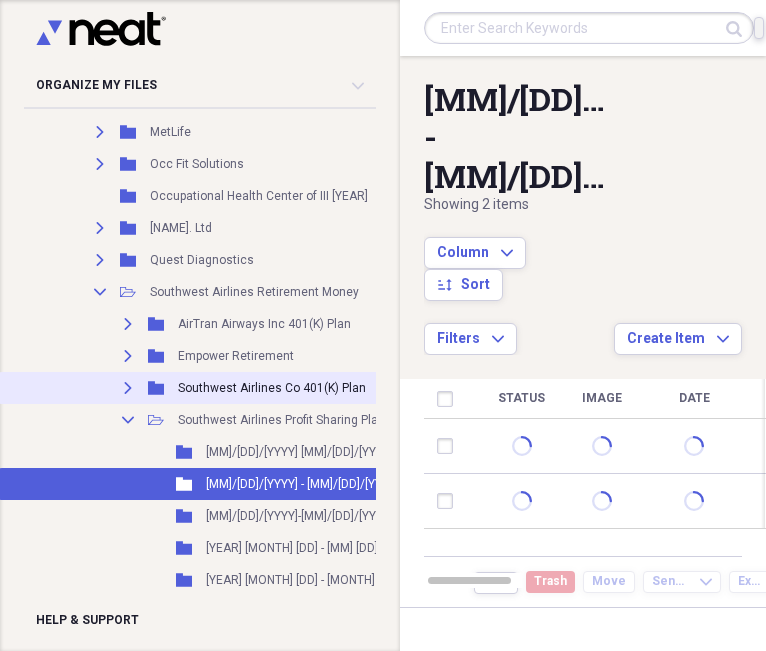 scroll, scrollTop: 1609, scrollLeft: 0, axis: vertical 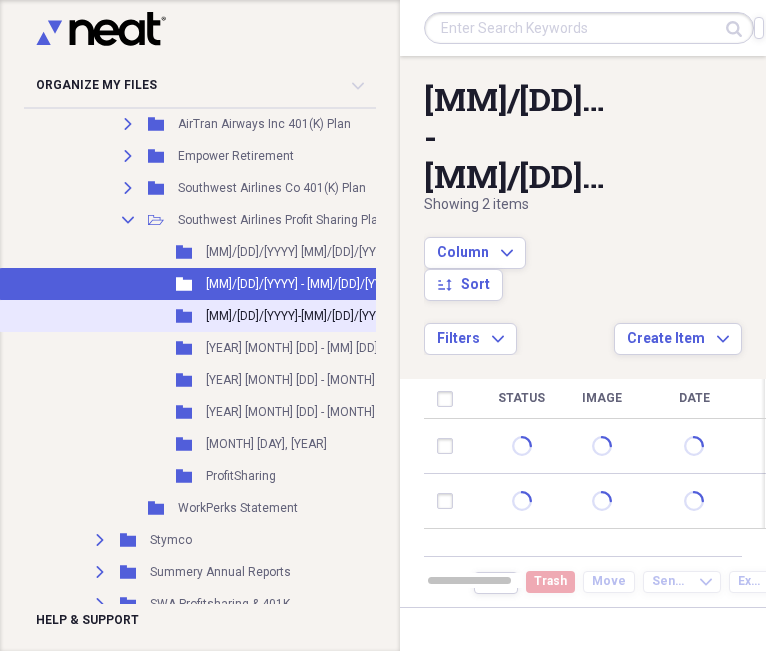 click on "[MM]/[DD]/[YYYY]-[MM]/[DD]/[YYYY]" at bounding box center (299, 316) 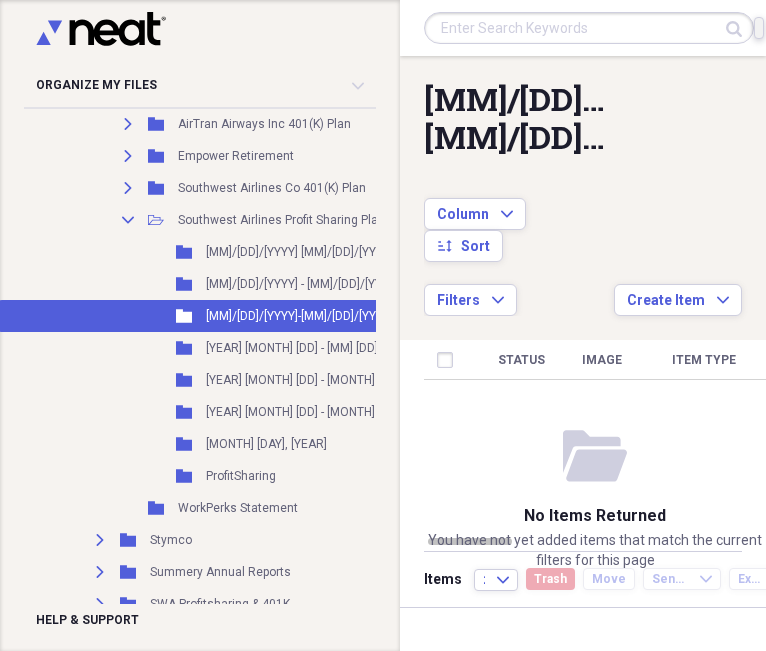 click 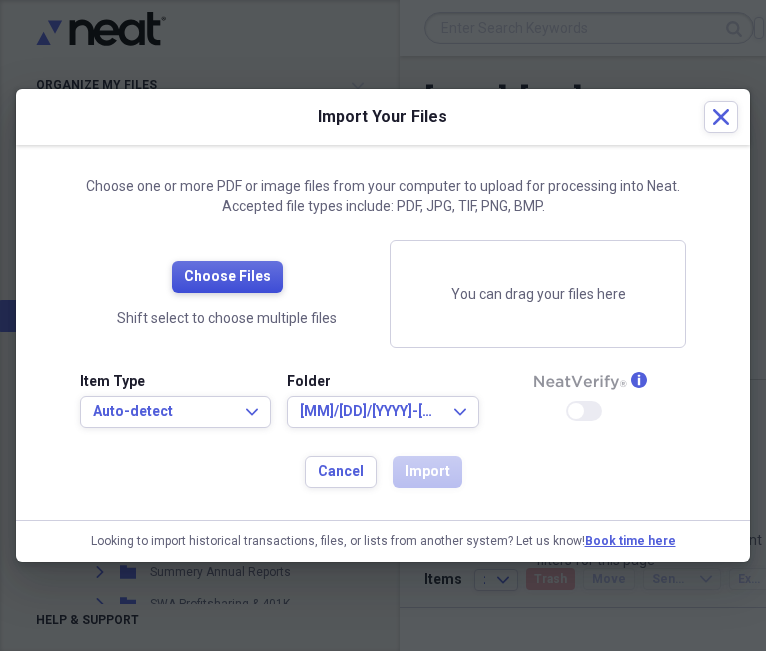 click on "Choose Files" at bounding box center (227, 277) 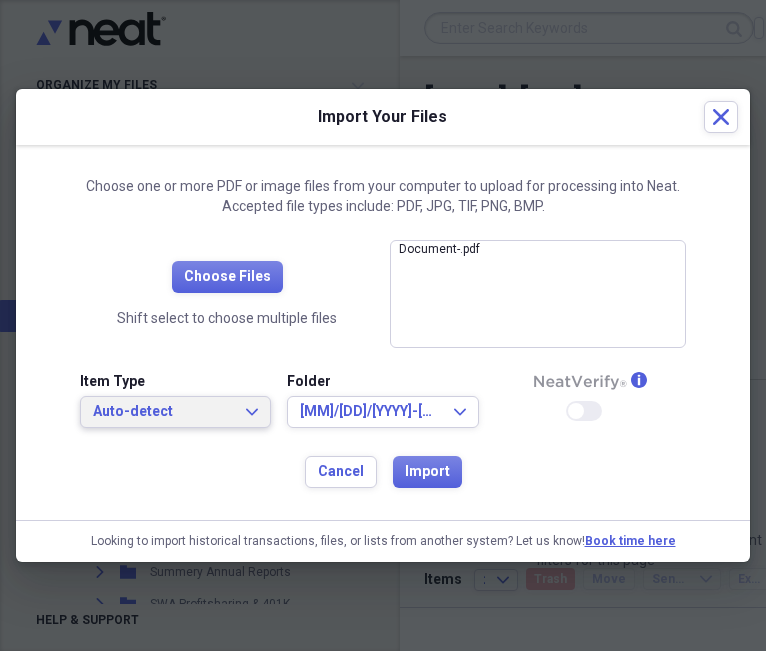 click on "Auto-detect" at bounding box center [163, 412] 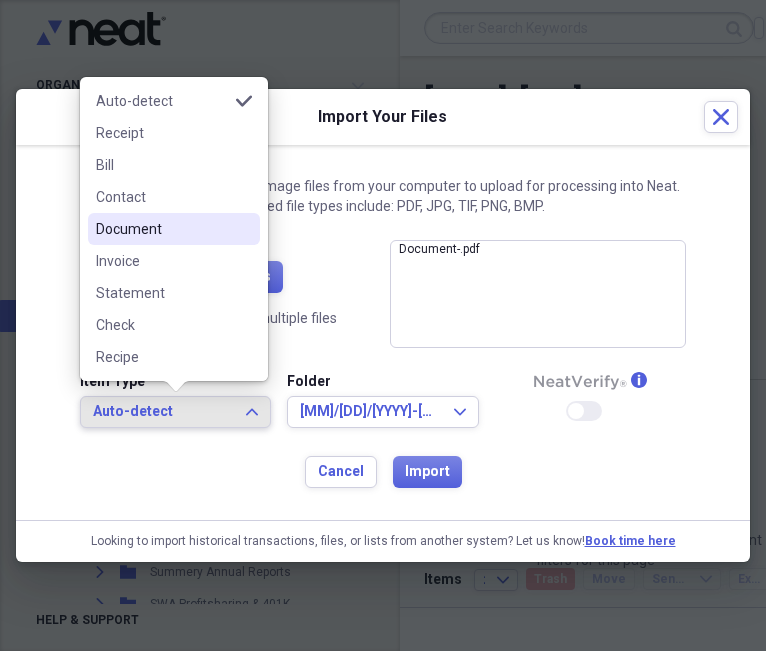 click on "Document" at bounding box center (162, 229) 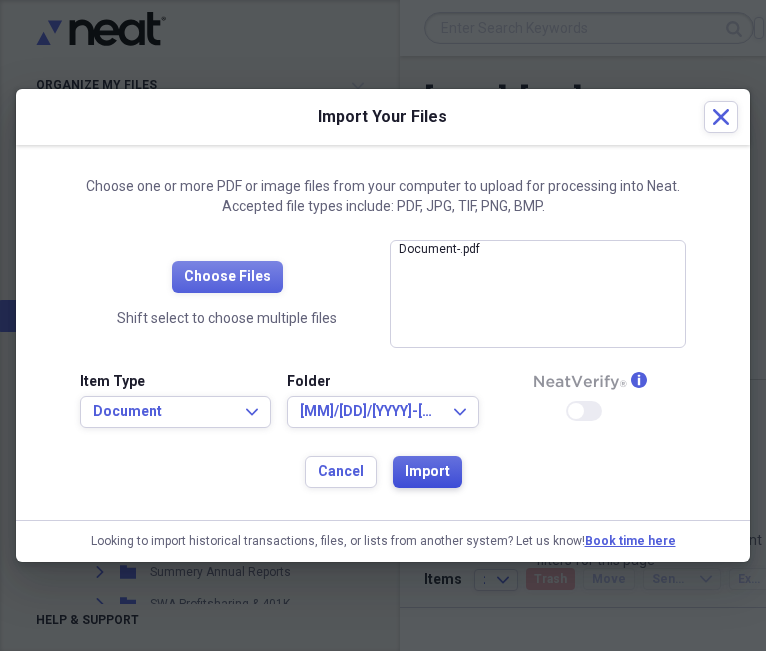 click on "Import" at bounding box center (427, 472) 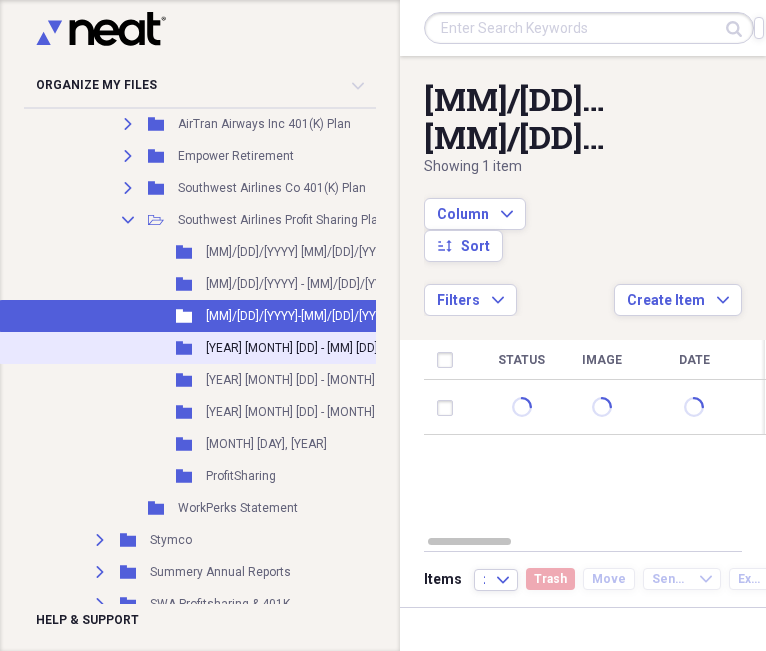 click on "[YEAR] [MONTH]   [DD] - [MM] [DD]" at bounding box center [292, 348] 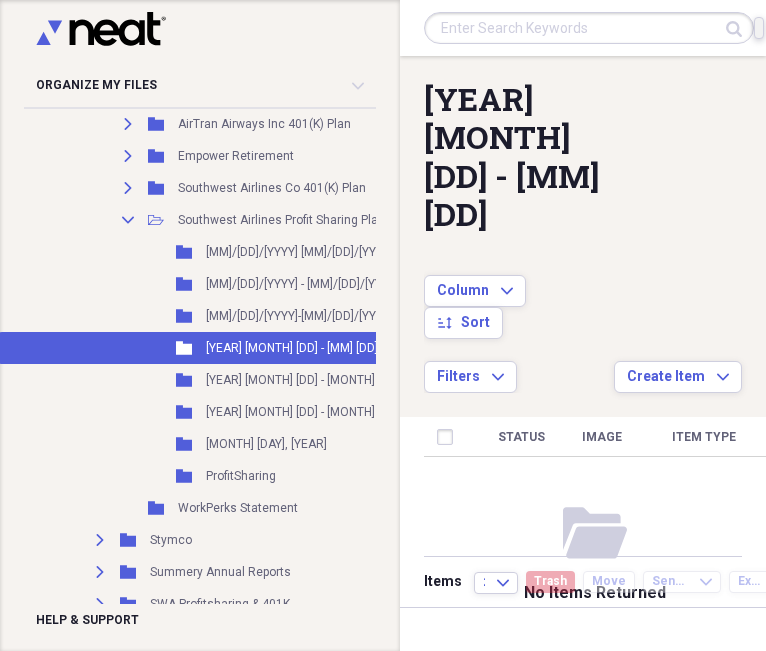 click on "Import" 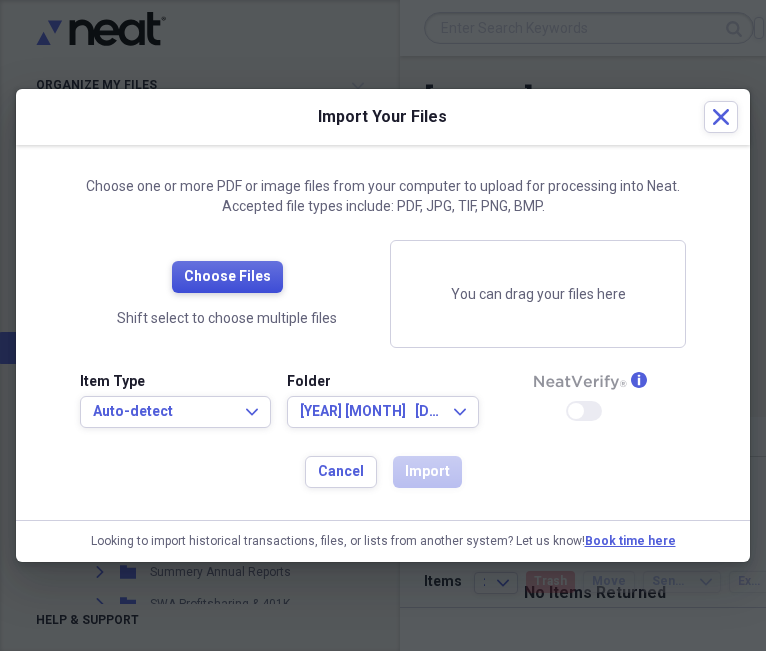 click on "Choose Files" at bounding box center [227, 277] 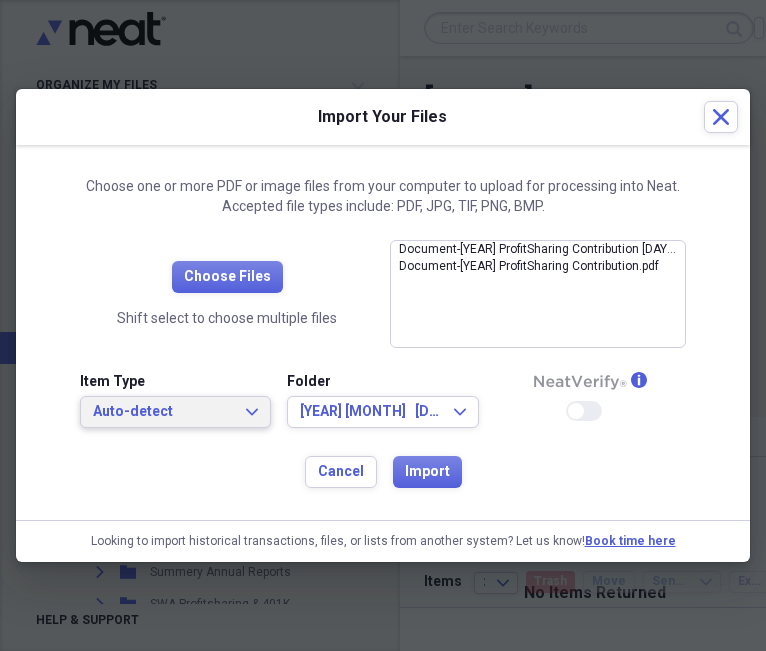 click on "Auto-detect" at bounding box center [163, 412] 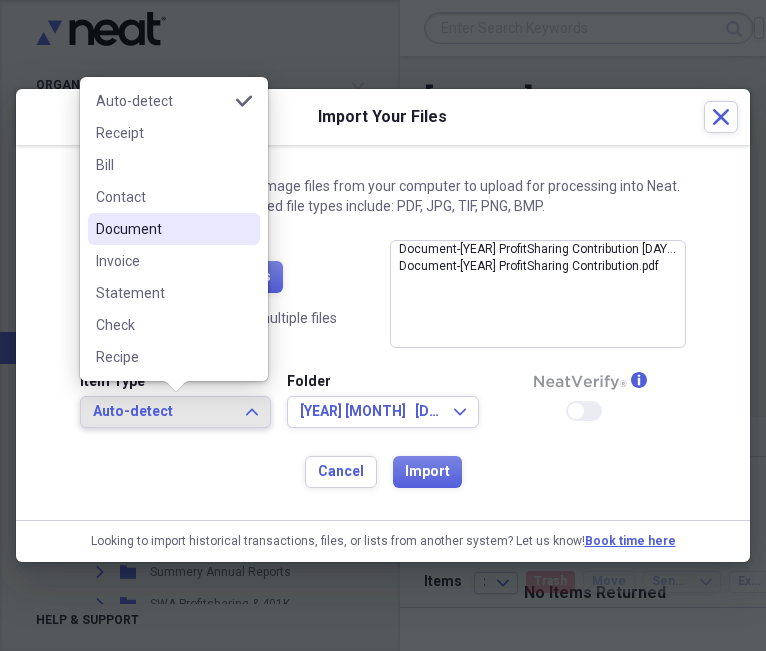 click on "Document" at bounding box center (162, 229) 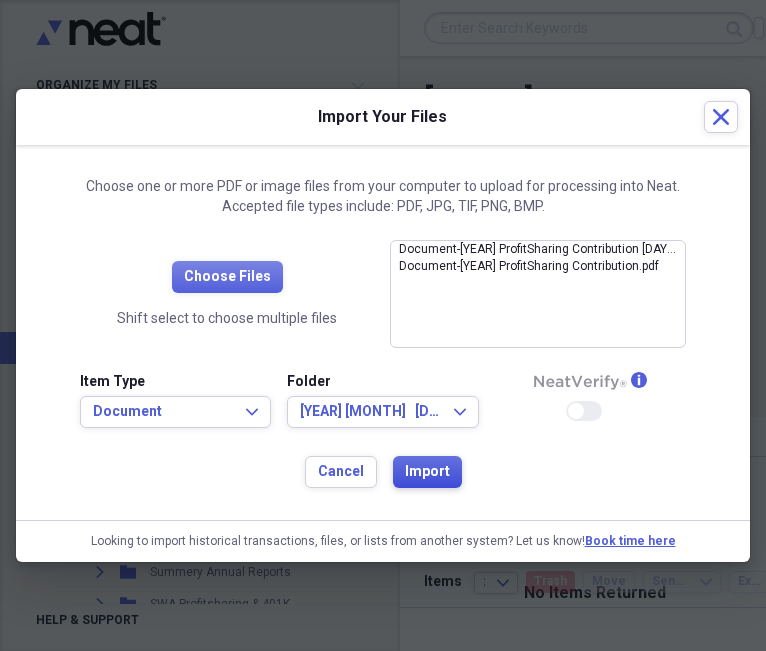 click on "Import" at bounding box center (427, 472) 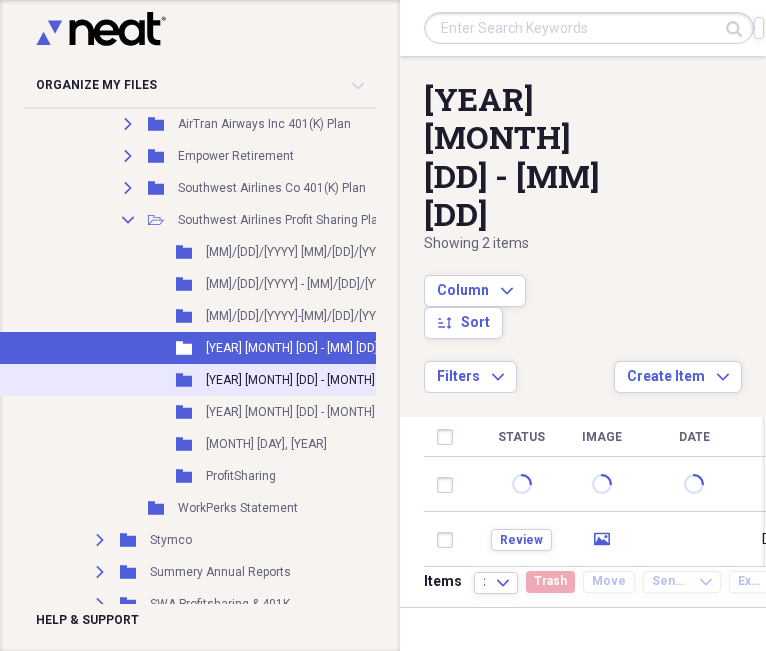 click on "[YEAR] [MONTH] [DD] - [MONTH] [DD]" at bounding box center (303, 380) 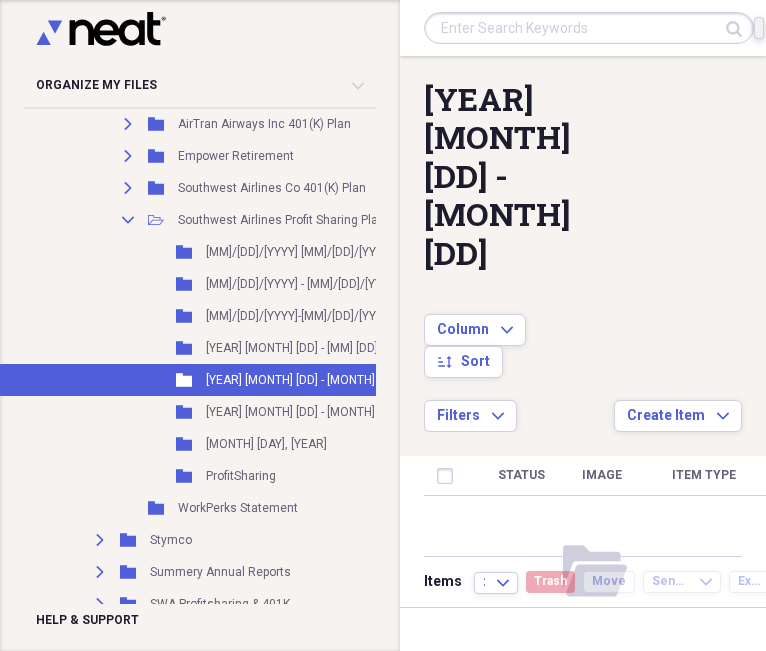 click on "Import Import" at bounding box center (759, 28) 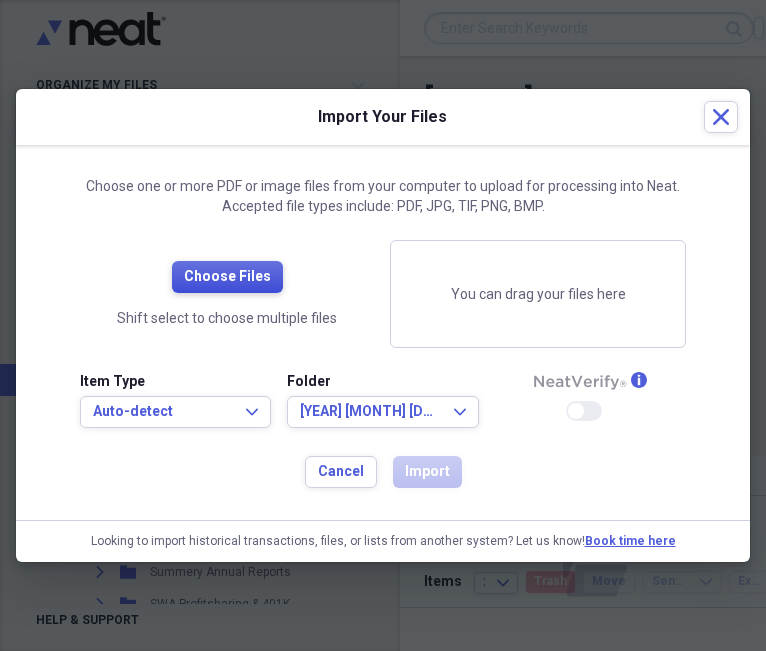 click on "Choose Files" at bounding box center (227, 277) 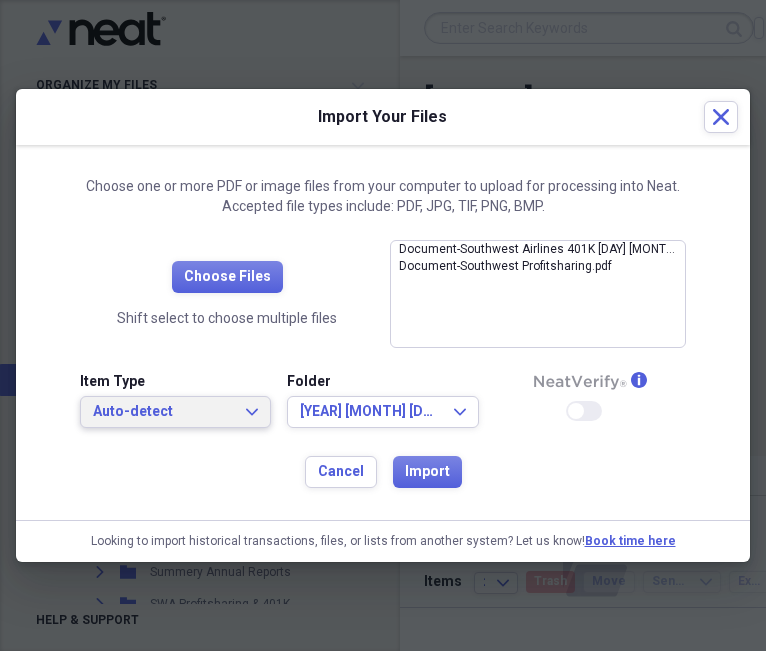 click on "Auto-detect" at bounding box center (163, 412) 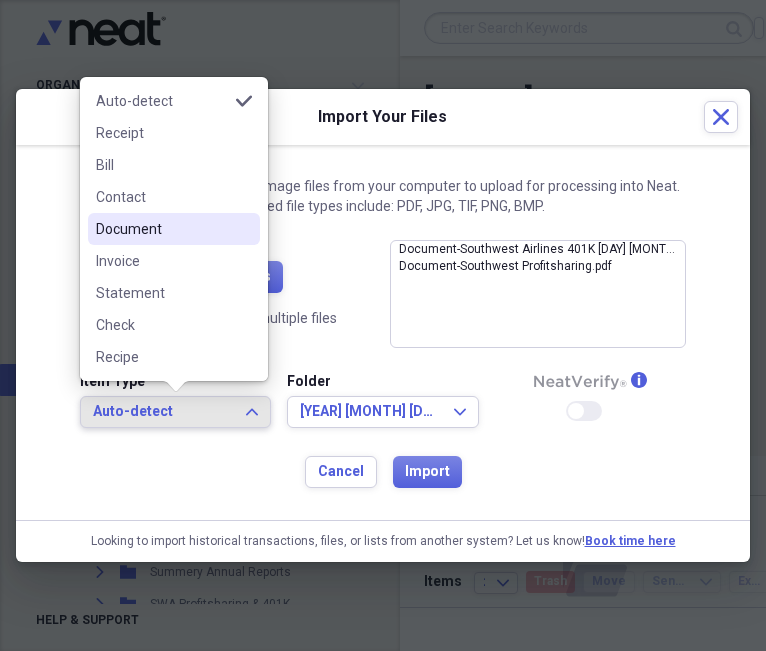 click on "Document" at bounding box center [162, 229] 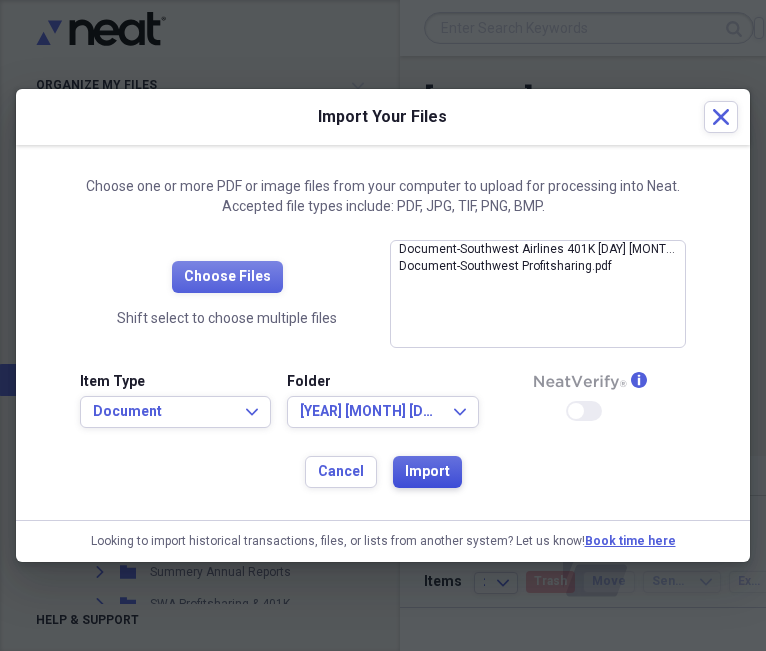 click on "Import" at bounding box center (427, 472) 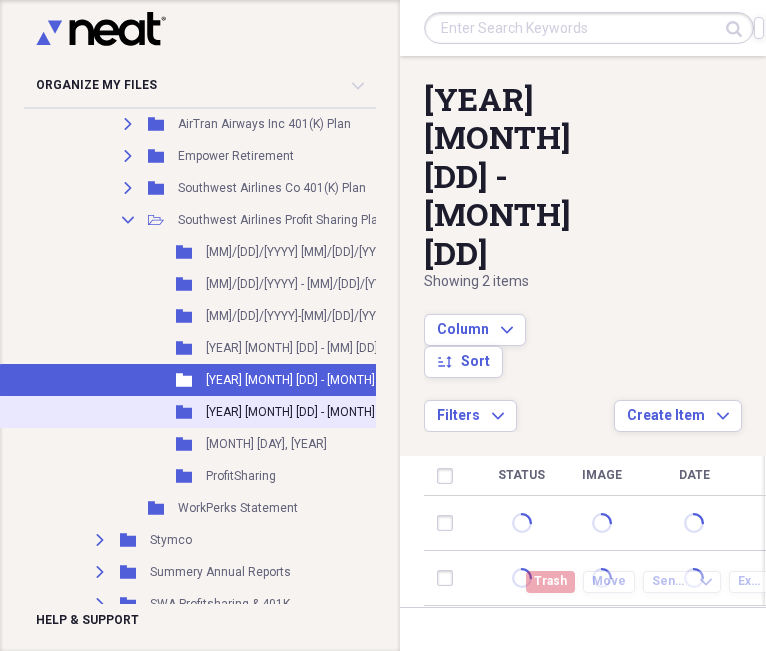 click on "Folder [YEAR] [MONTH] [DD] - [MM] [DD] Add Folder" at bounding box center [230, 412] 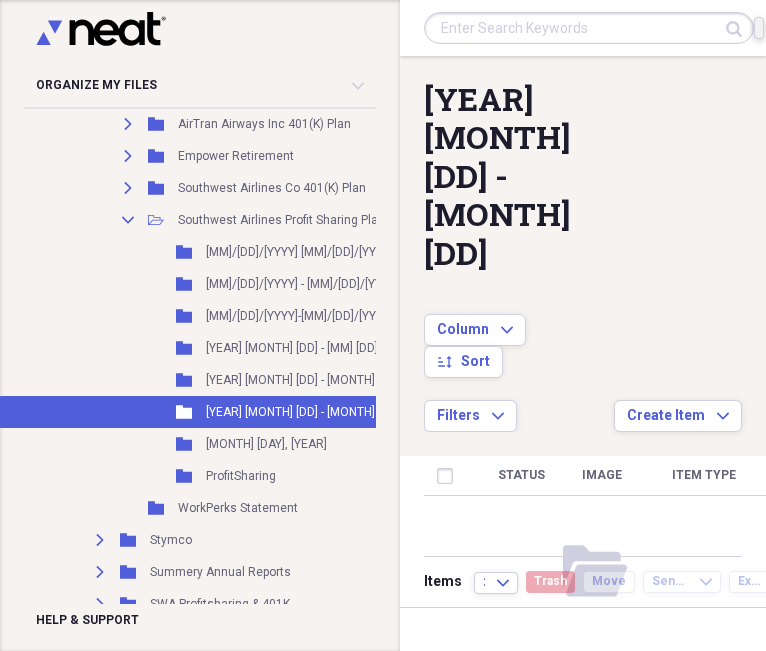 click 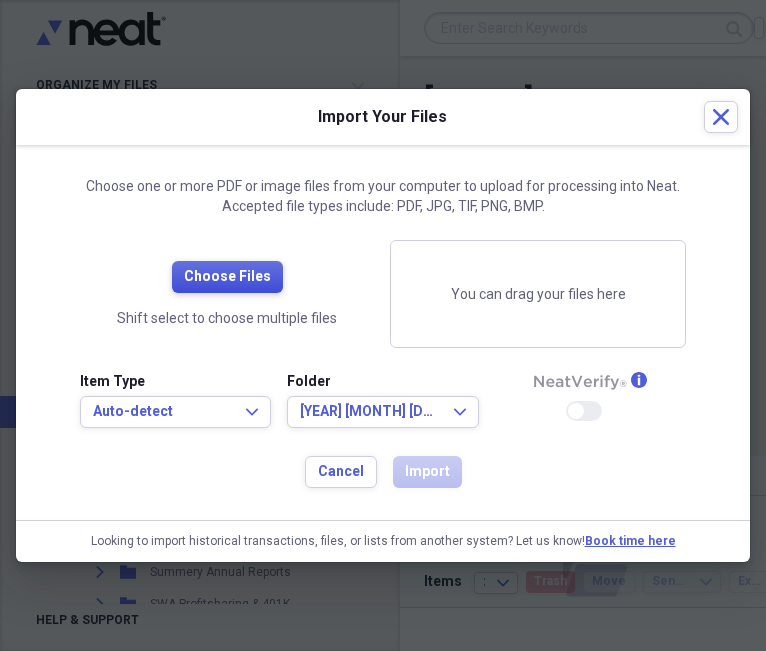 click on "Choose Files" at bounding box center [227, 277] 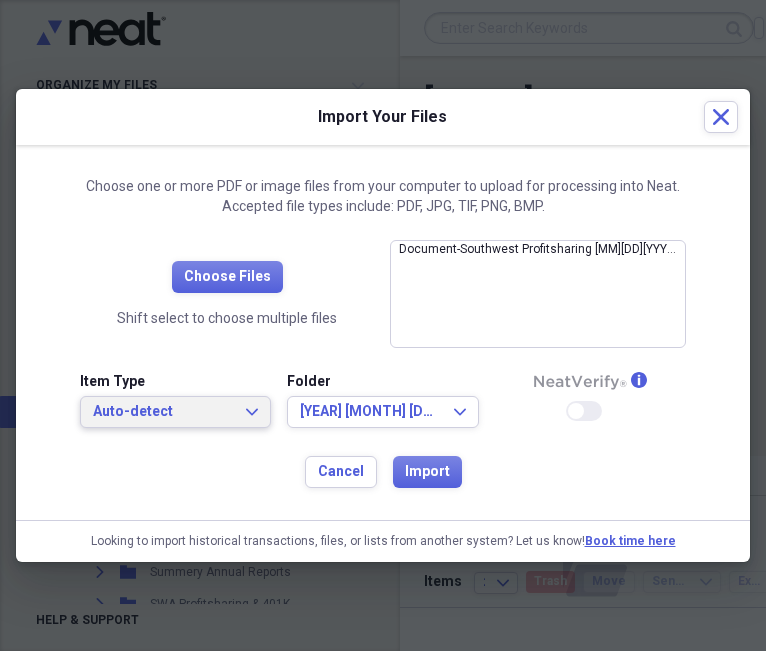 click on "Auto-detect" at bounding box center [163, 412] 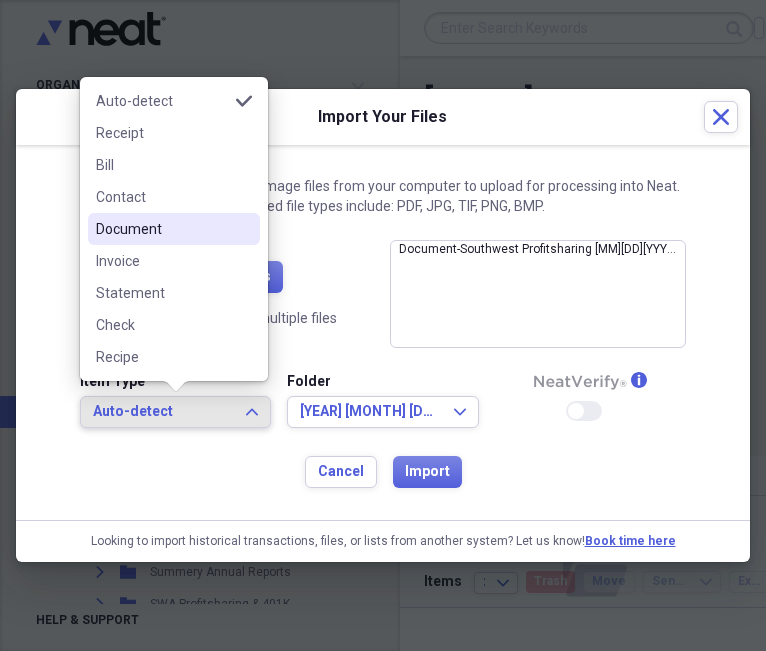 click on "Document" at bounding box center [162, 229] 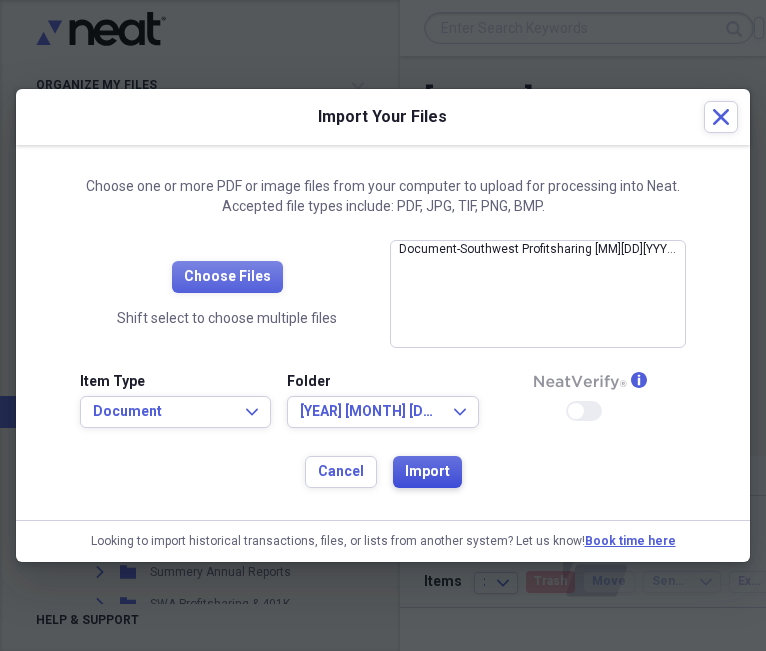 click on "Import" at bounding box center [427, 472] 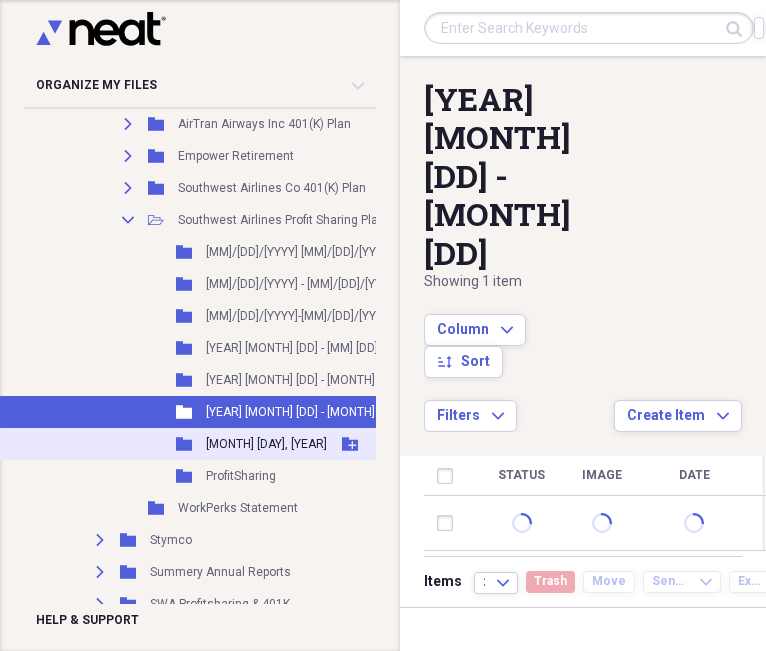 click on "[MONTH] [DAY], [YEAR]" at bounding box center [266, 444] 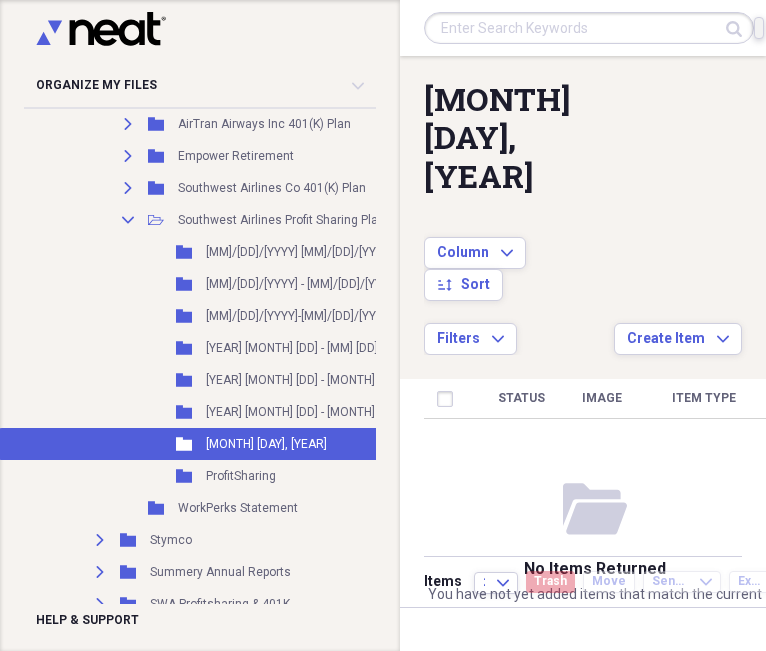 click 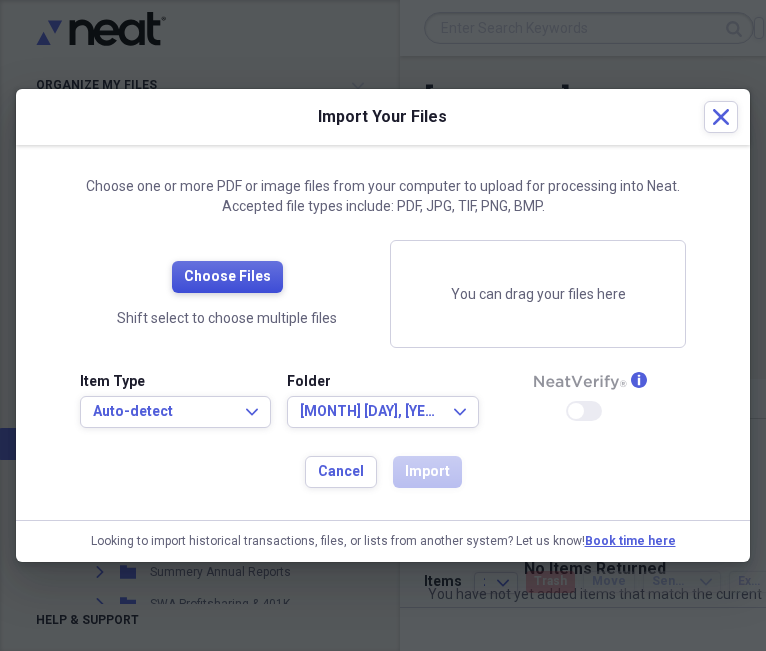 click on "Choose Files" at bounding box center (227, 277) 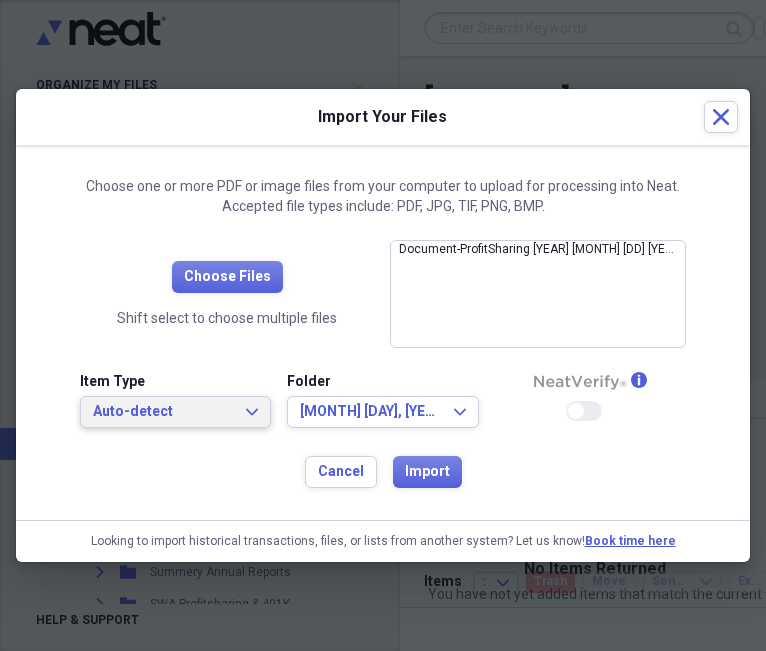 click on "Auto-detect" at bounding box center (163, 412) 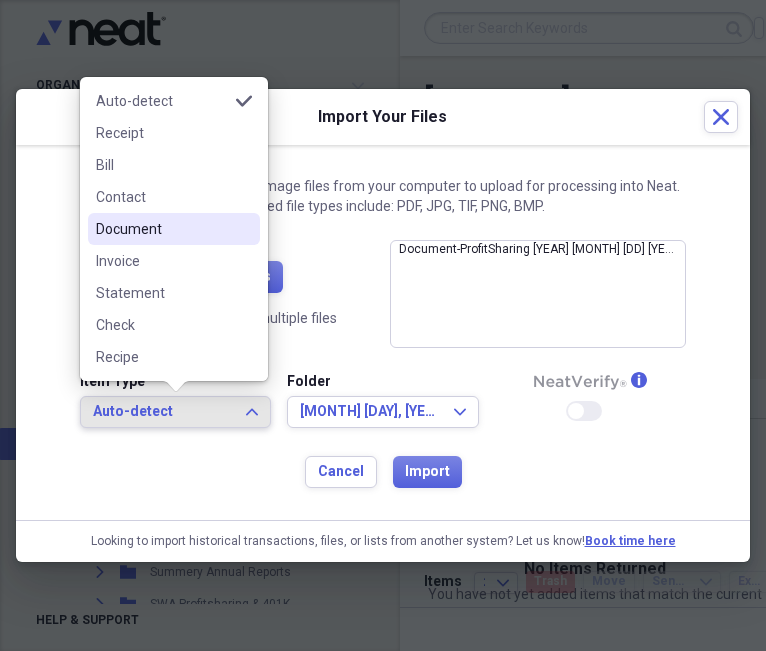 click on "Document" at bounding box center (162, 229) 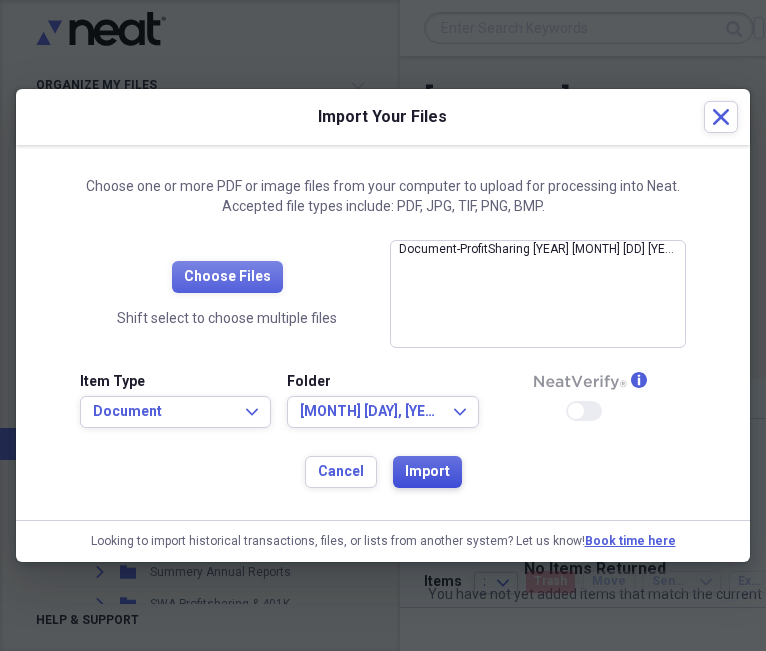 click on "Import" at bounding box center (427, 472) 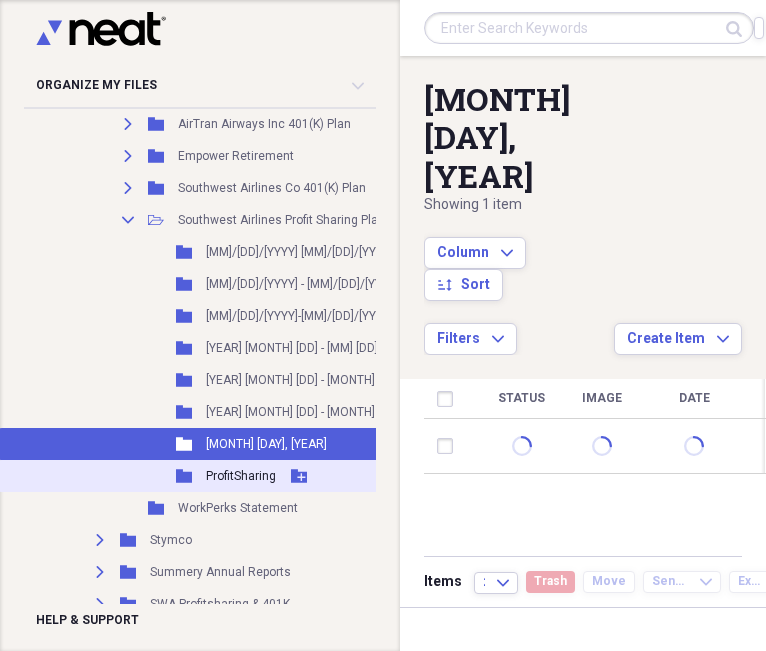click 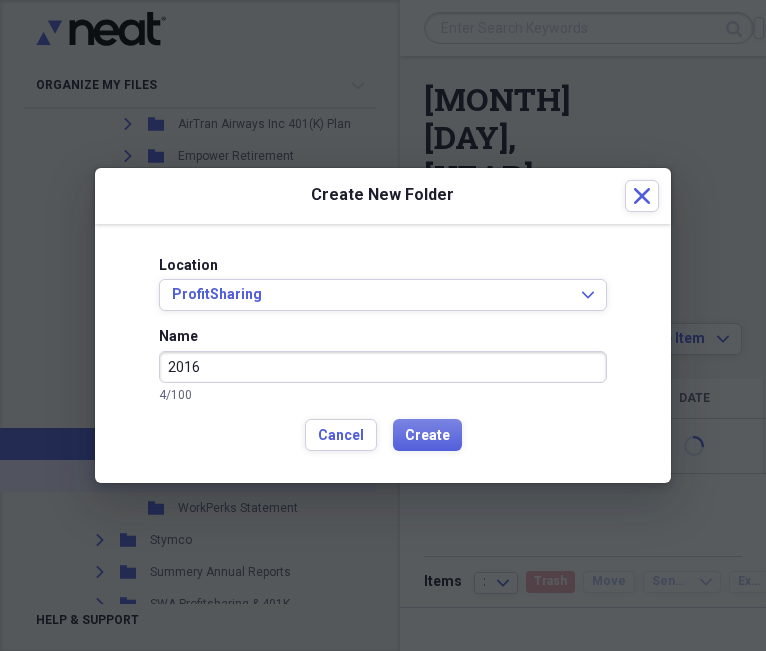 type on "2016" 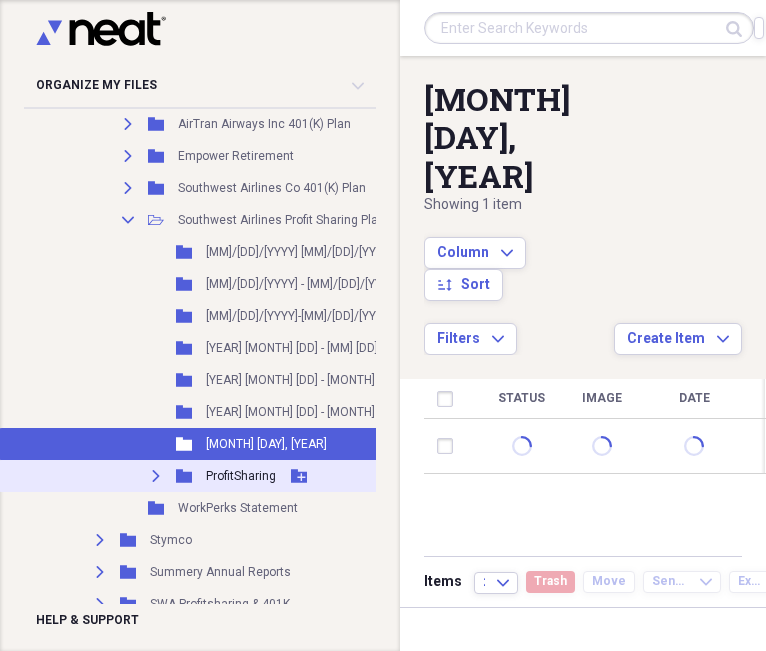 click on "Expand" 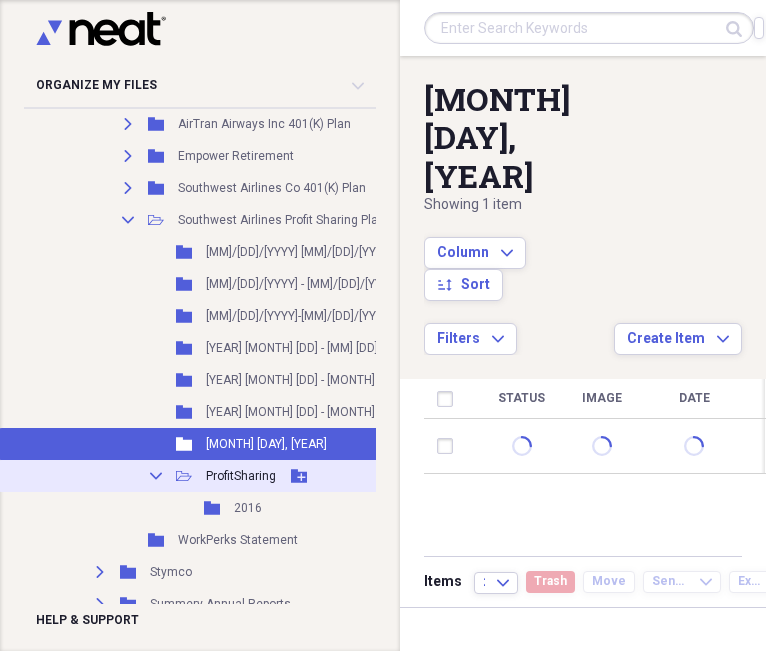 click 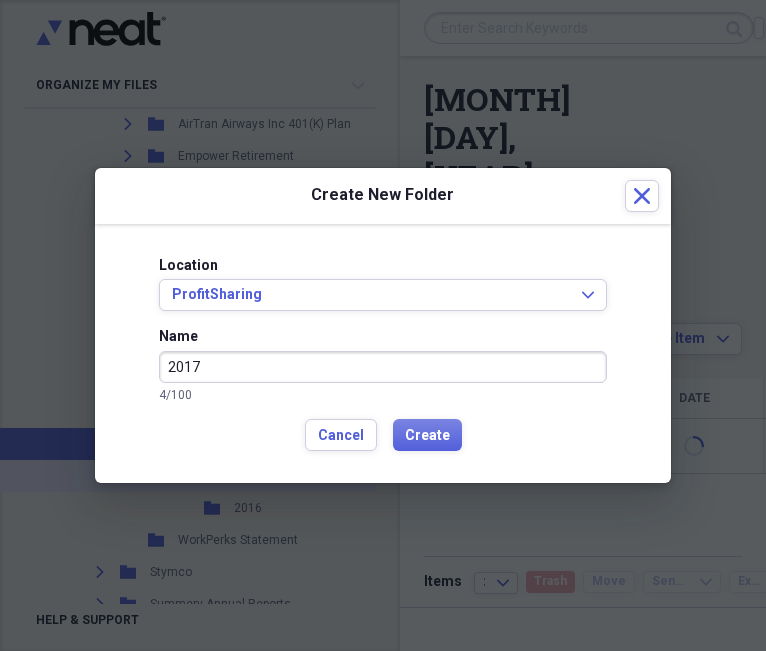 type on "2017" 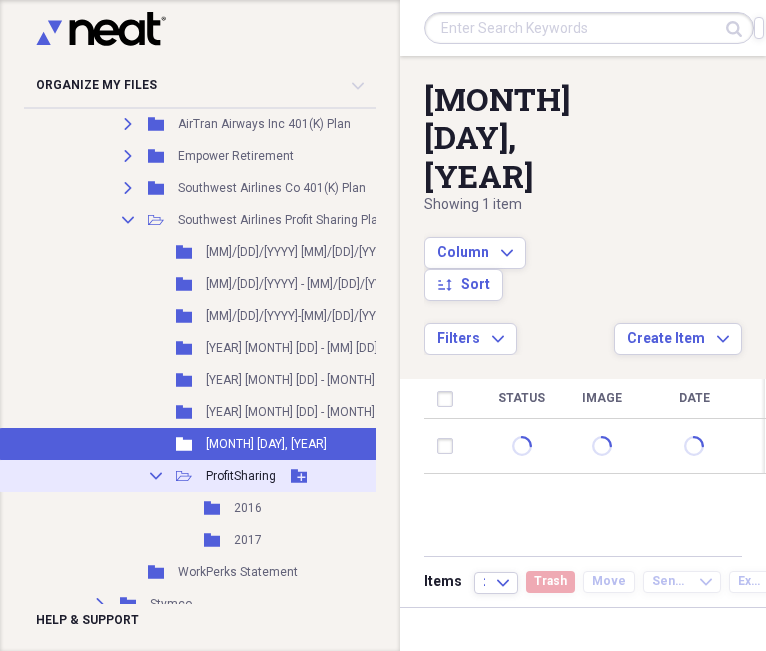 click 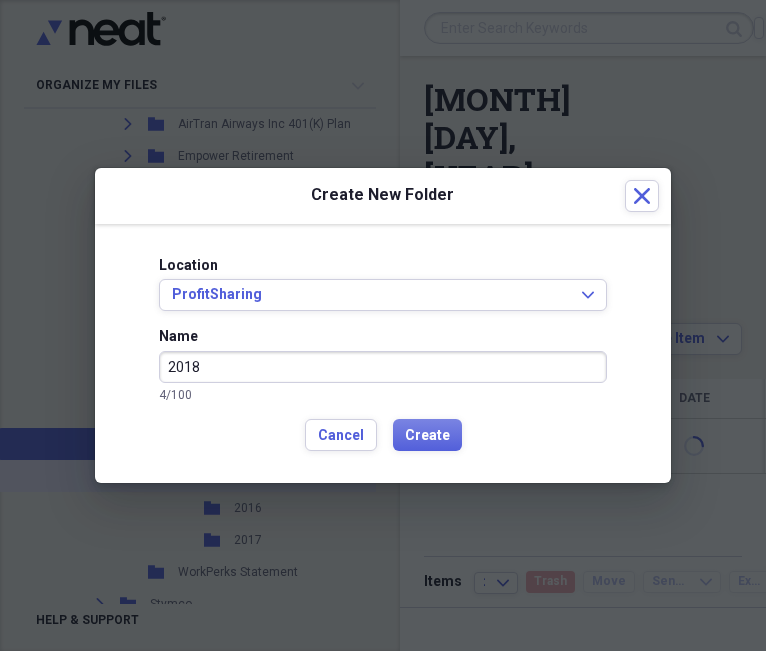 type on "2018" 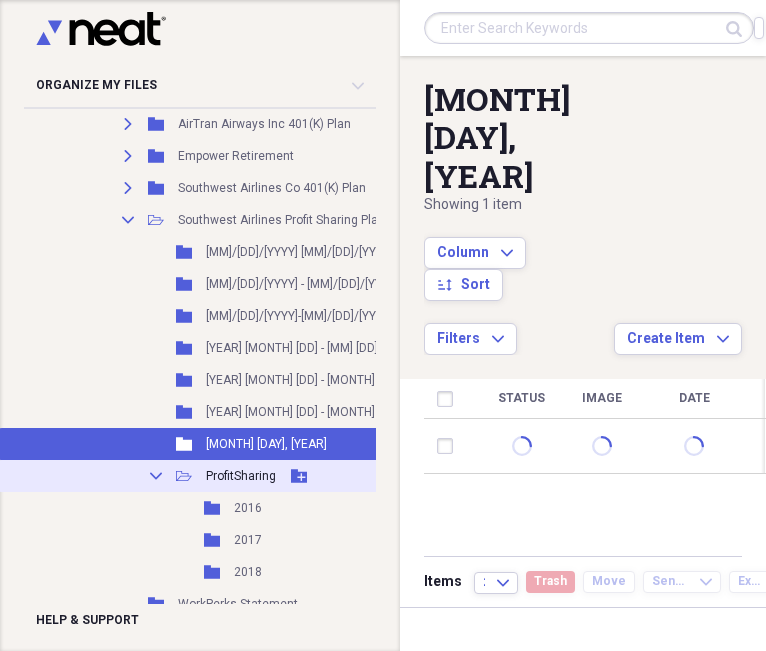click 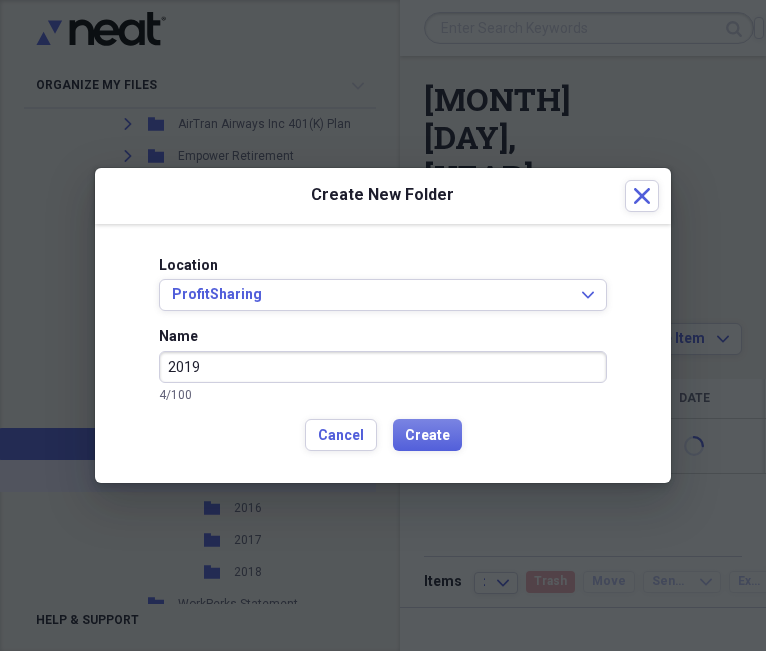 type on "2019" 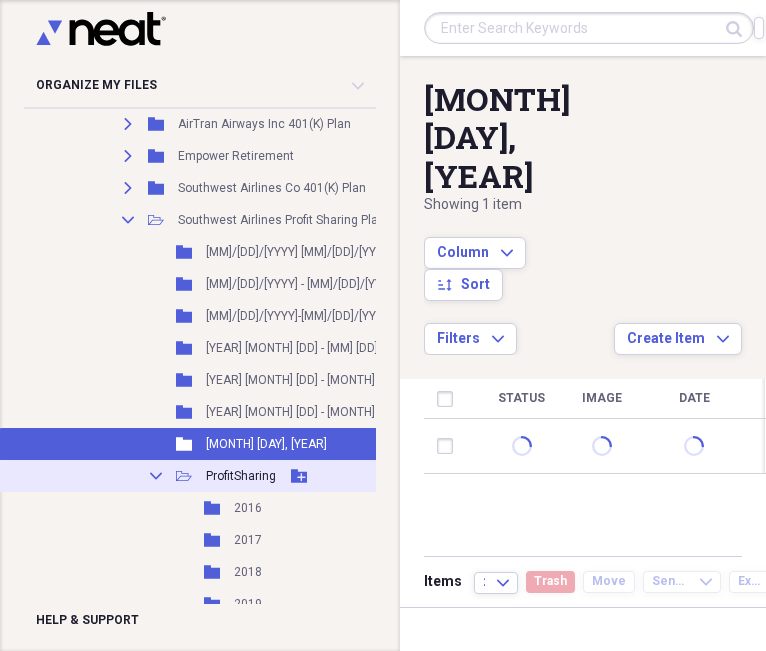 click 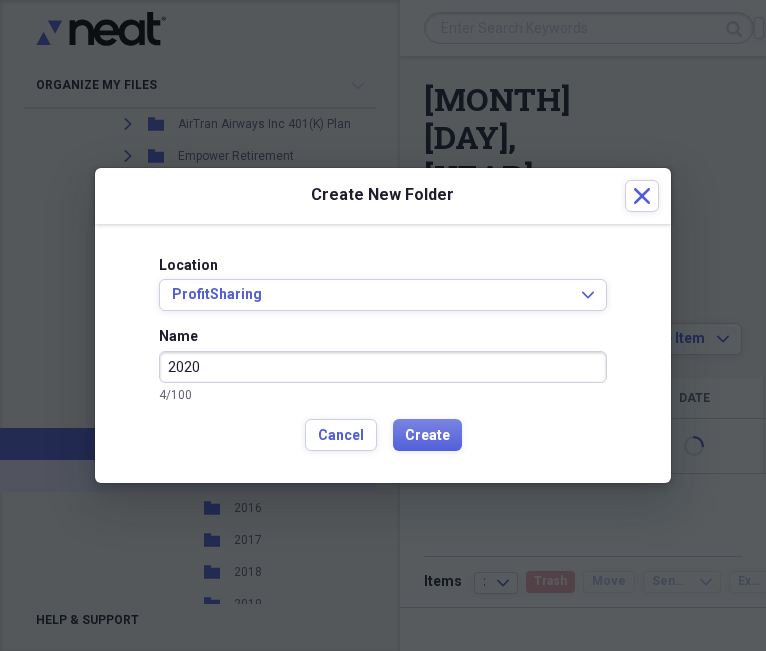 type on "2020" 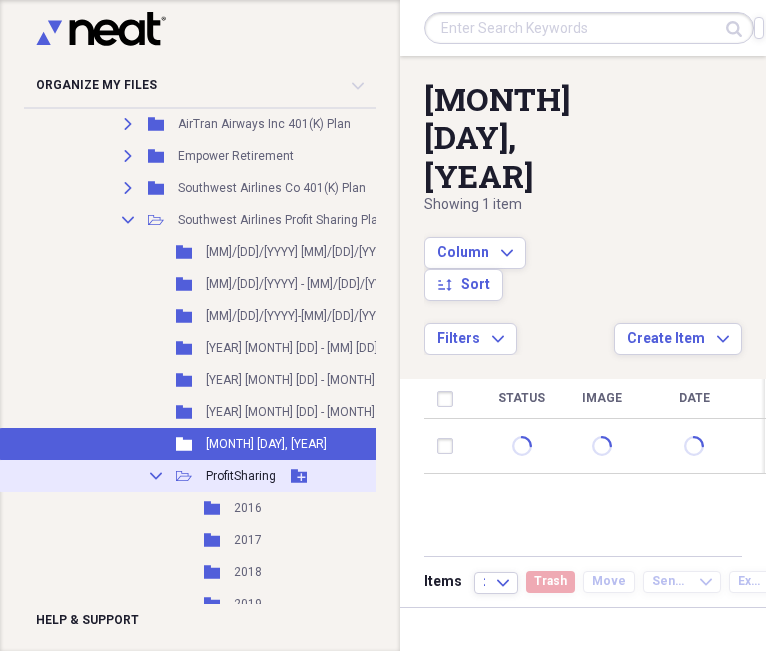click 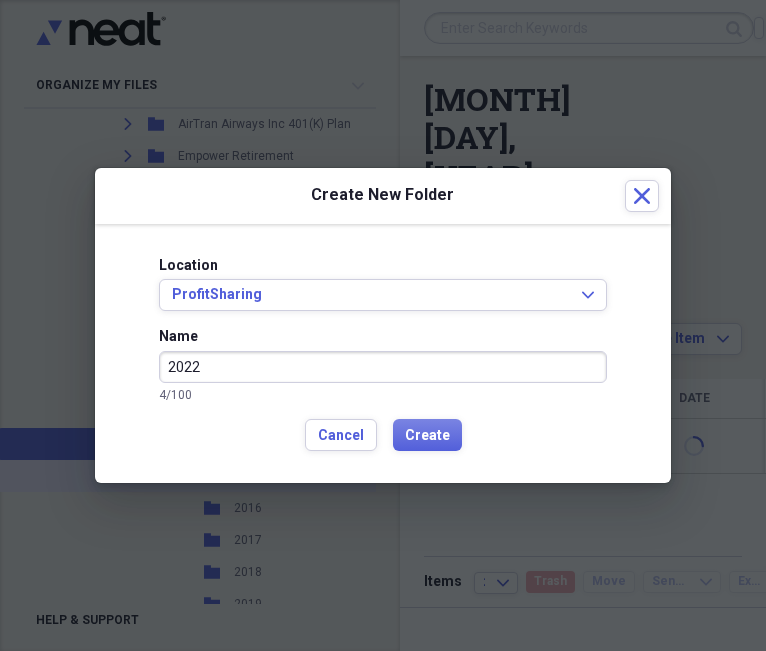 type on "2022" 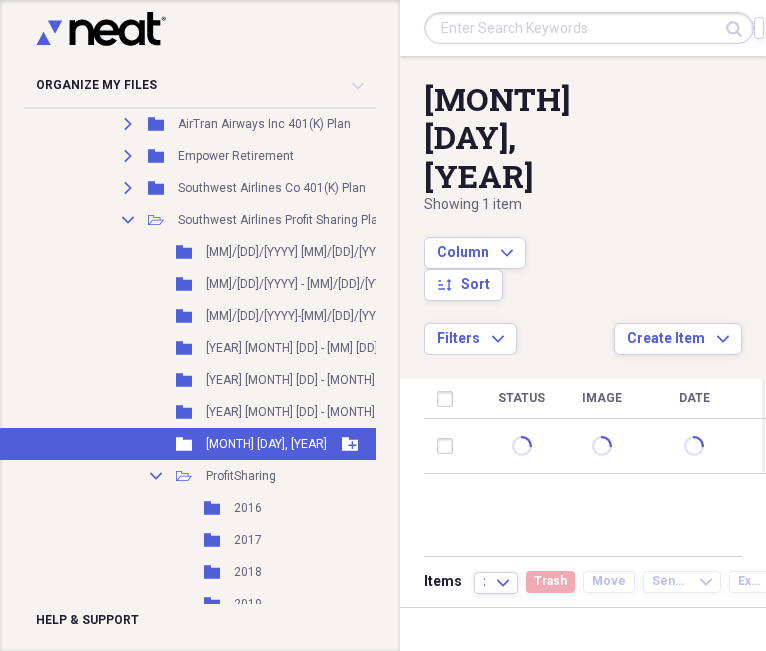 scroll, scrollTop: 1809, scrollLeft: 0, axis: vertical 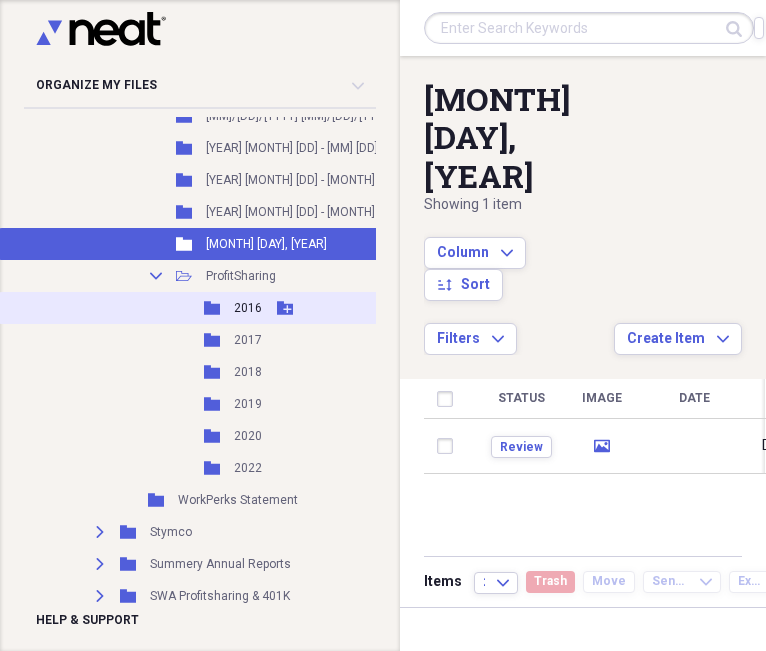 click on "Folder 2016 Add Folder" at bounding box center (230, 308) 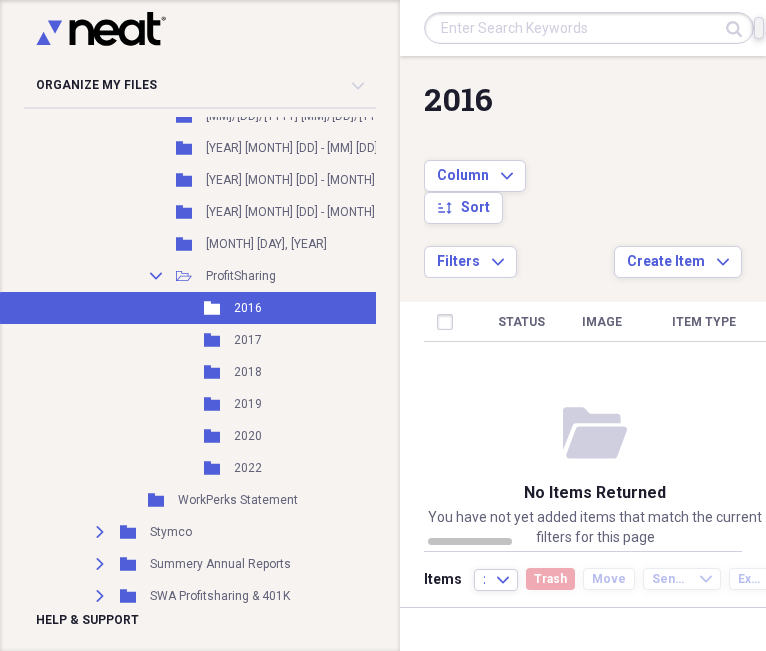 click on "Import Import" at bounding box center [759, 28] 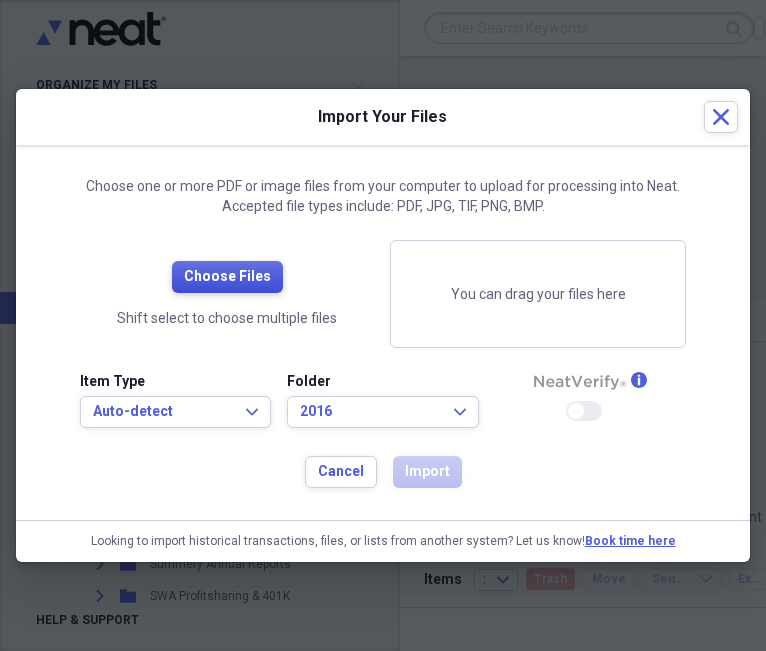 click on "Choose Files" at bounding box center (227, 277) 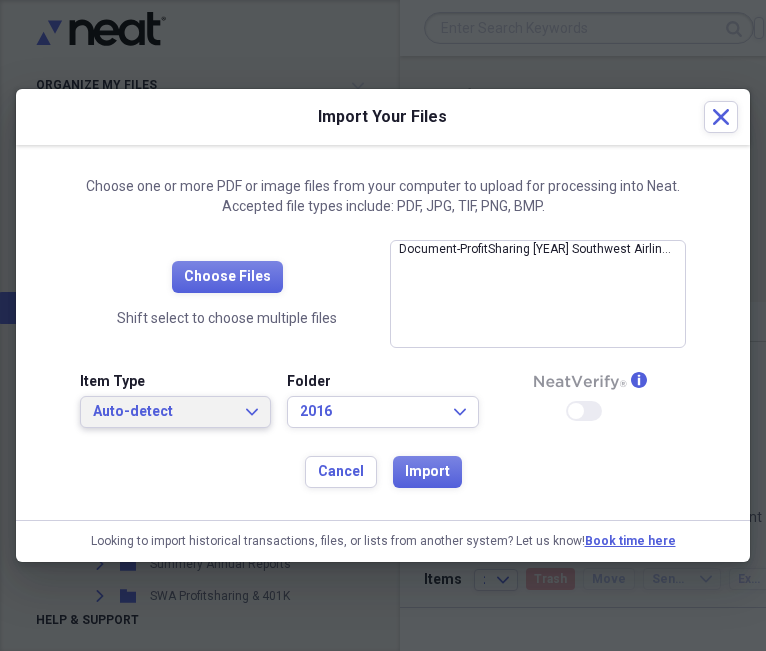 click on "Auto-detect" at bounding box center (163, 412) 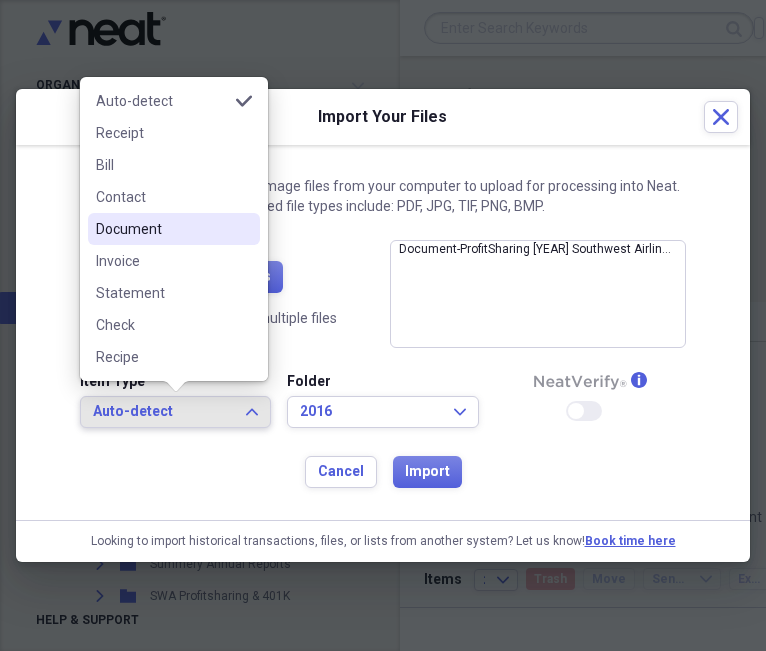 click on "Document" at bounding box center (162, 229) 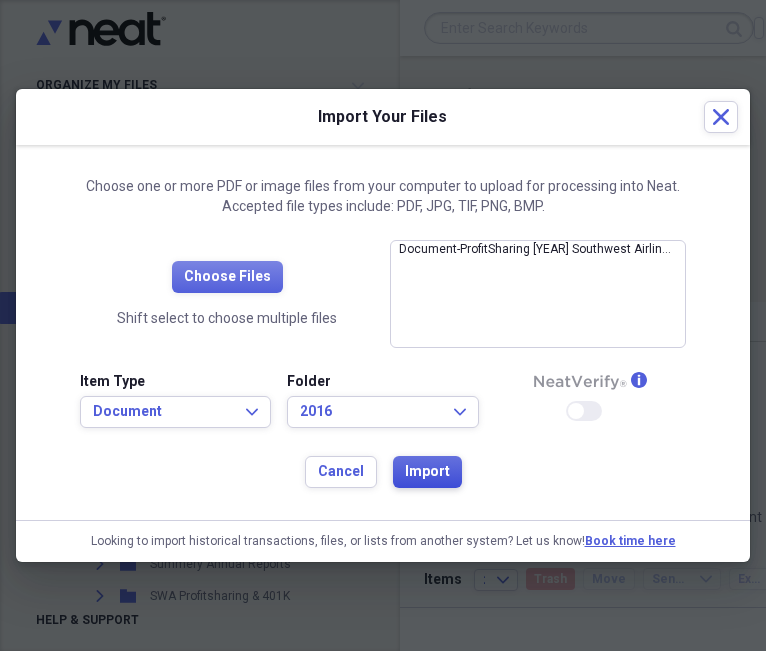 click on "Import" at bounding box center [427, 472] 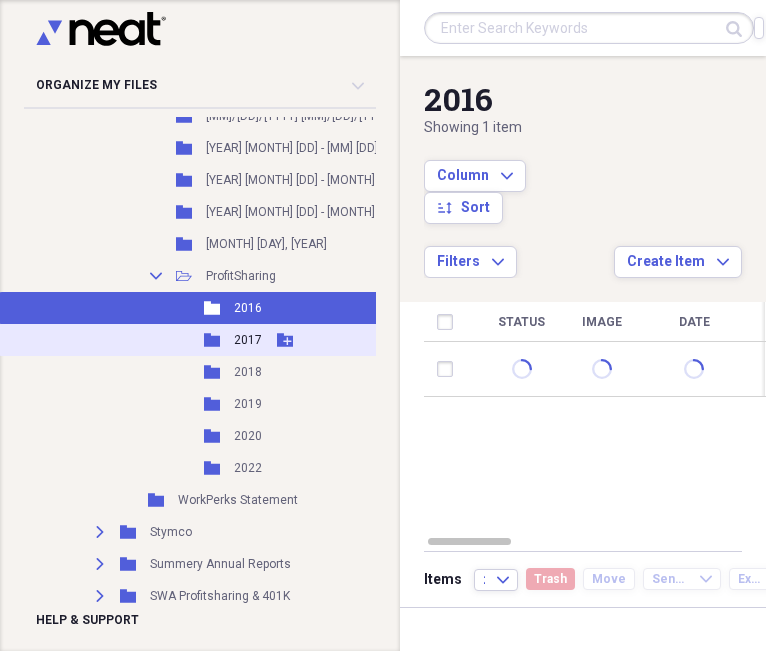 click on "Folder 2017 Add Folder" at bounding box center (230, 340) 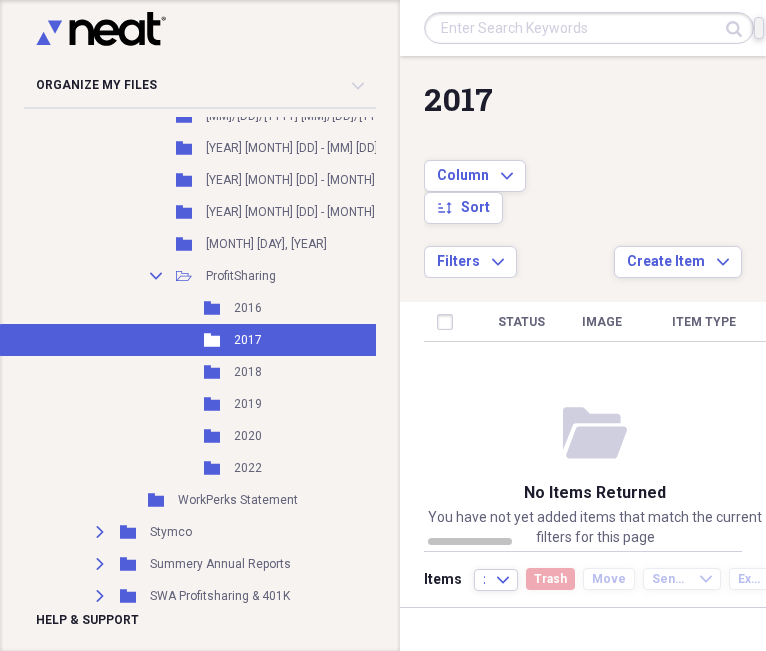 click on "Import" 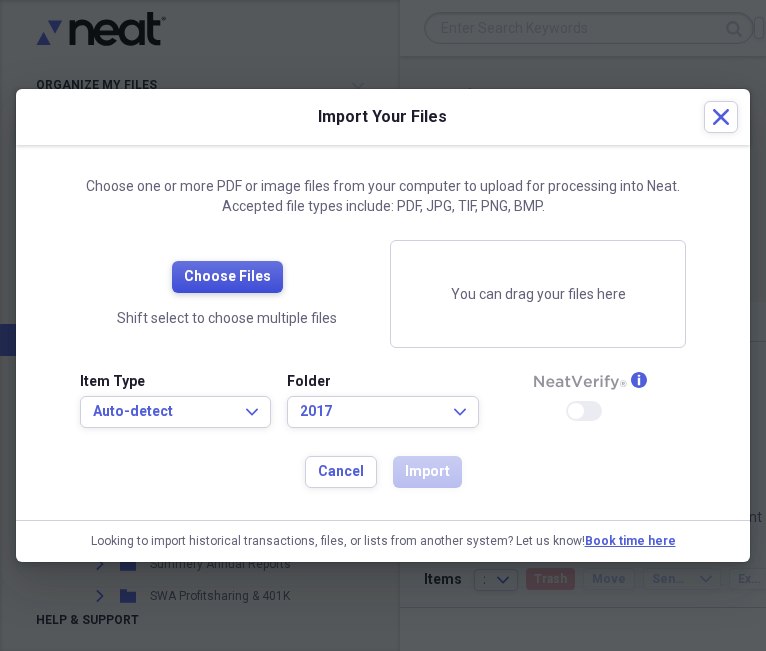 click on "Choose Files" at bounding box center [227, 277] 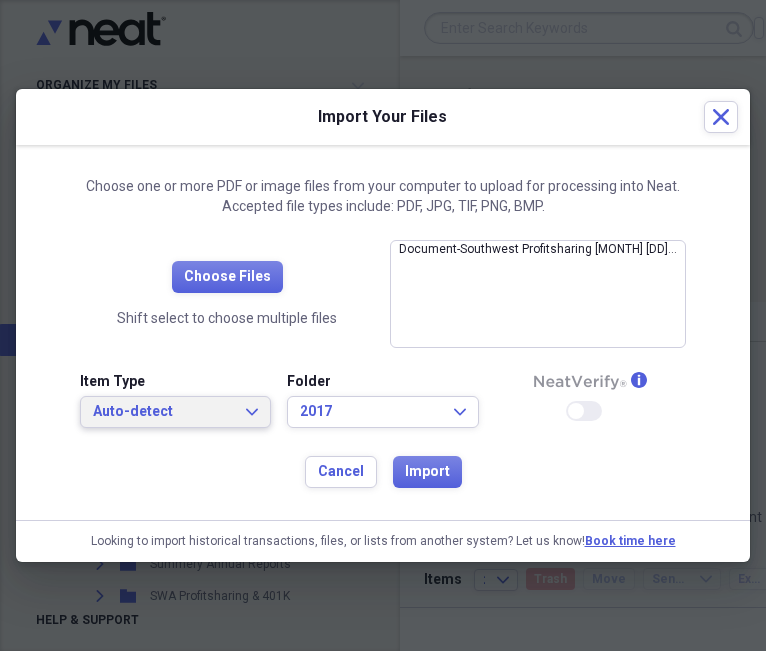 click on "Auto-detect" at bounding box center (163, 412) 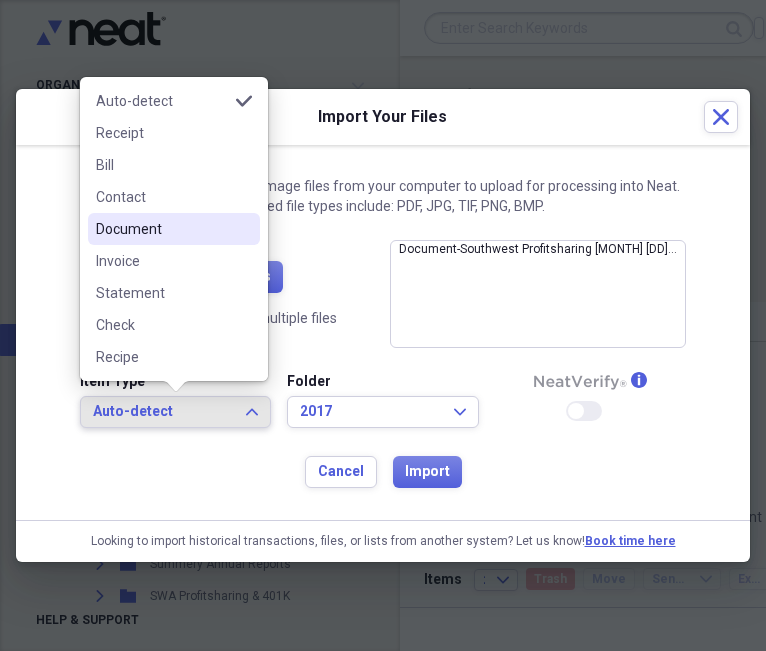 click on "Document" at bounding box center (162, 229) 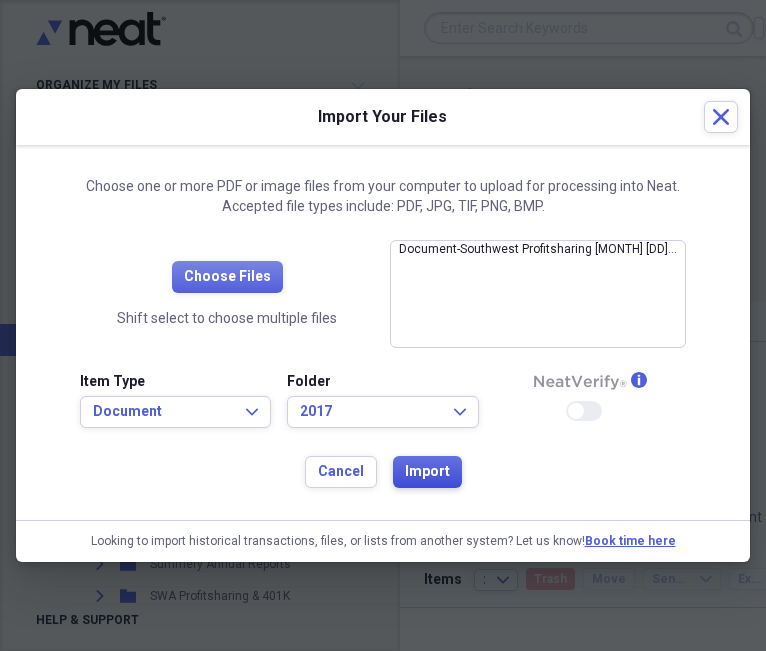 click on "Import" at bounding box center [427, 472] 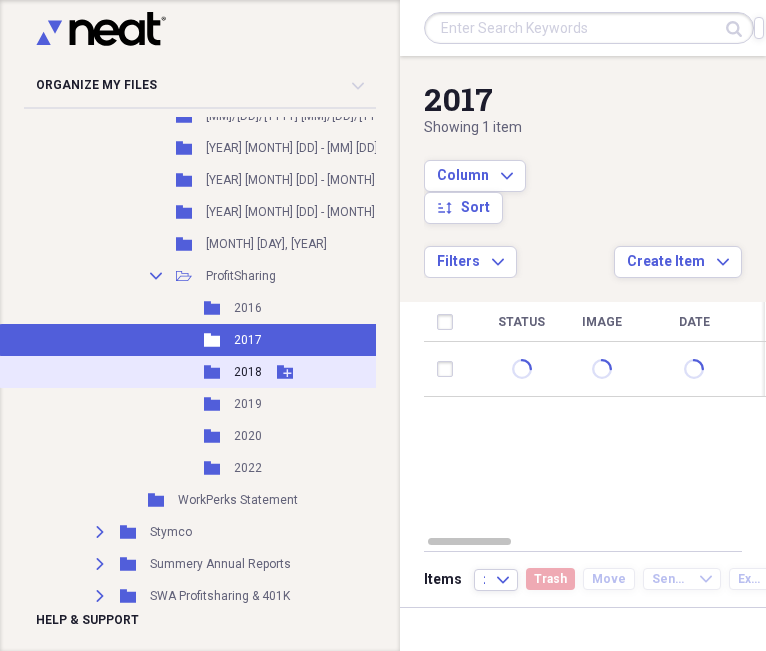 click on "2018" at bounding box center [248, 372] 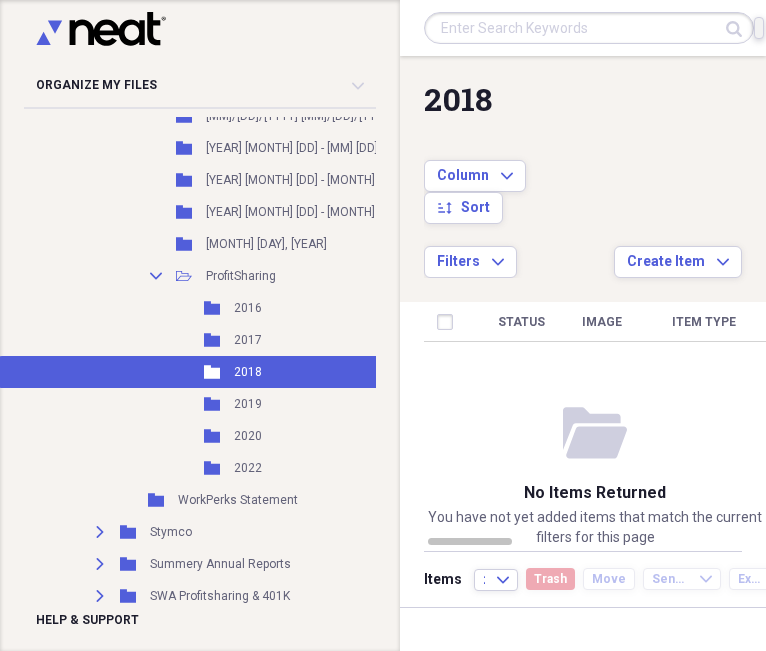 click on "Import Import" at bounding box center [759, 28] 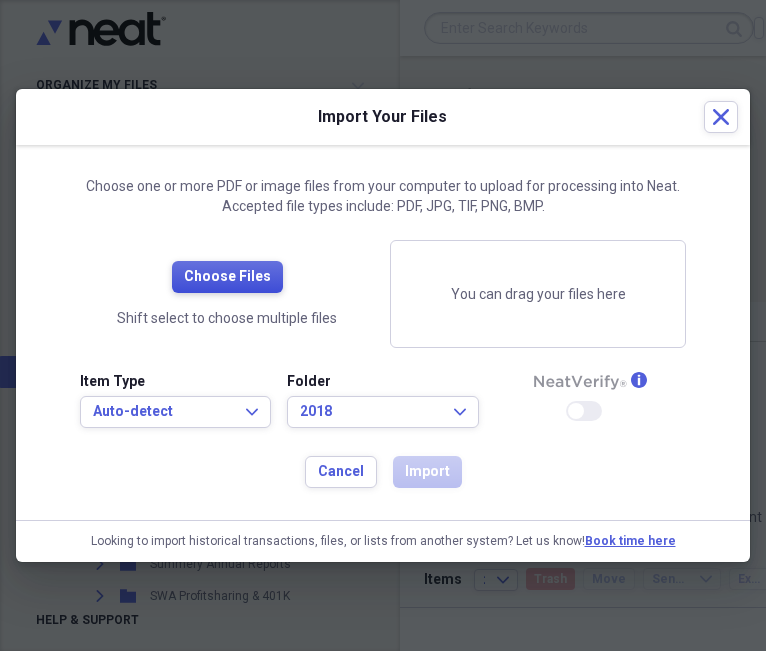 click on "Choose Files" at bounding box center (227, 277) 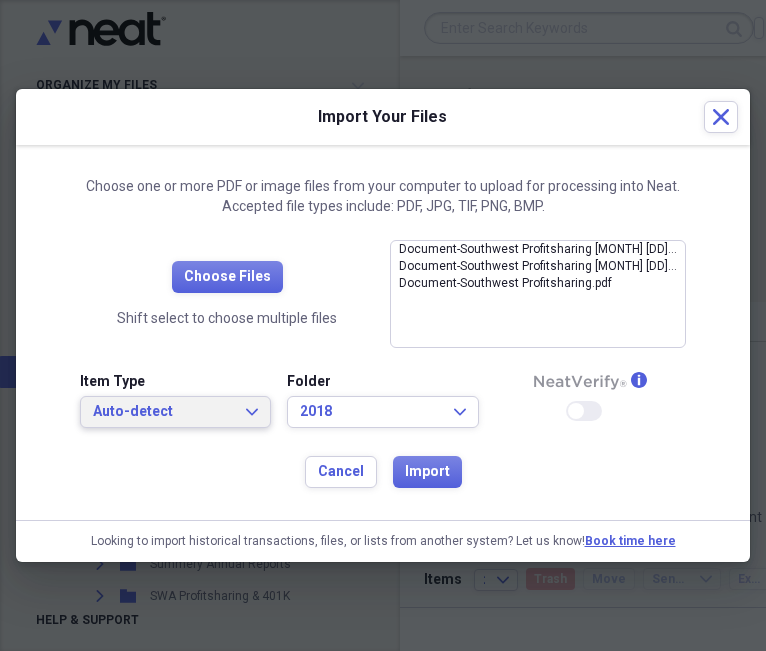 click on "Auto-detect" at bounding box center [163, 412] 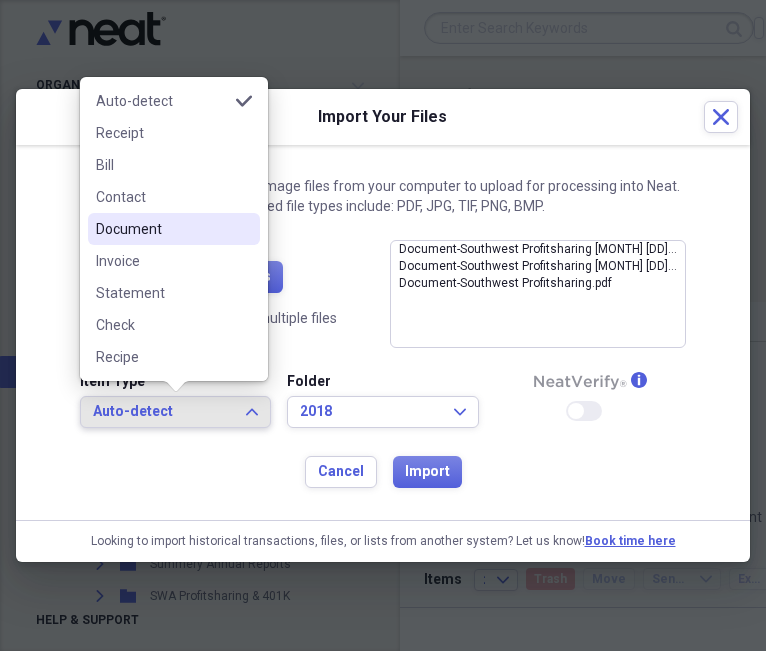 click on "Document" at bounding box center (162, 229) 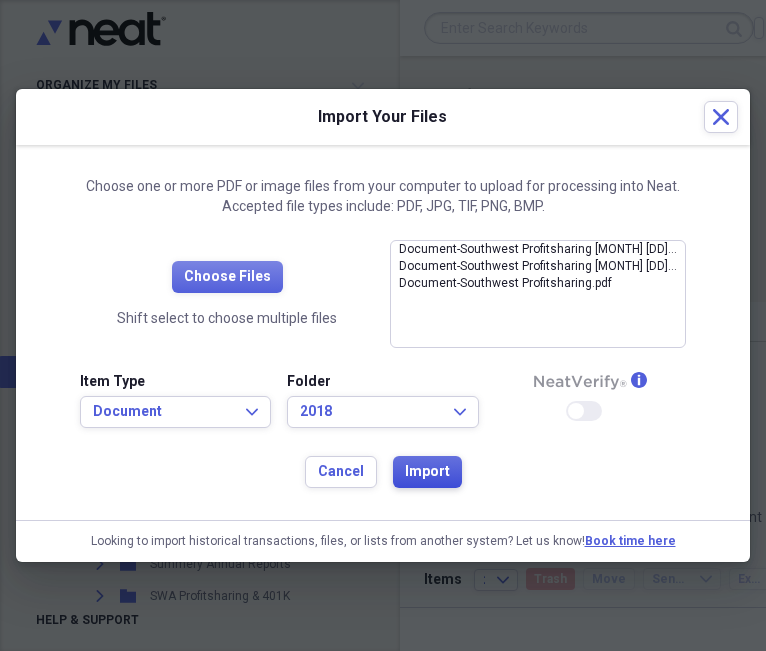 click on "Import" at bounding box center (427, 472) 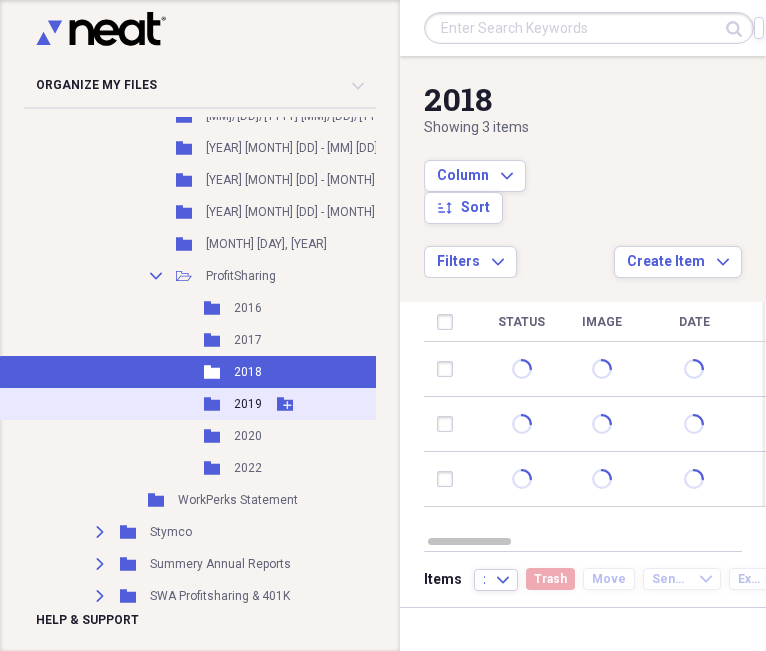 click on "Folder 2019 Add Folder" at bounding box center (230, 404) 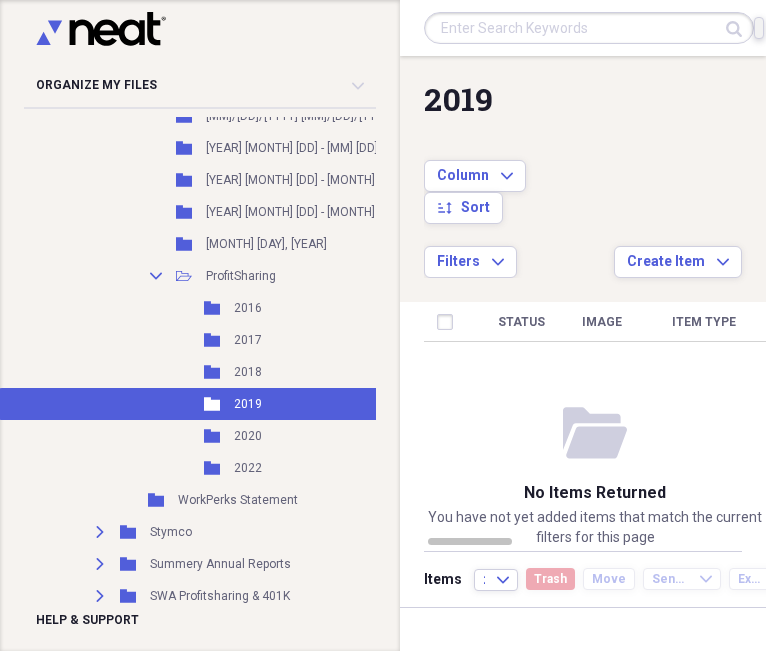click on "Import Import" at bounding box center (759, 28) 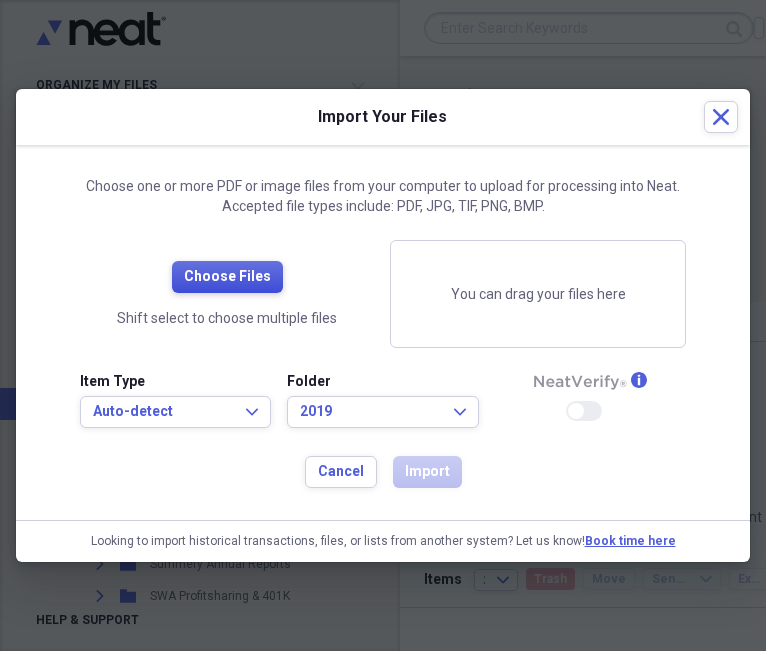click on "Choose Files" at bounding box center (227, 277) 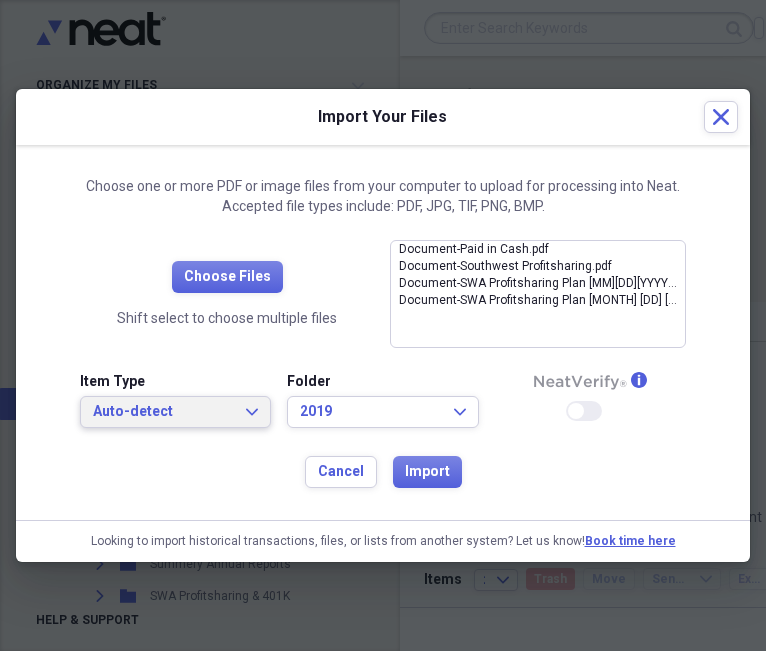 click on "Auto-detect" at bounding box center [163, 412] 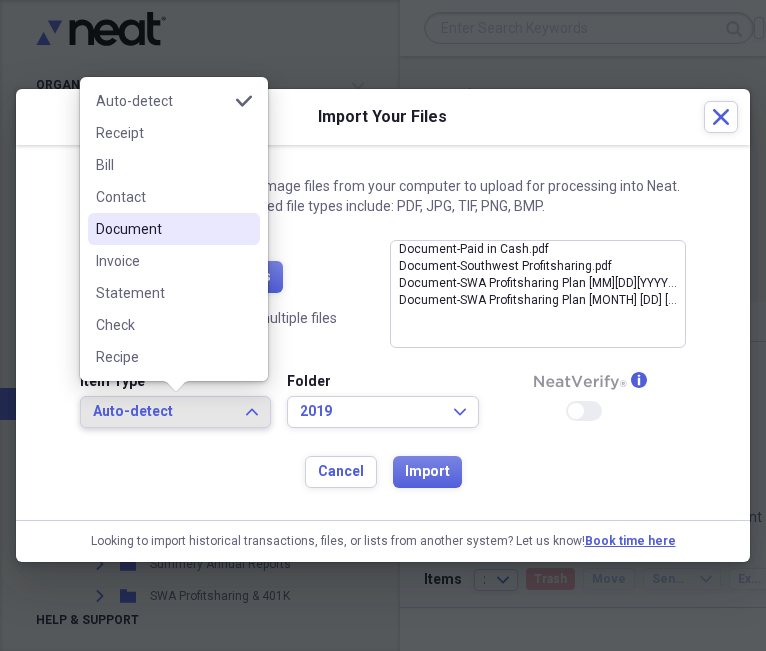 click on "Document" at bounding box center [162, 229] 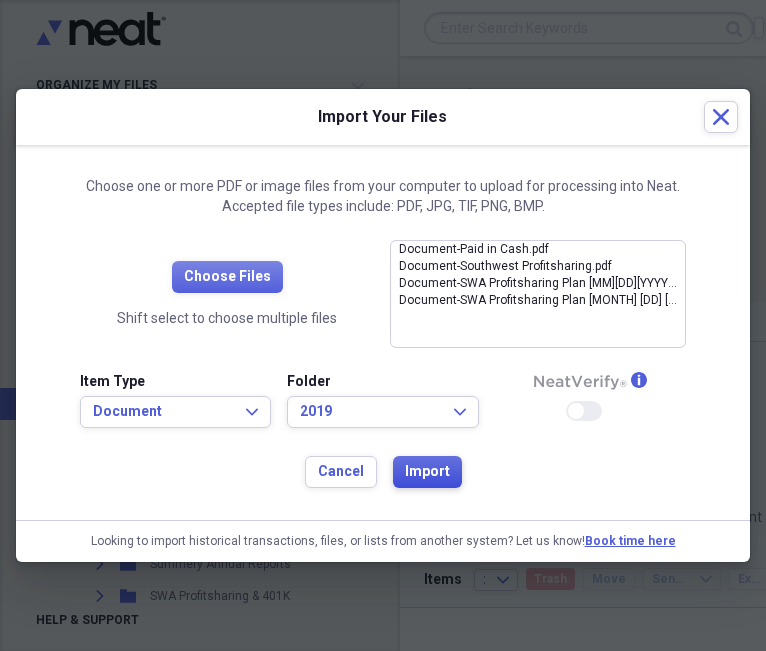 click on "Import" at bounding box center (427, 472) 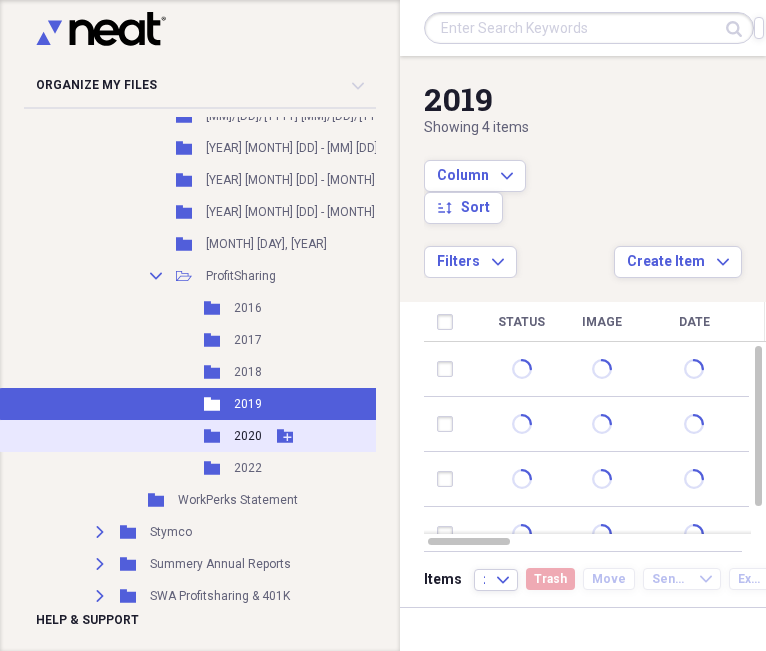 click on "2020" at bounding box center (248, 436) 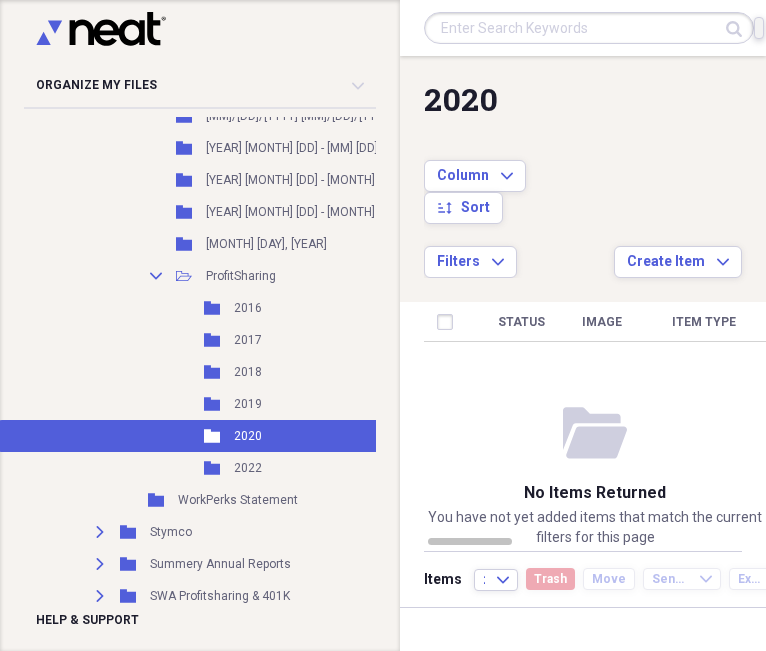 click on "Import" 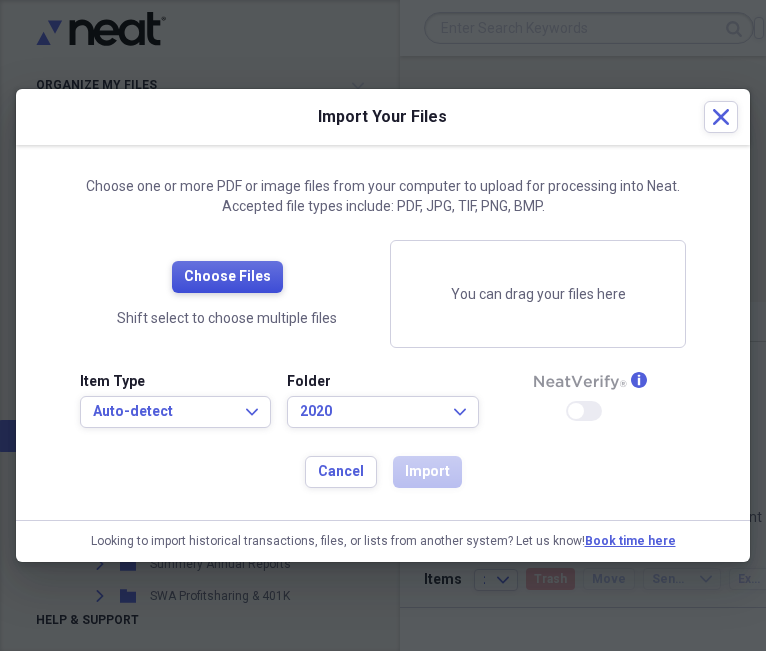 click on "Choose Files" at bounding box center [227, 277] 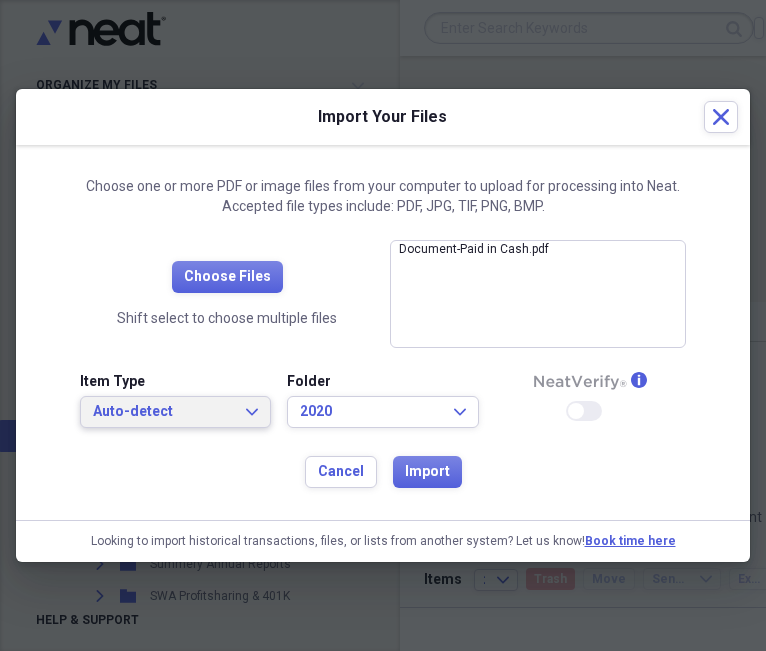 click on "Auto-detect" at bounding box center (163, 412) 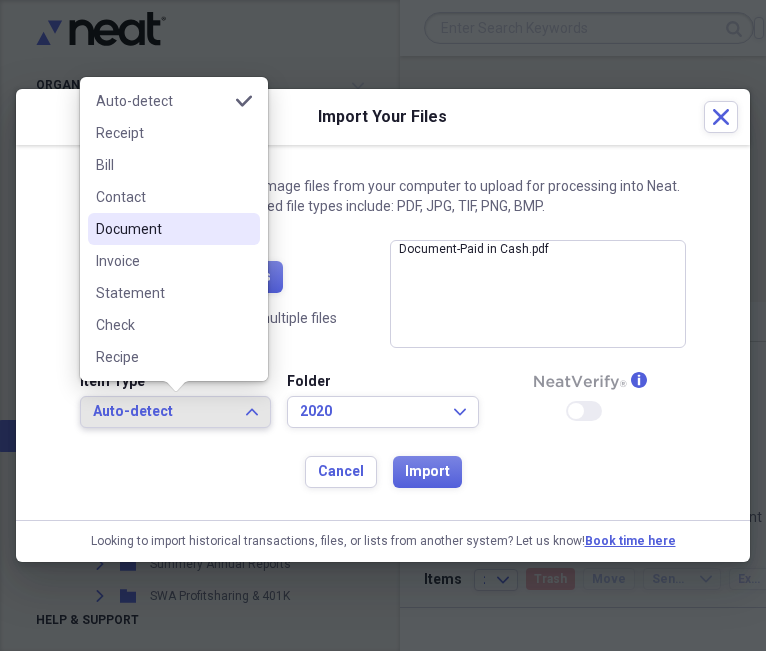 click on "Document" at bounding box center (162, 229) 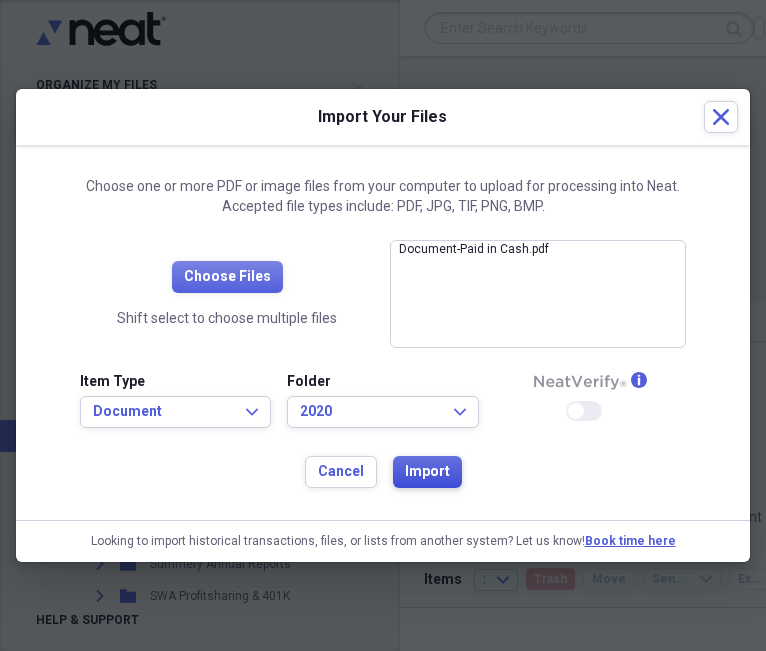click on "Import" at bounding box center (427, 472) 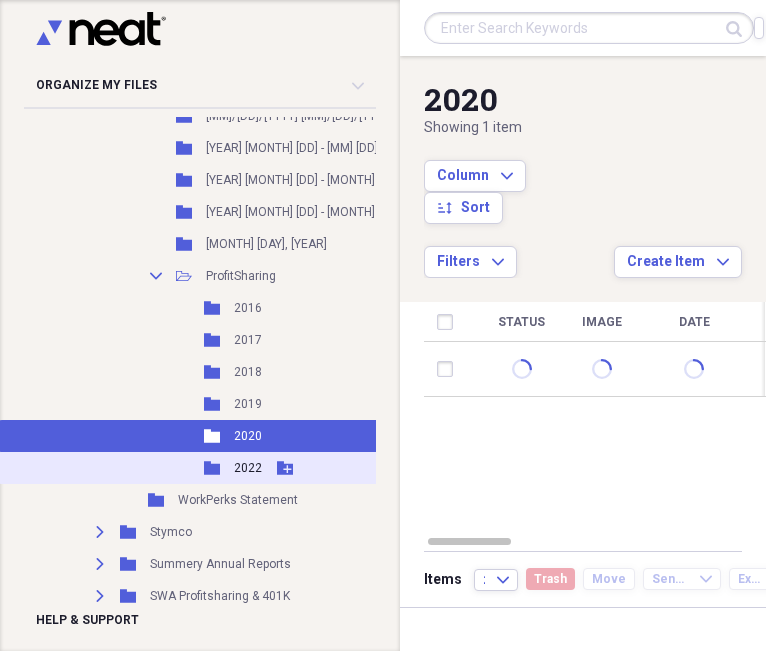 click 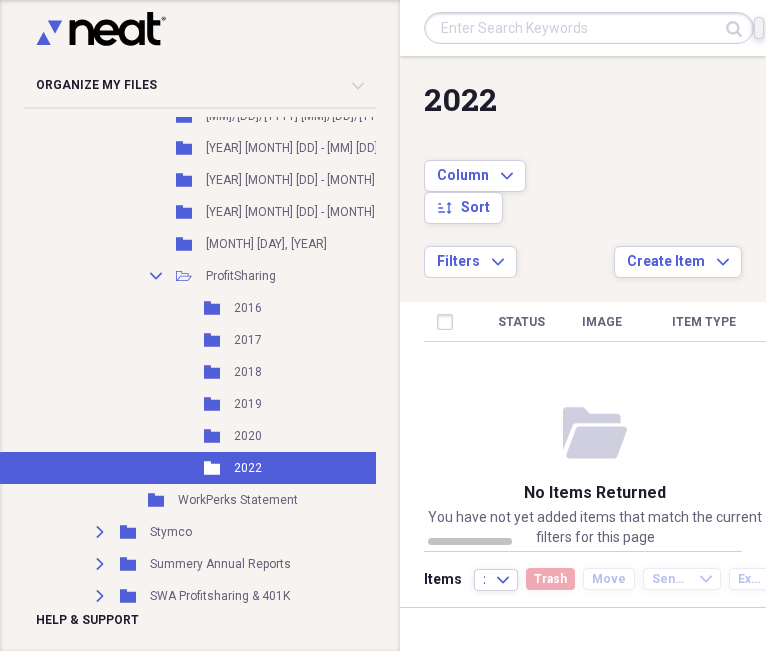 click 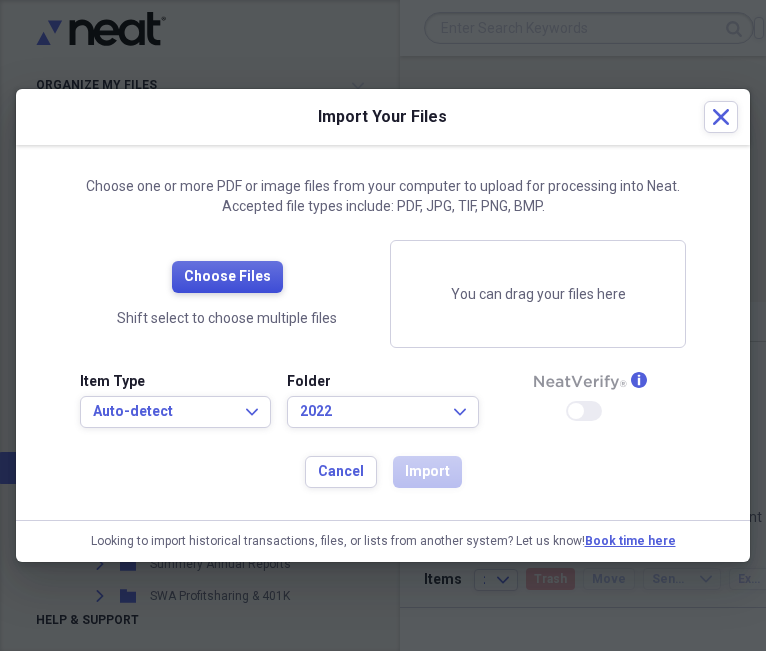 click on "Choose Files" at bounding box center (227, 277) 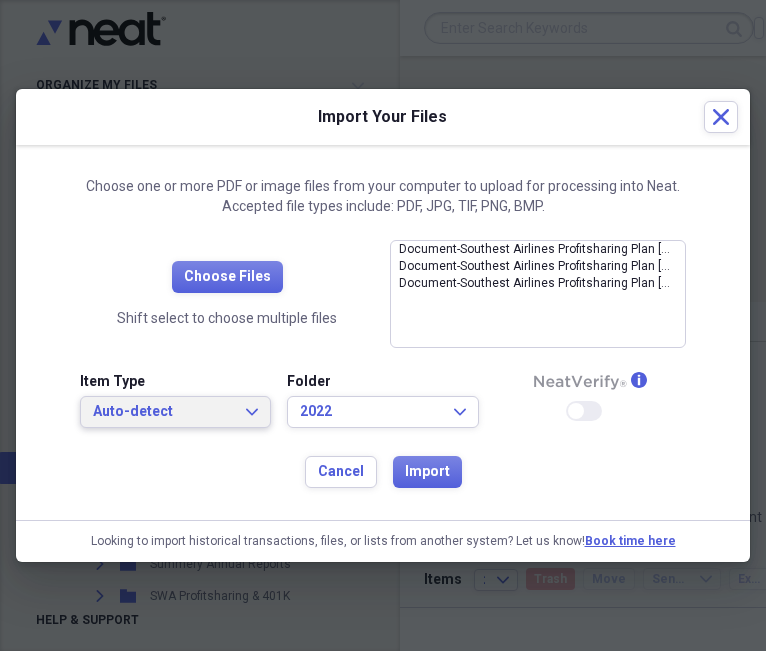 click on "Auto-detect" at bounding box center (163, 412) 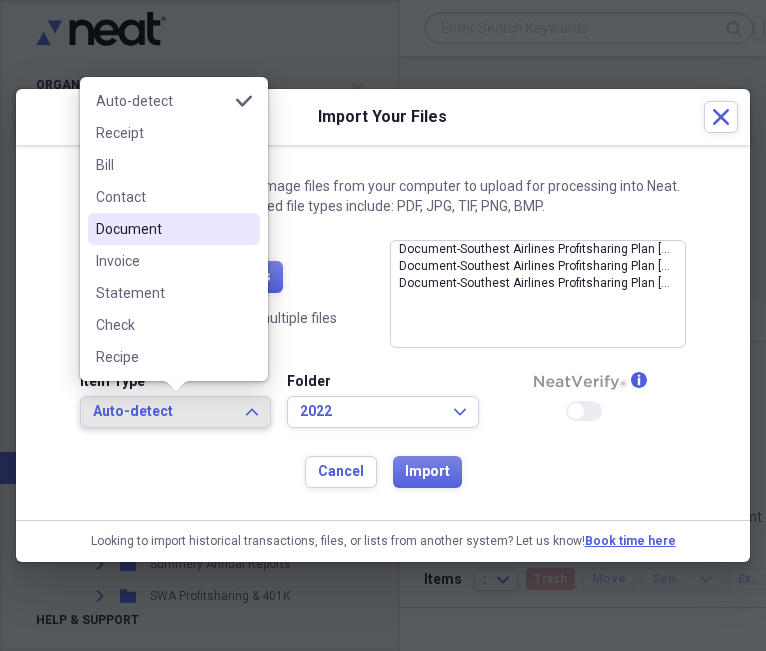 click on "Document" at bounding box center (162, 229) 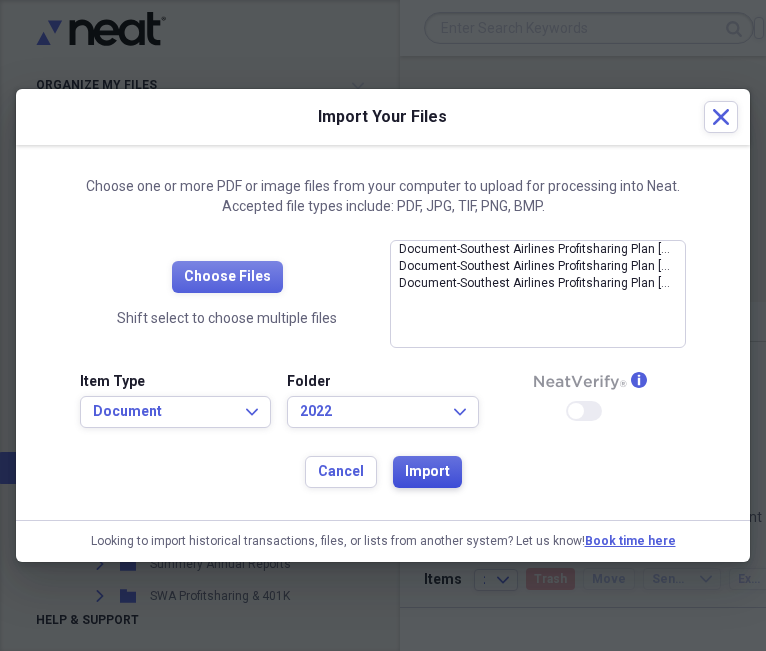 click on "Import" at bounding box center (427, 472) 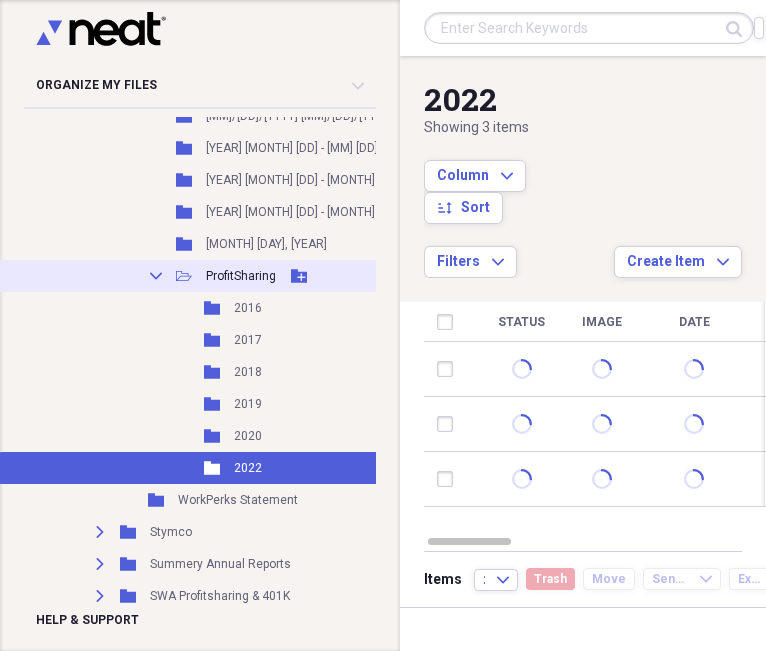click 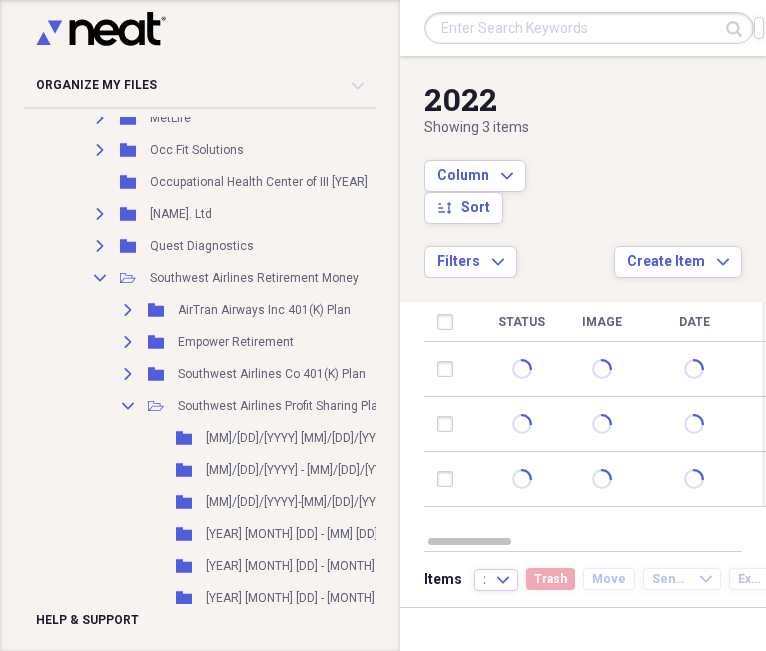 scroll, scrollTop: 1409, scrollLeft: 0, axis: vertical 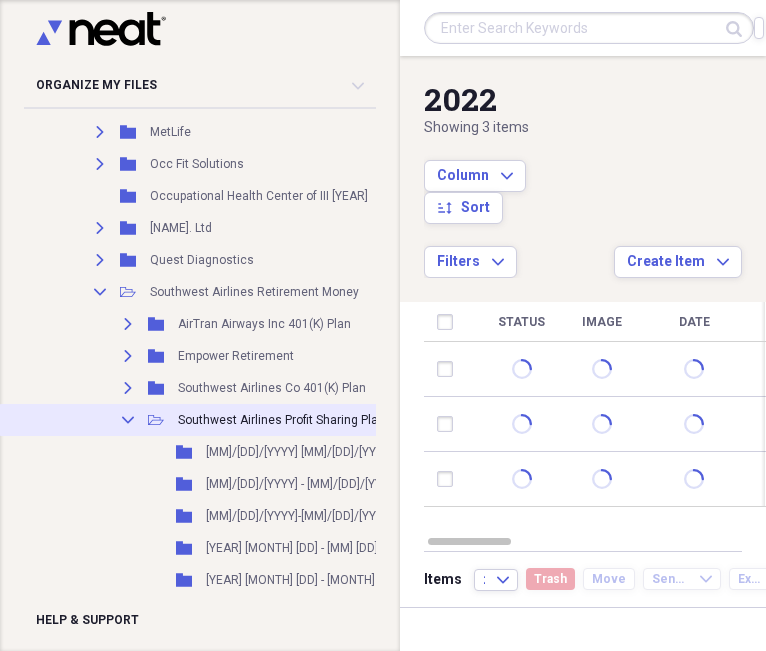 click on "Collapse" 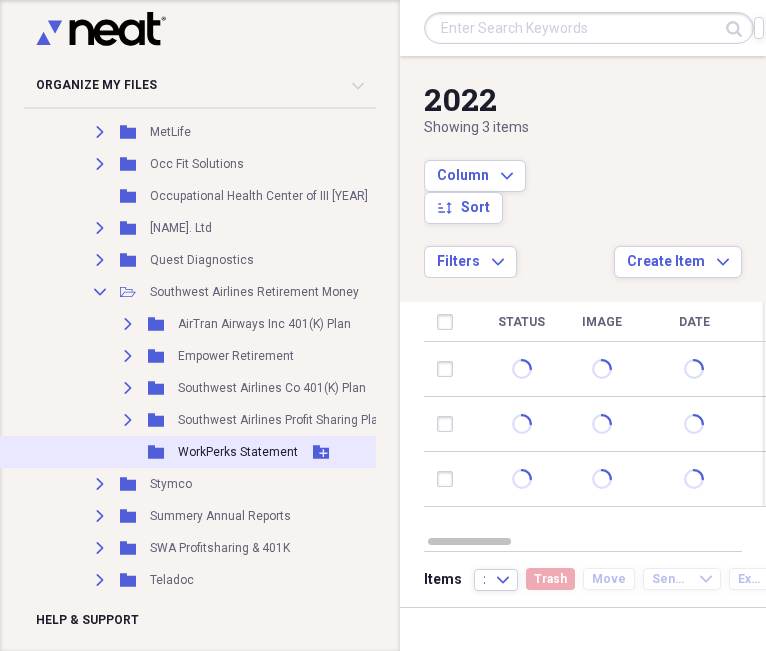 click on "WorkPerks Statement" at bounding box center (238, 452) 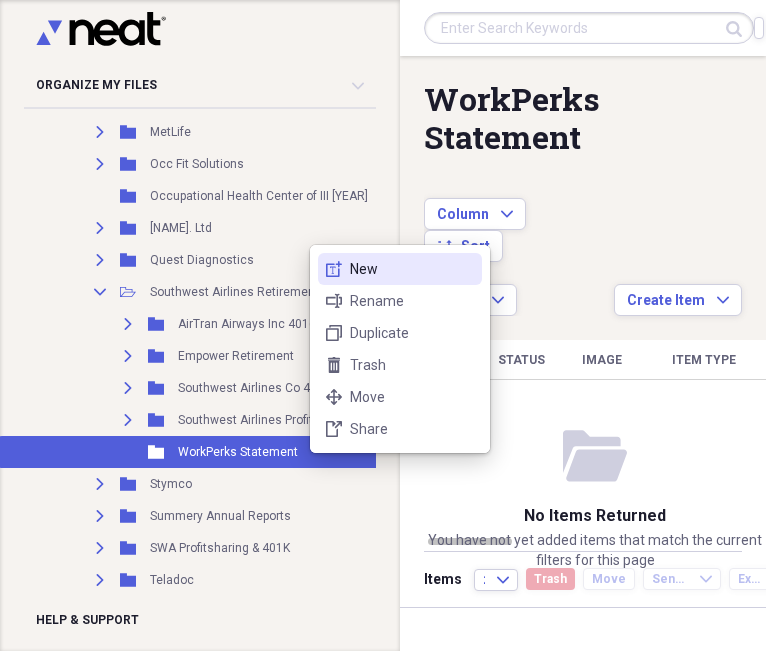 click on "New" at bounding box center (412, 269) 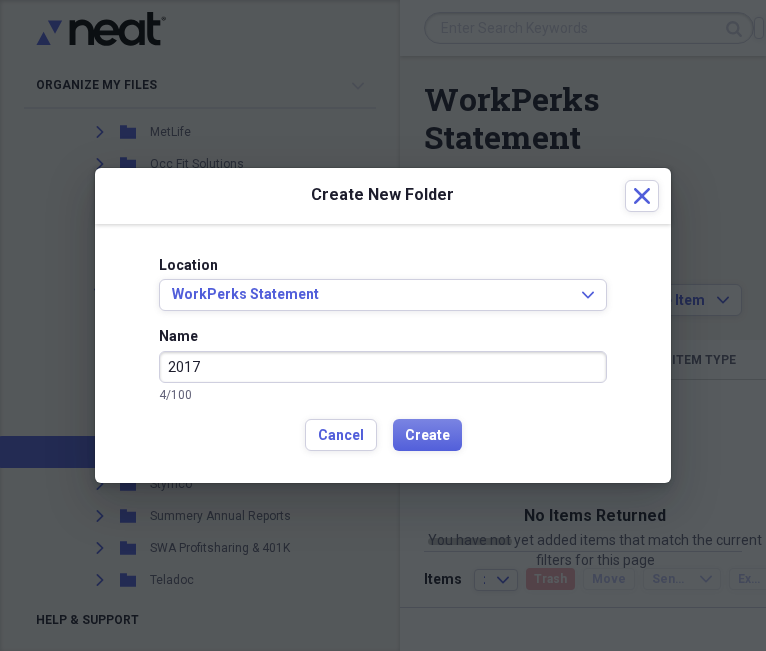 type on "2017" 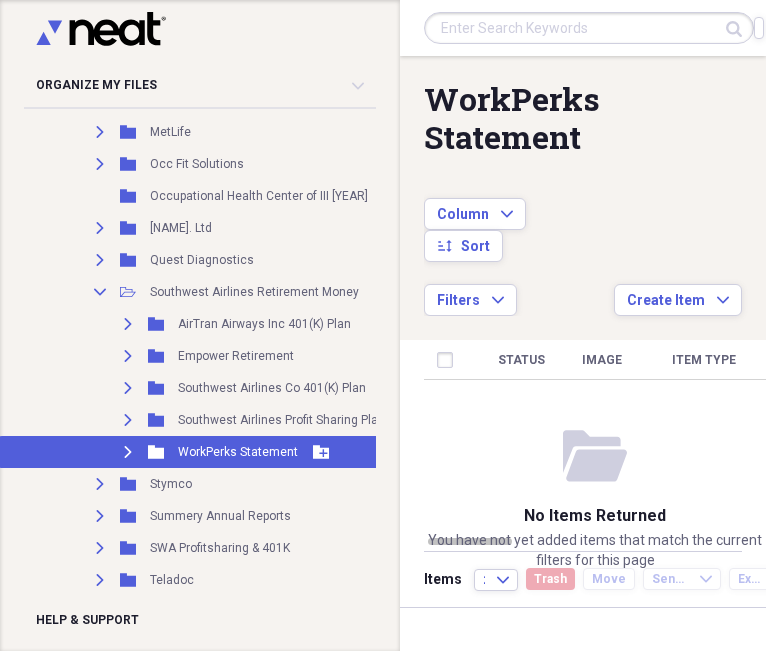 click on "Expand" at bounding box center (128, 452) 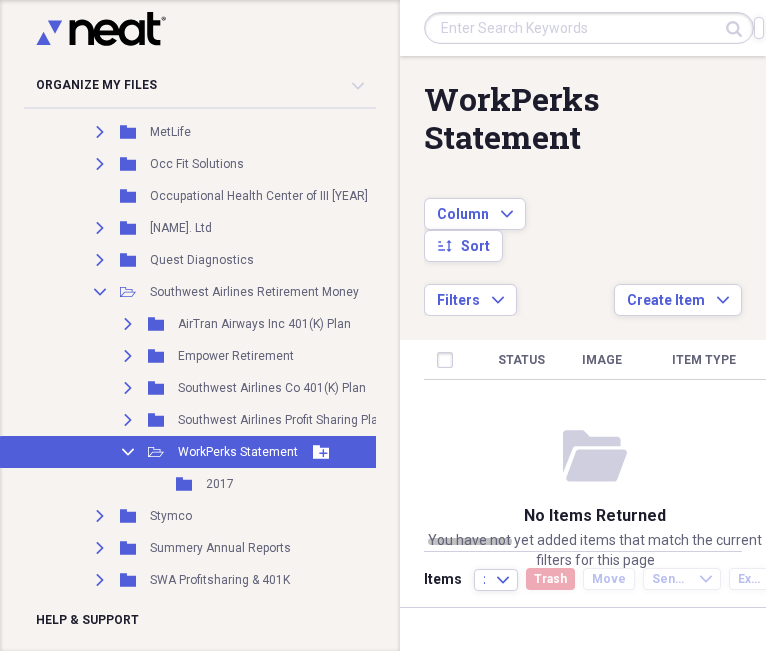 click 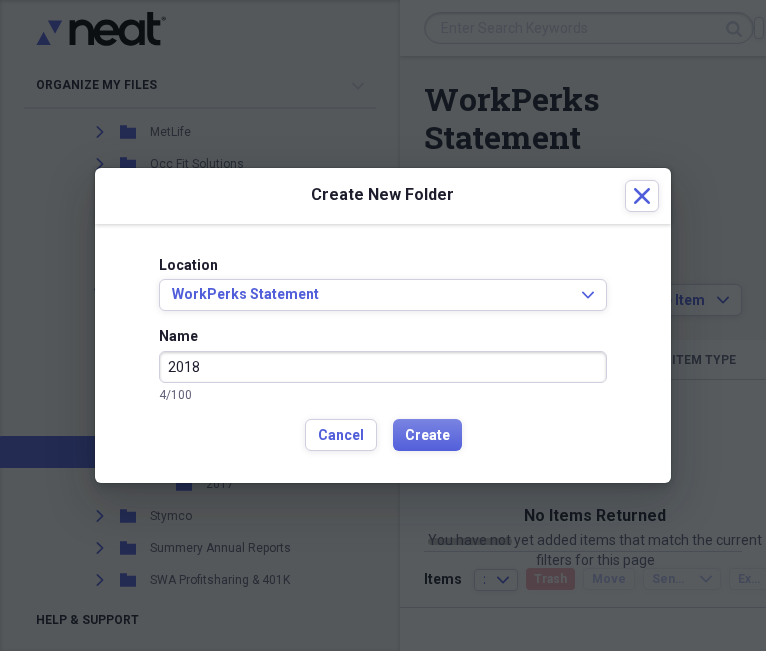 type on "2018" 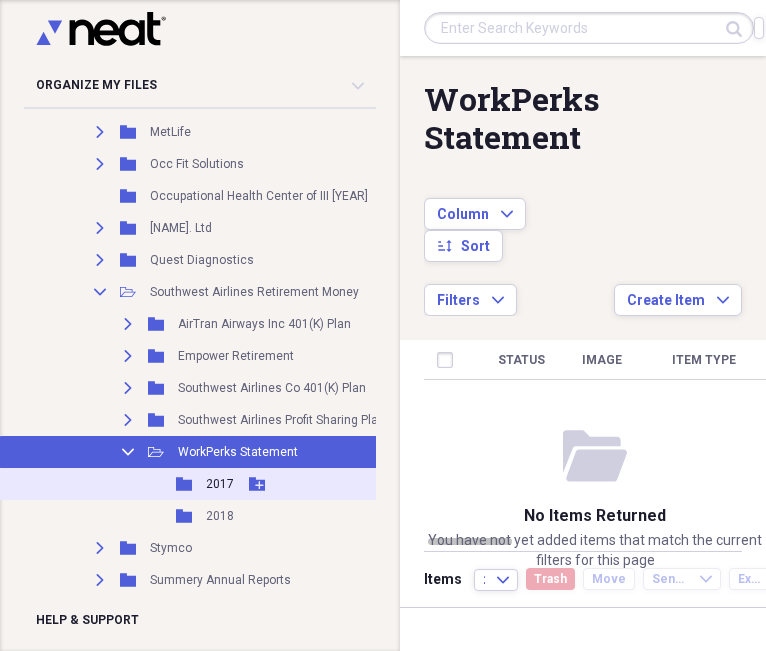 click 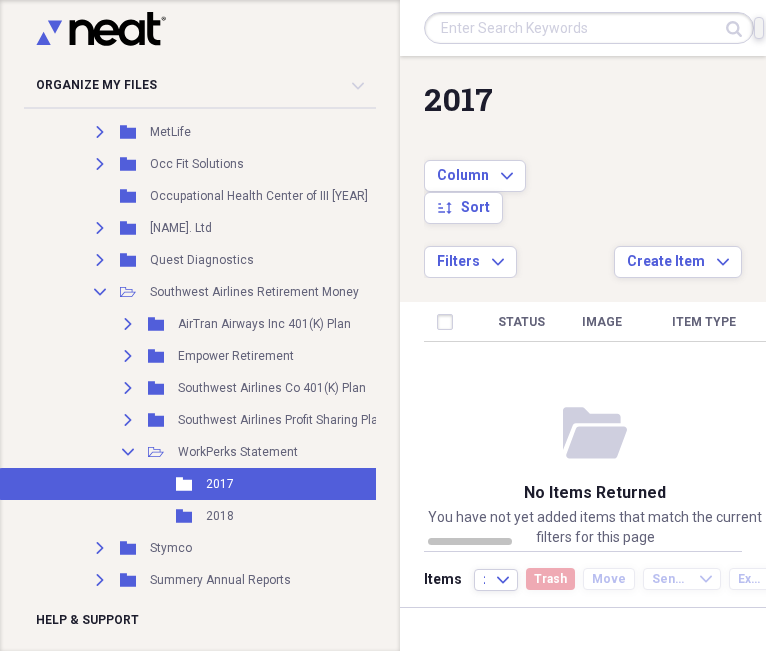 click on "Import Import" at bounding box center (759, 28) 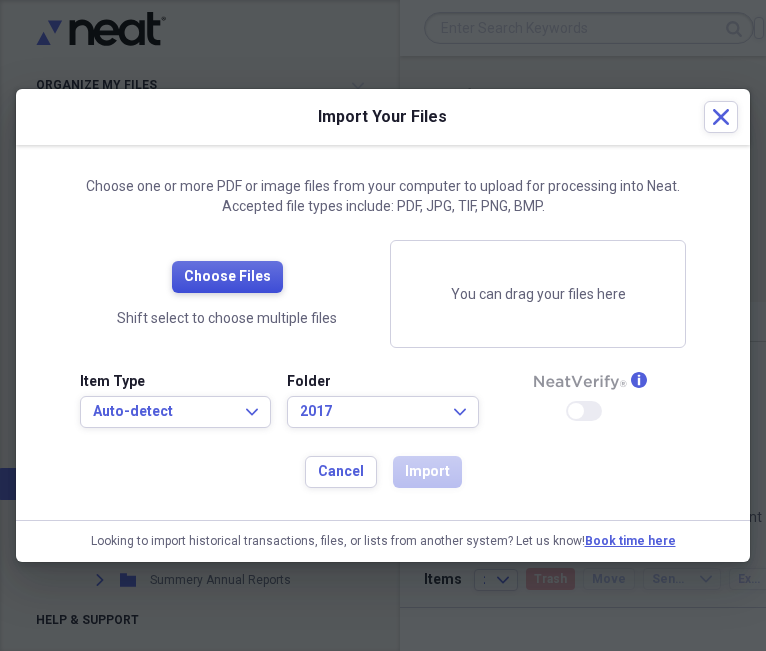 click on "Choose Files" at bounding box center (227, 277) 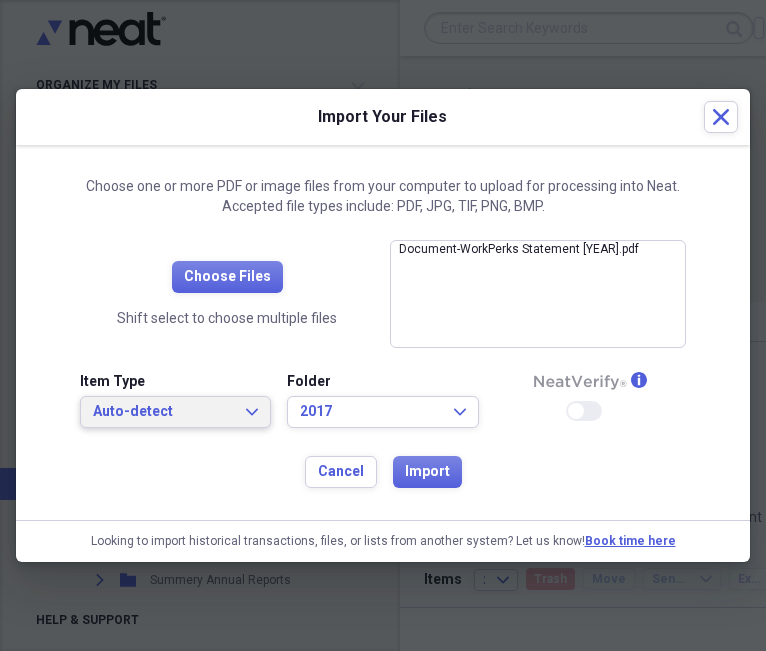click on "Auto-detect" at bounding box center [163, 412] 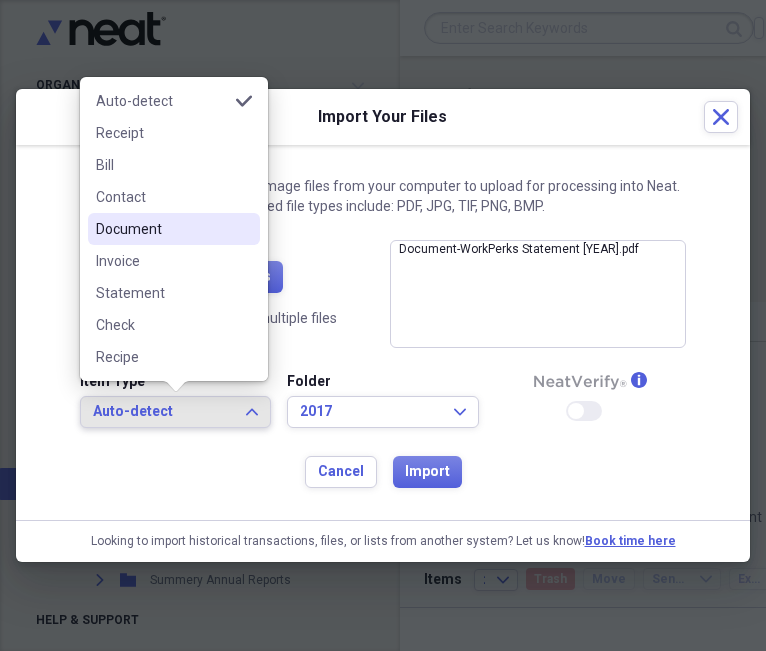 click on "Document" at bounding box center [162, 229] 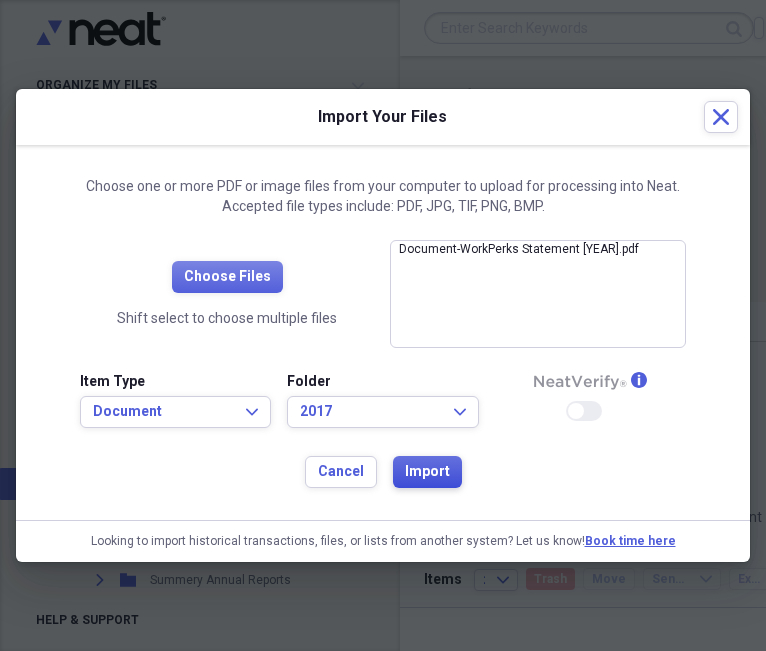click on "Import" at bounding box center [427, 472] 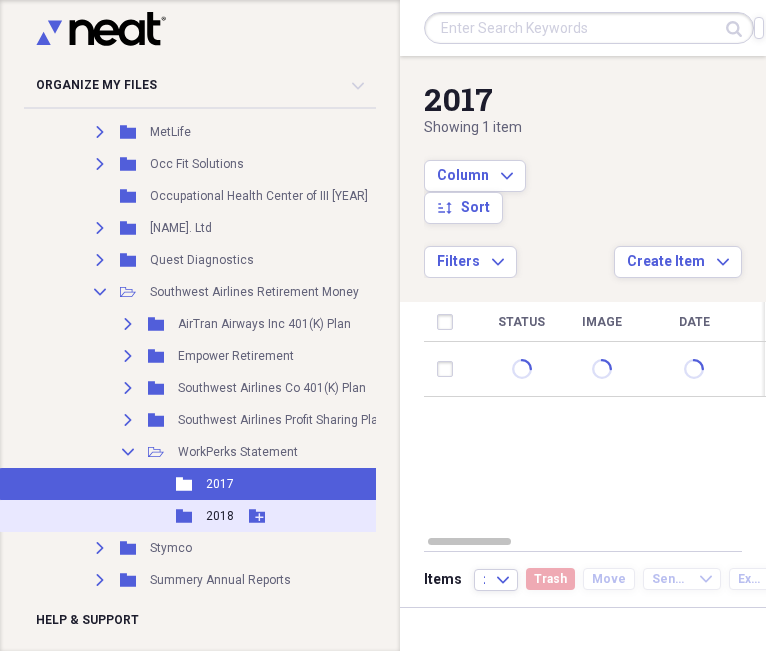 click on "Folder 2018 Add Folder" at bounding box center [223, 516] 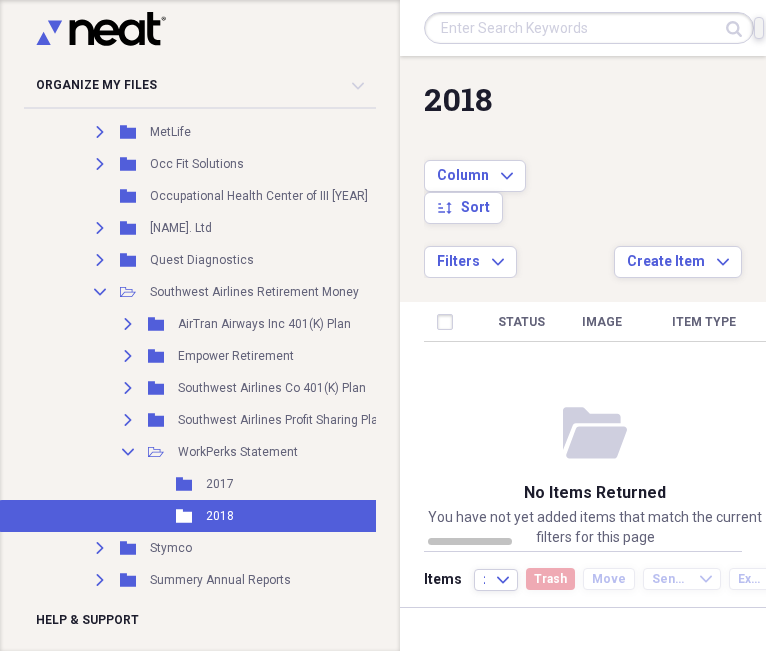 click on "Import" 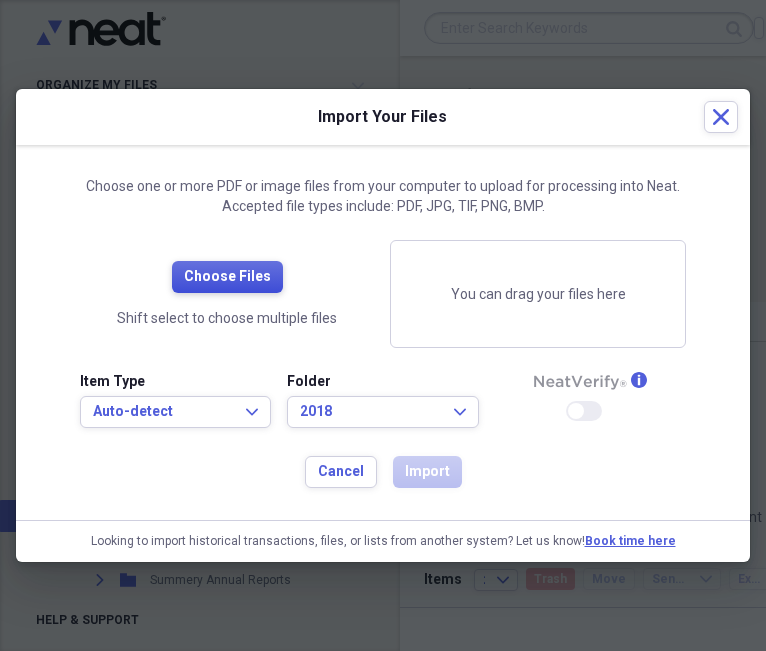 click on "Choose Files" at bounding box center [227, 277] 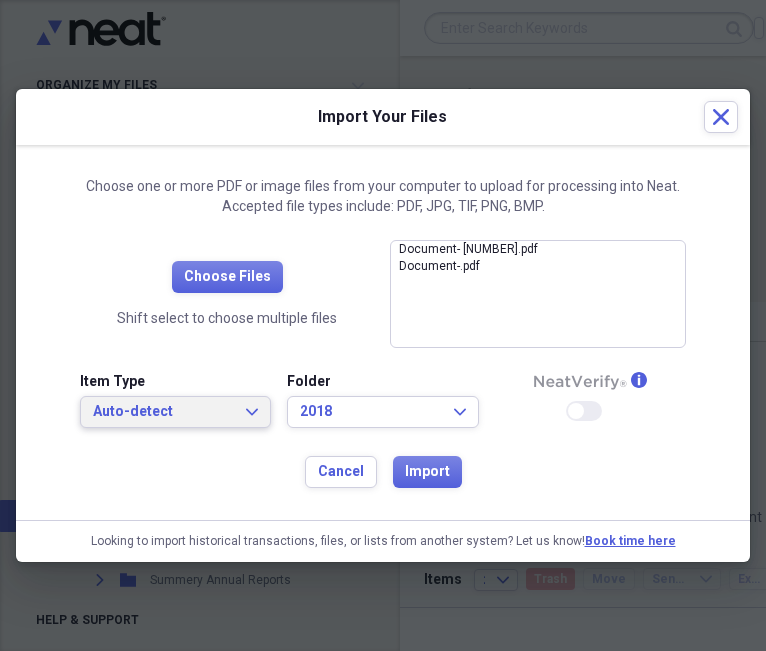 click on "Auto-detect Expand" at bounding box center (175, 412) 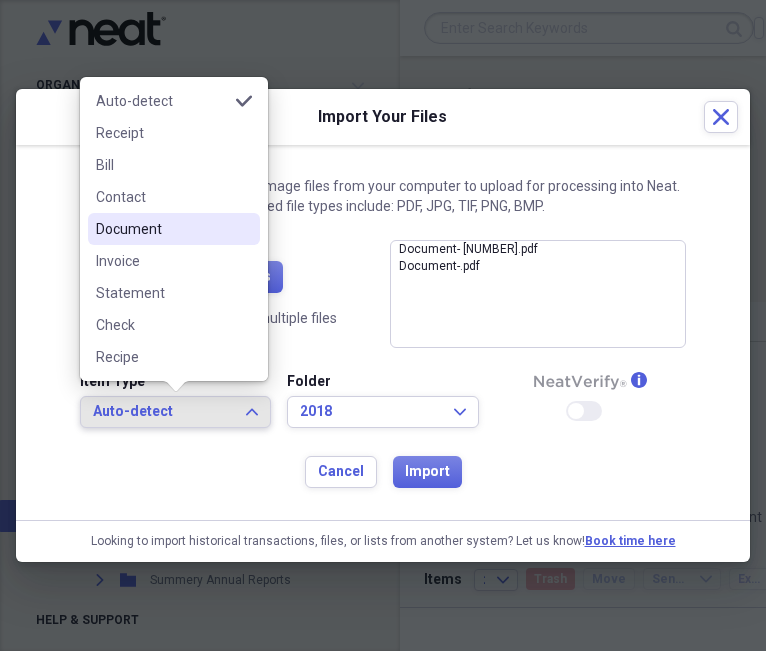 click on "Document" at bounding box center [162, 229] 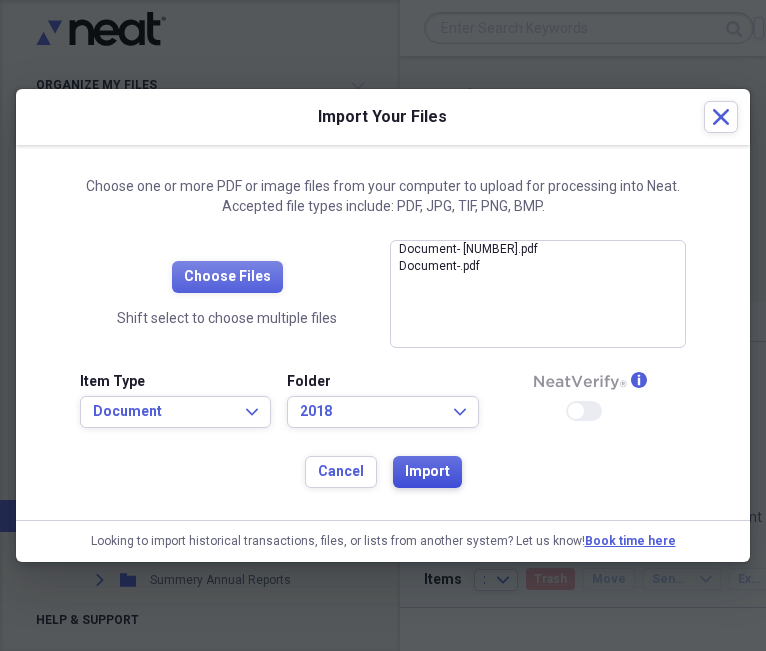 click on "Import" at bounding box center [427, 472] 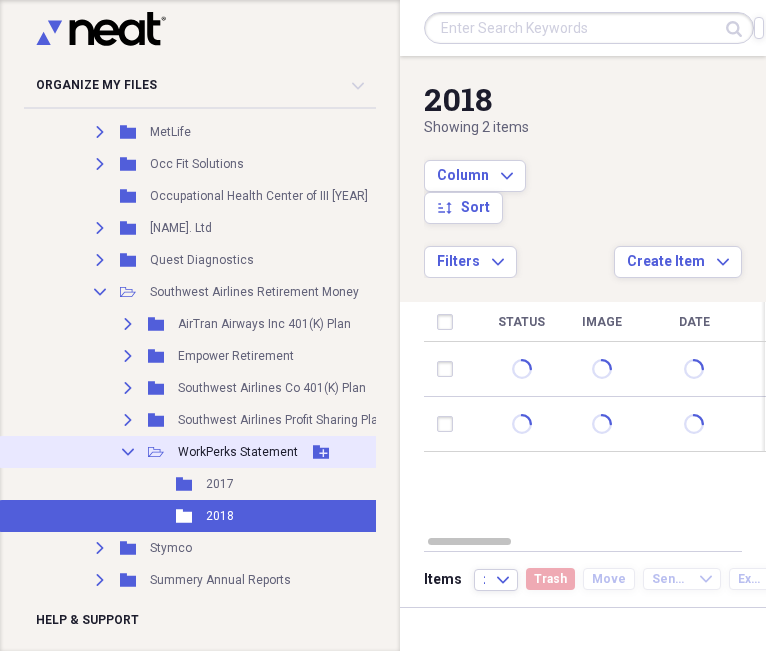 click 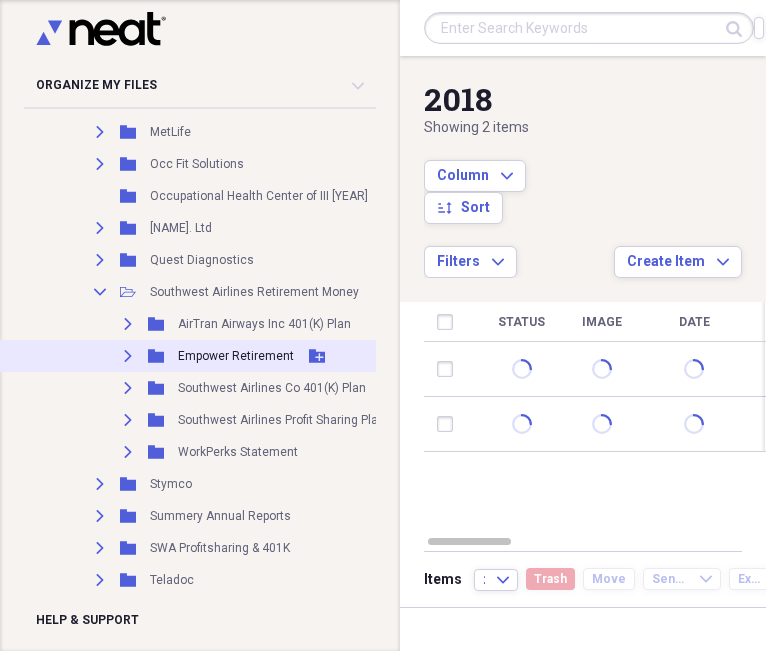 click on "Expand" at bounding box center [128, 356] 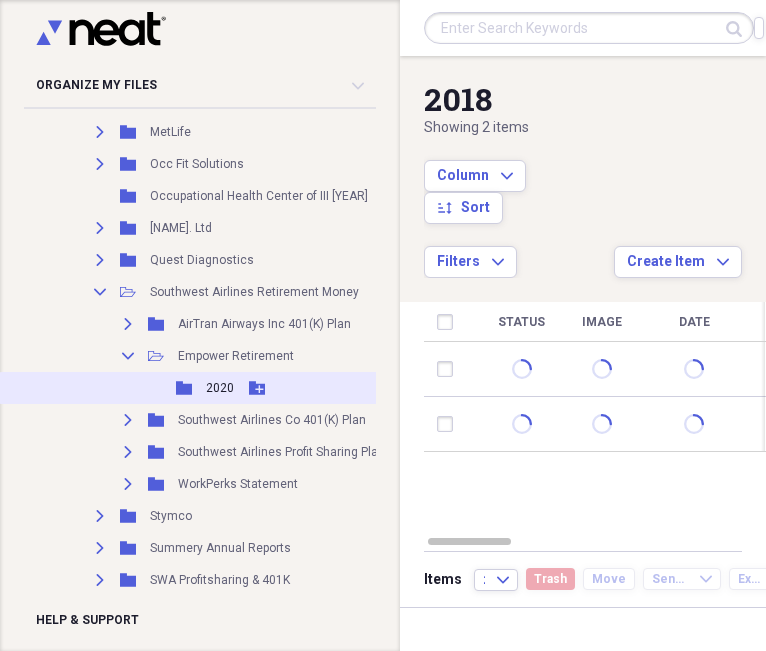 click on "2020" at bounding box center (220, 388) 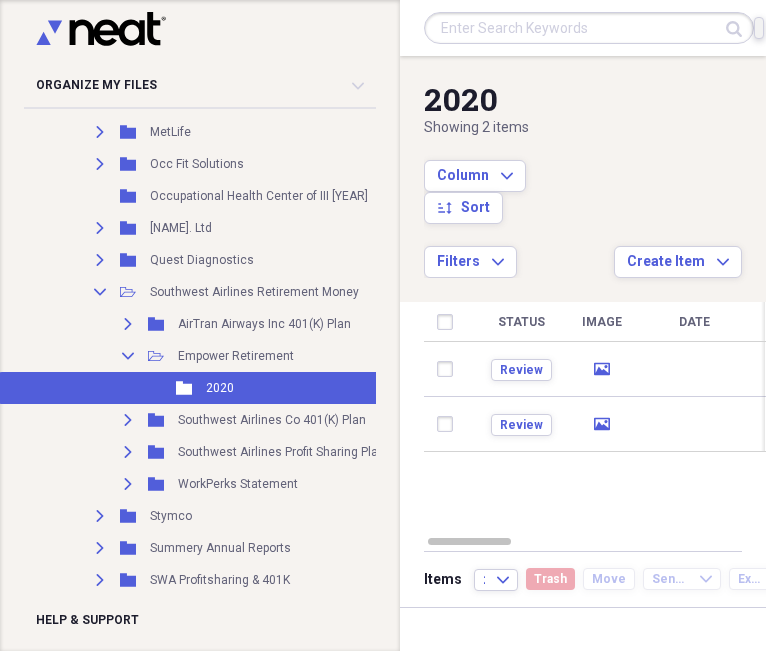 click on "Import Import" at bounding box center (759, 28) 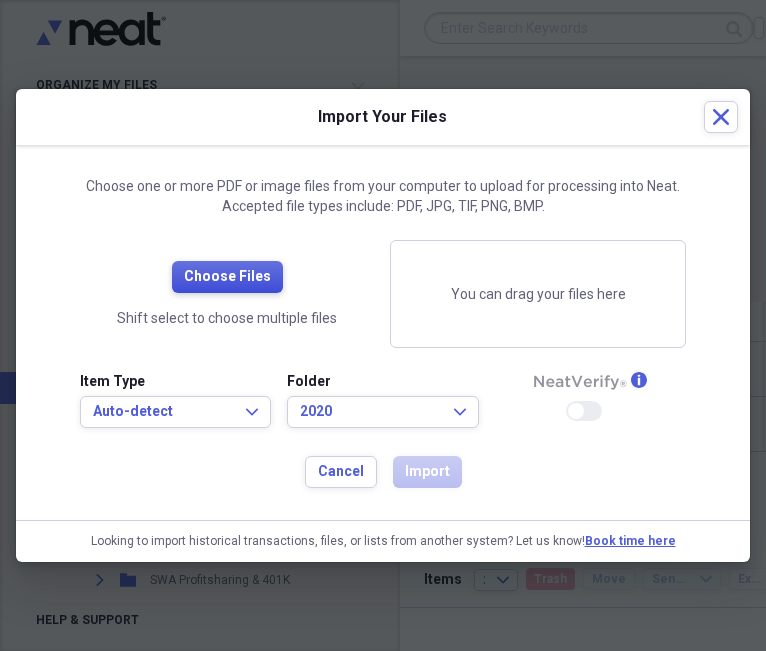 click on "Choose Files" at bounding box center (227, 277) 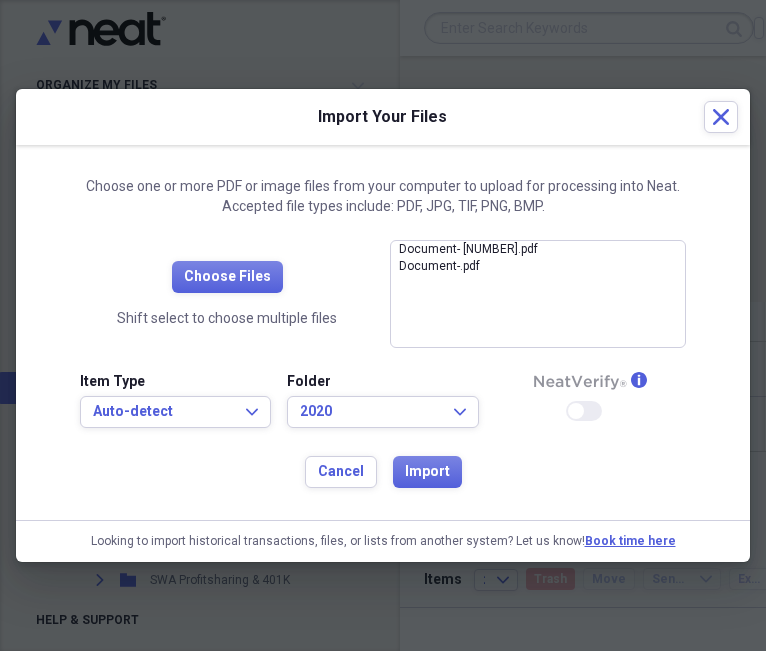click on "Item Type Auto-detect Expand" at bounding box center [175, 400] 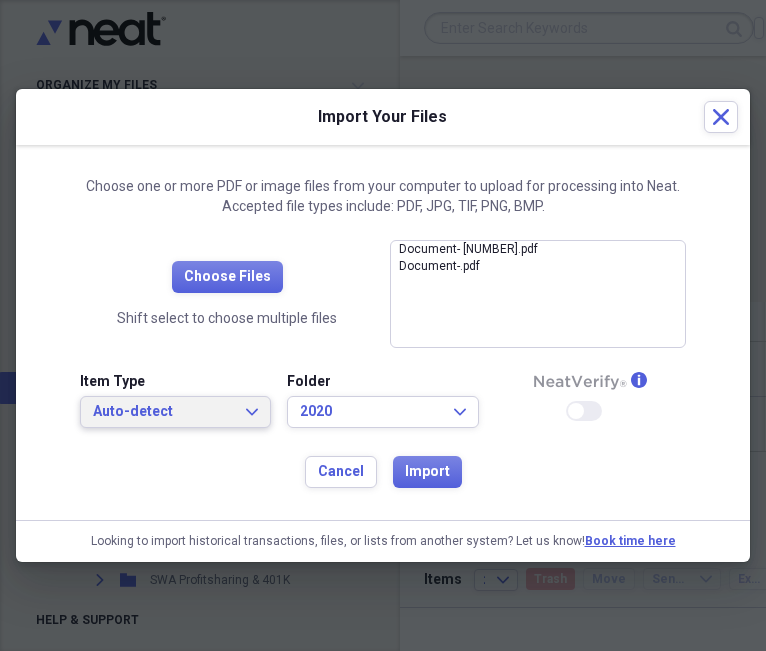 click on "Auto-detect" at bounding box center (163, 412) 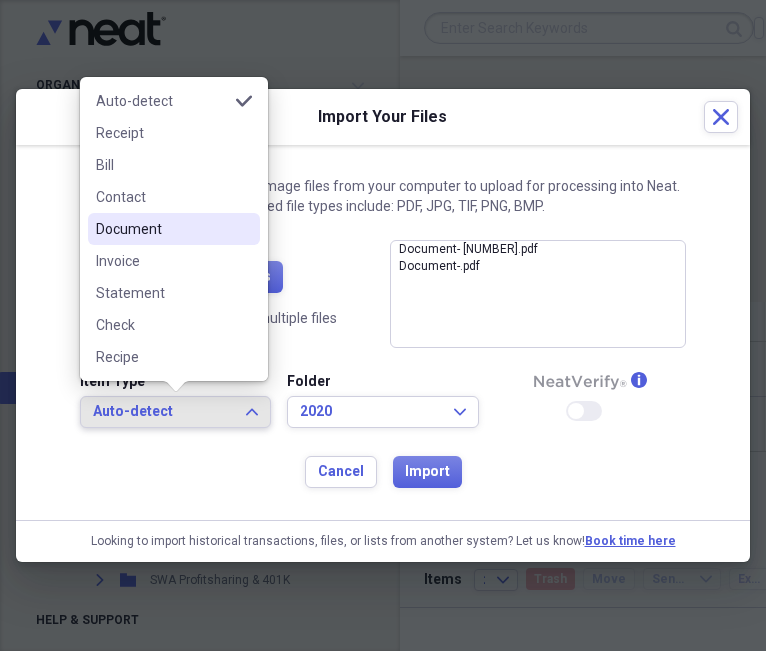 click on "Document" at bounding box center [162, 229] 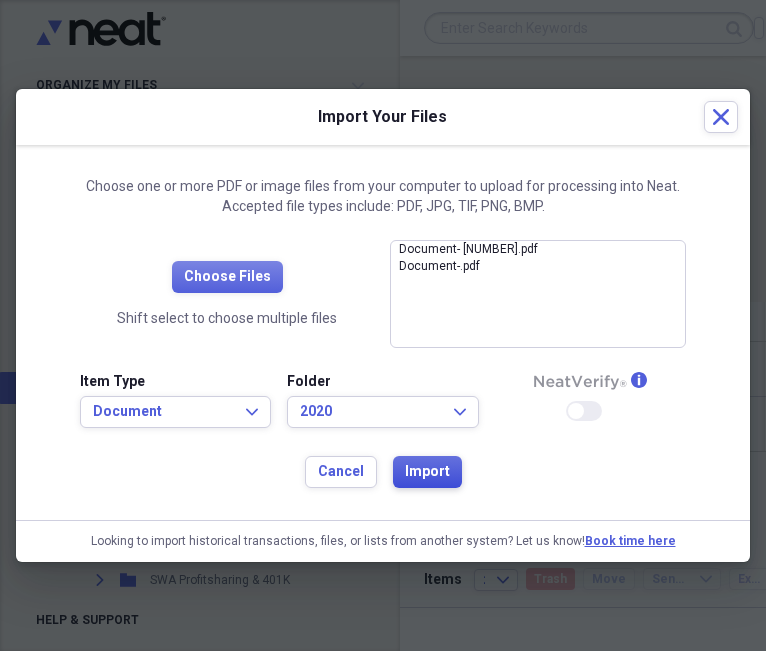 click on "Import" at bounding box center (427, 472) 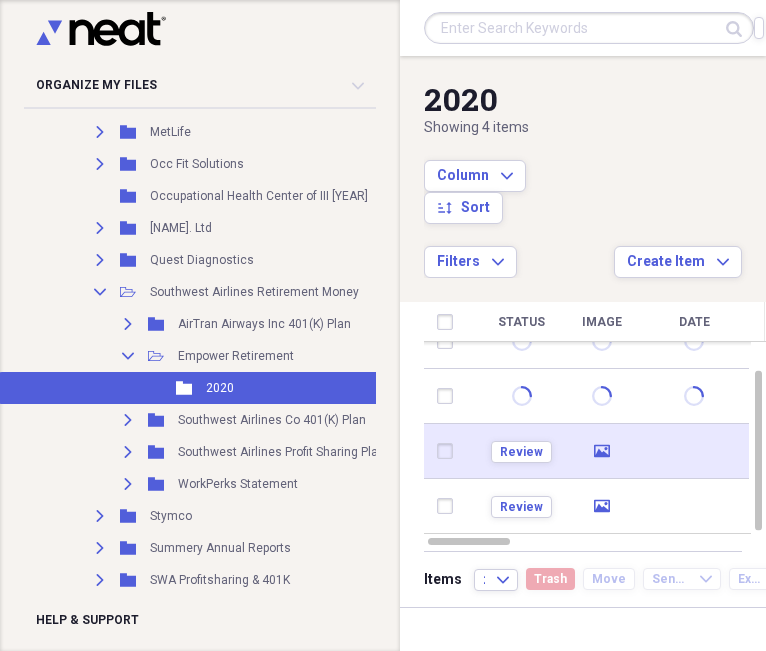 click at bounding box center [449, 451] 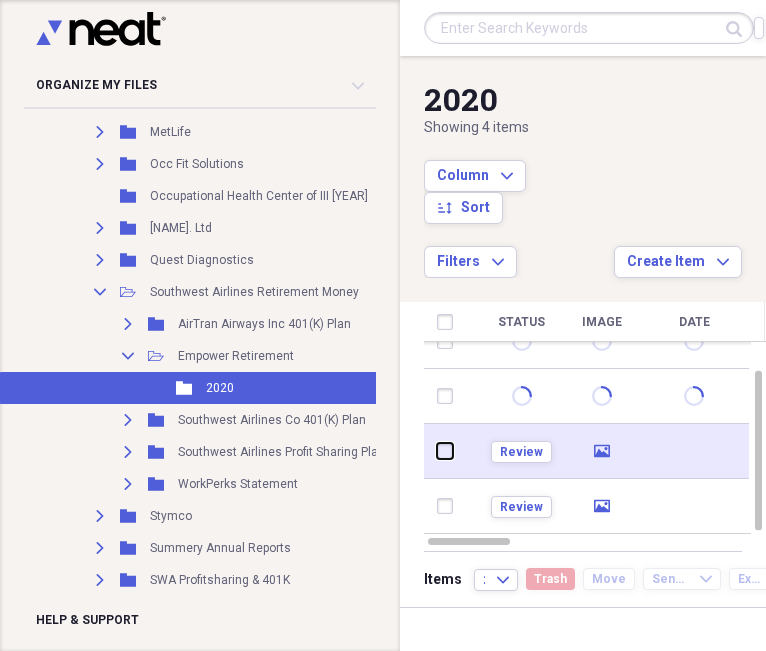 click at bounding box center (437, 451) 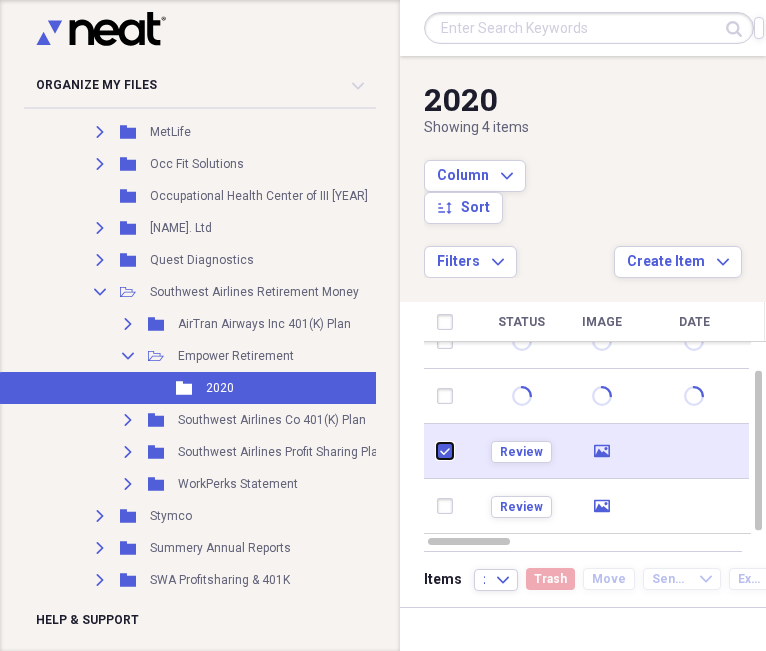 checkbox on "true" 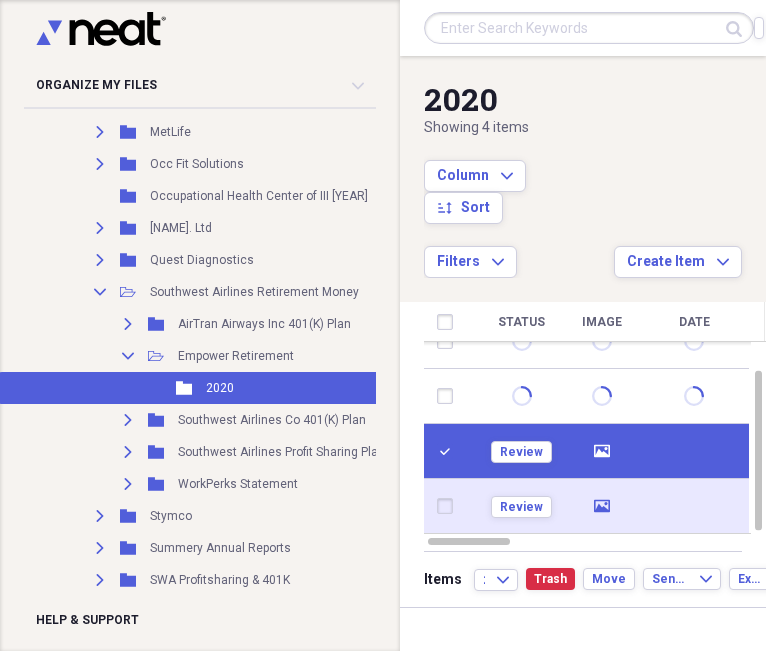 click at bounding box center [449, 506] 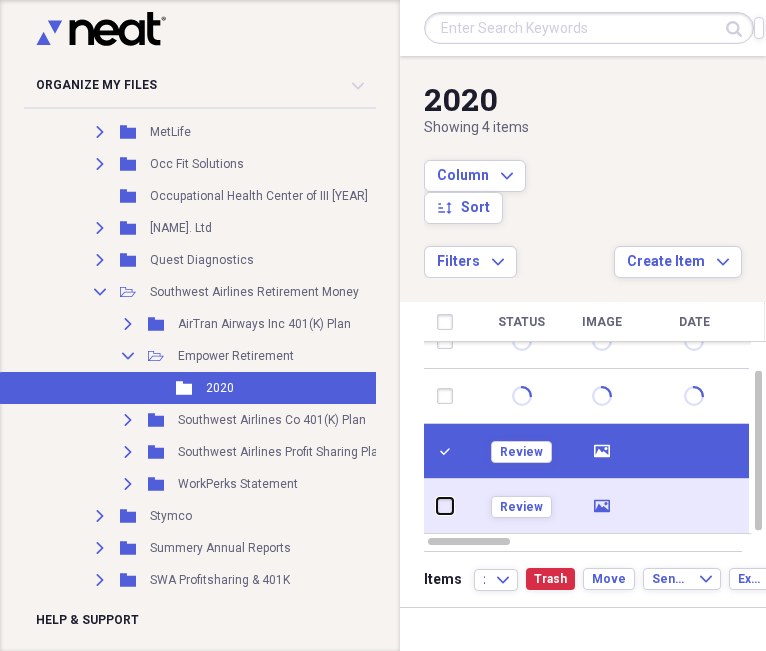 click at bounding box center [437, 506] 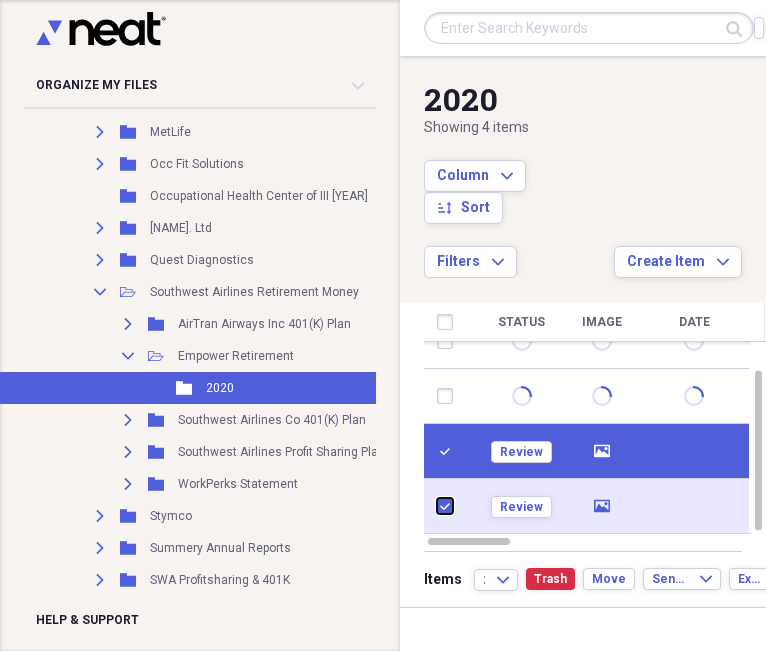 checkbox on "true" 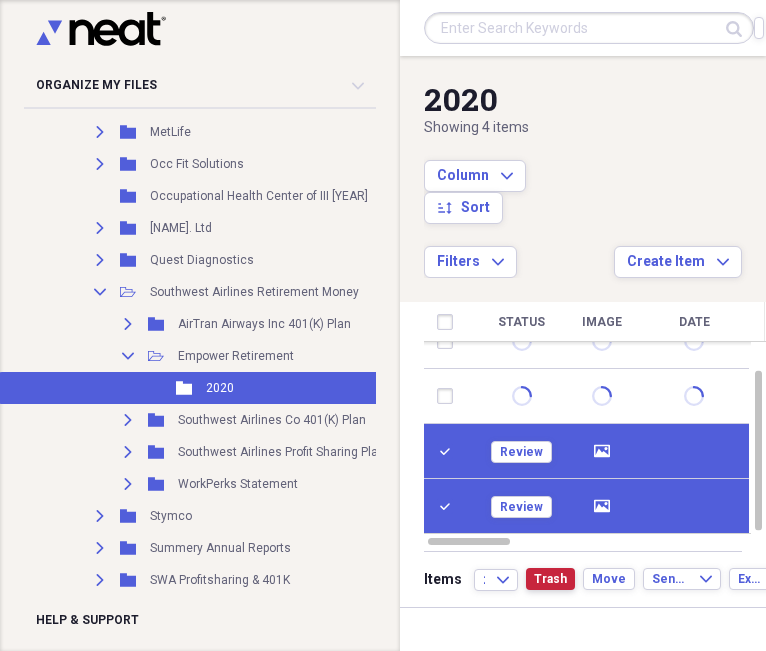 click on "Trash" at bounding box center (550, 579) 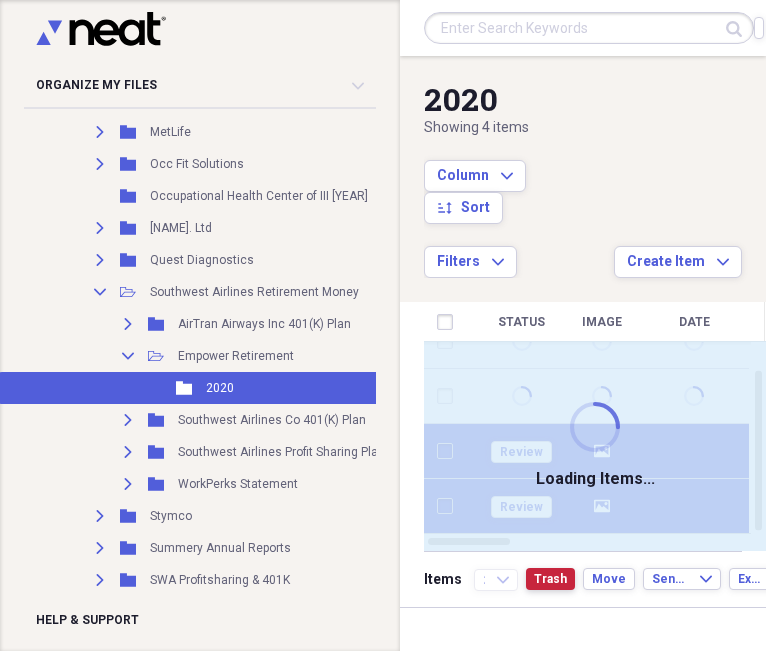 checkbox on "false" 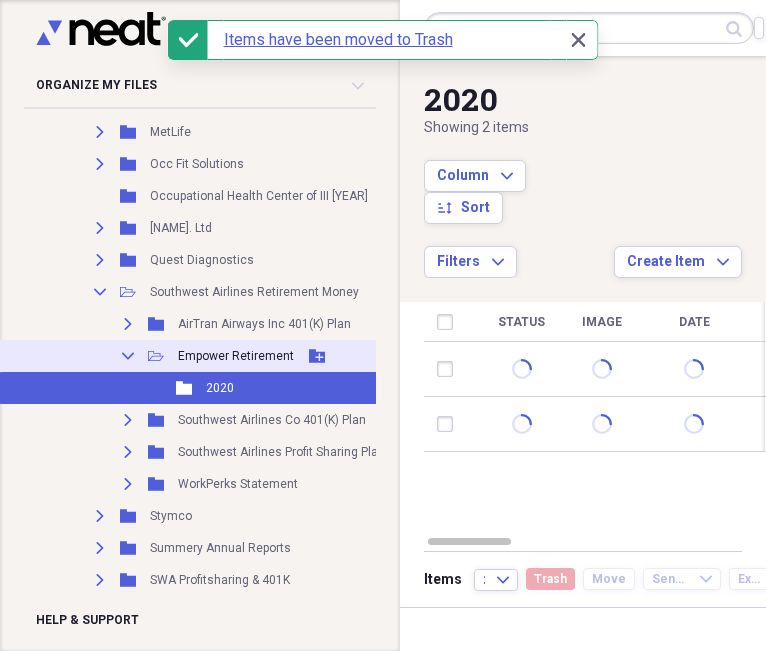 click on "Collapse" at bounding box center (128, 356) 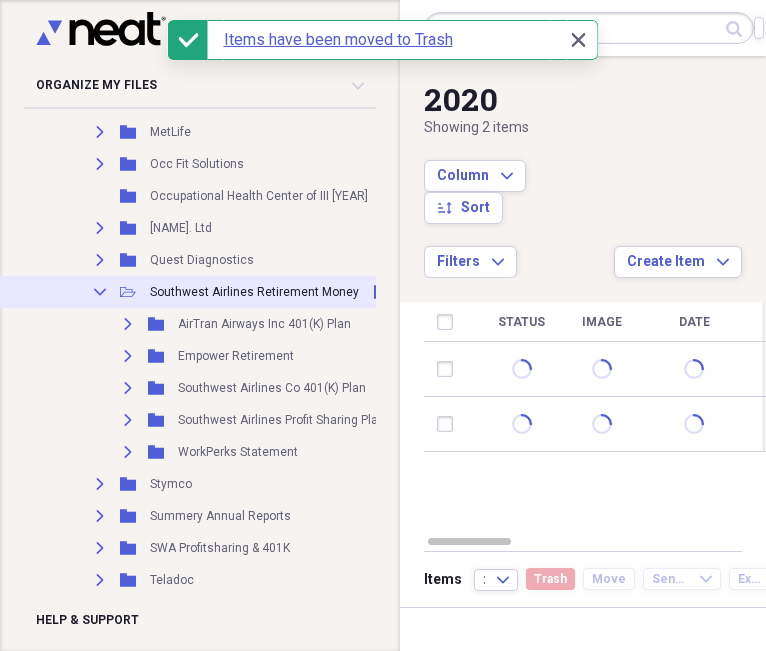 click on "Collapse" at bounding box center [100, 292] 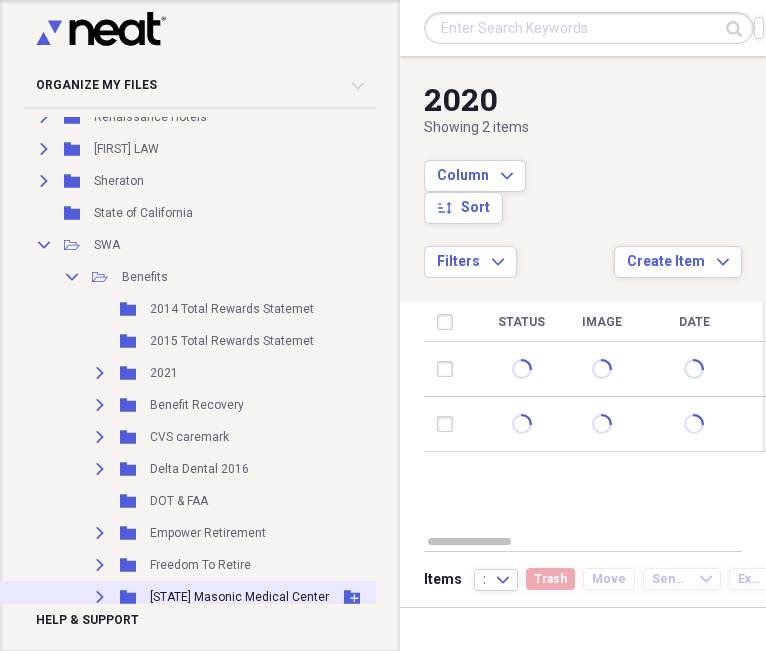 scroll, scrollTop: 809, scrollLeft: 0, axis: vertical 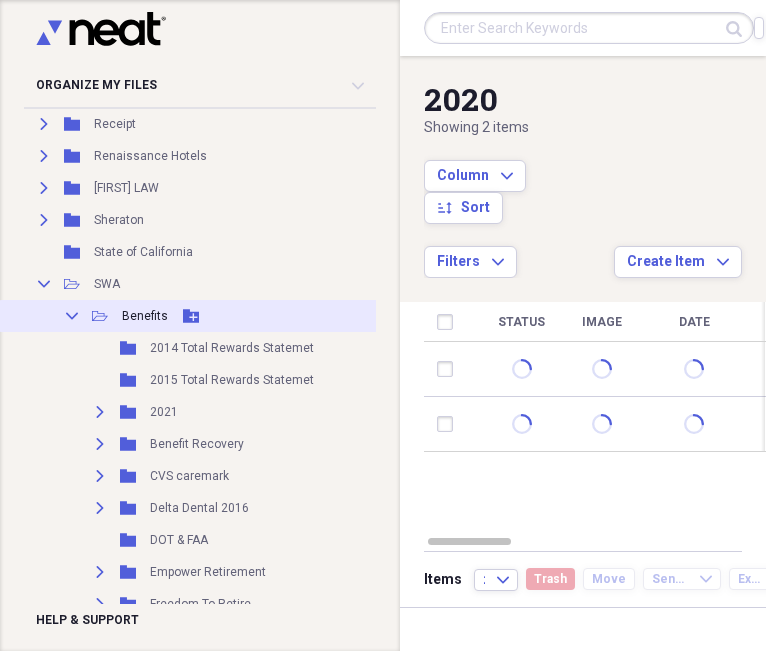 click 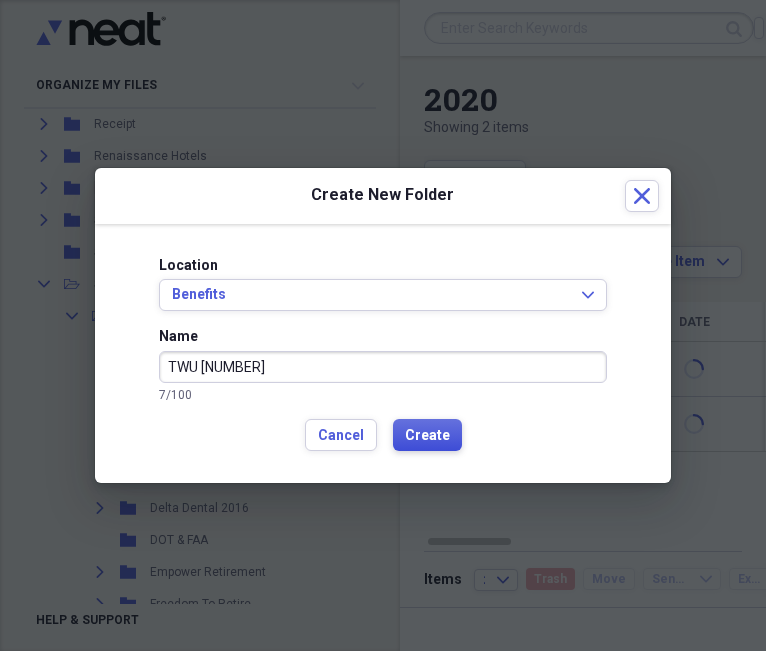 type on "TWU [NUMBER]" 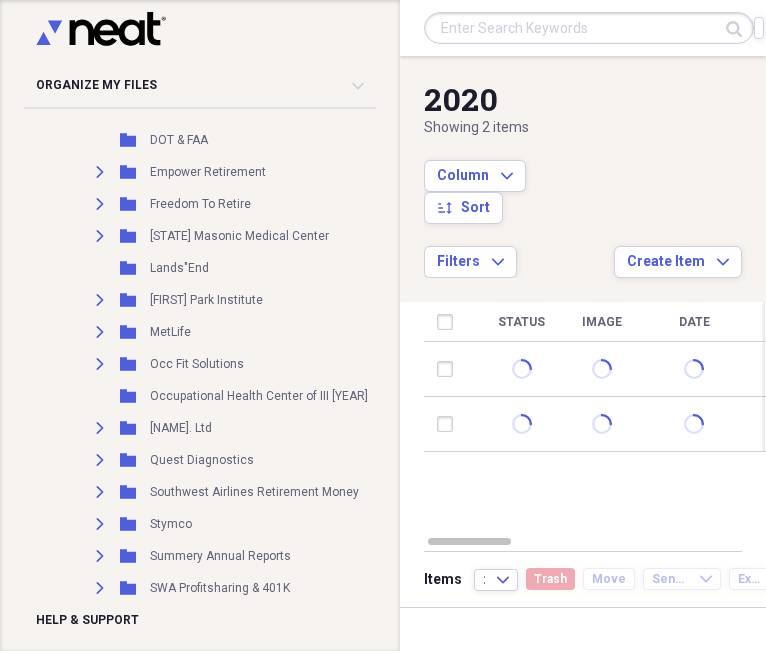 scroll, scrollTop: 1409, scrollLeft: 0, axis: vertical 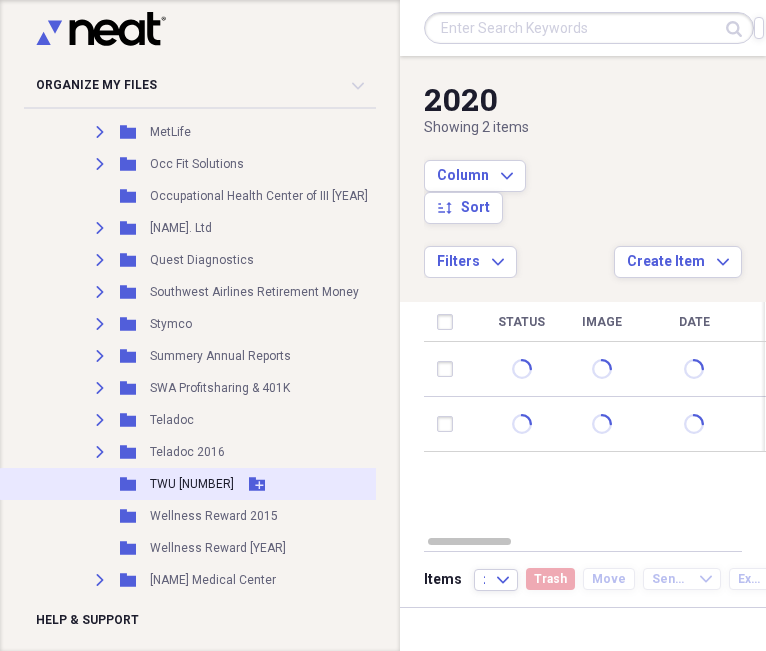 click on "TWU [NUMBER]" at bounding box center (192, 484) 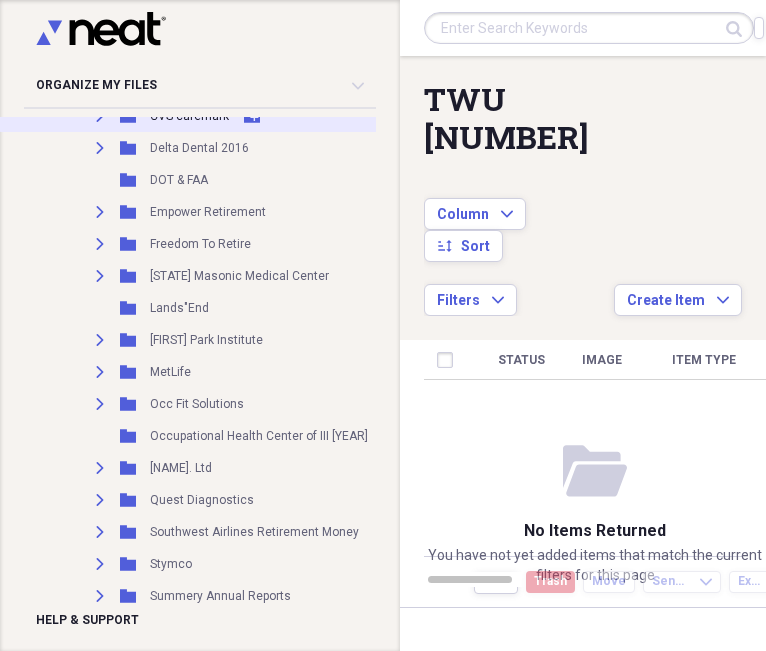 scroll, scrollTop: 1209, scrollLeft: 0, axis: vertical 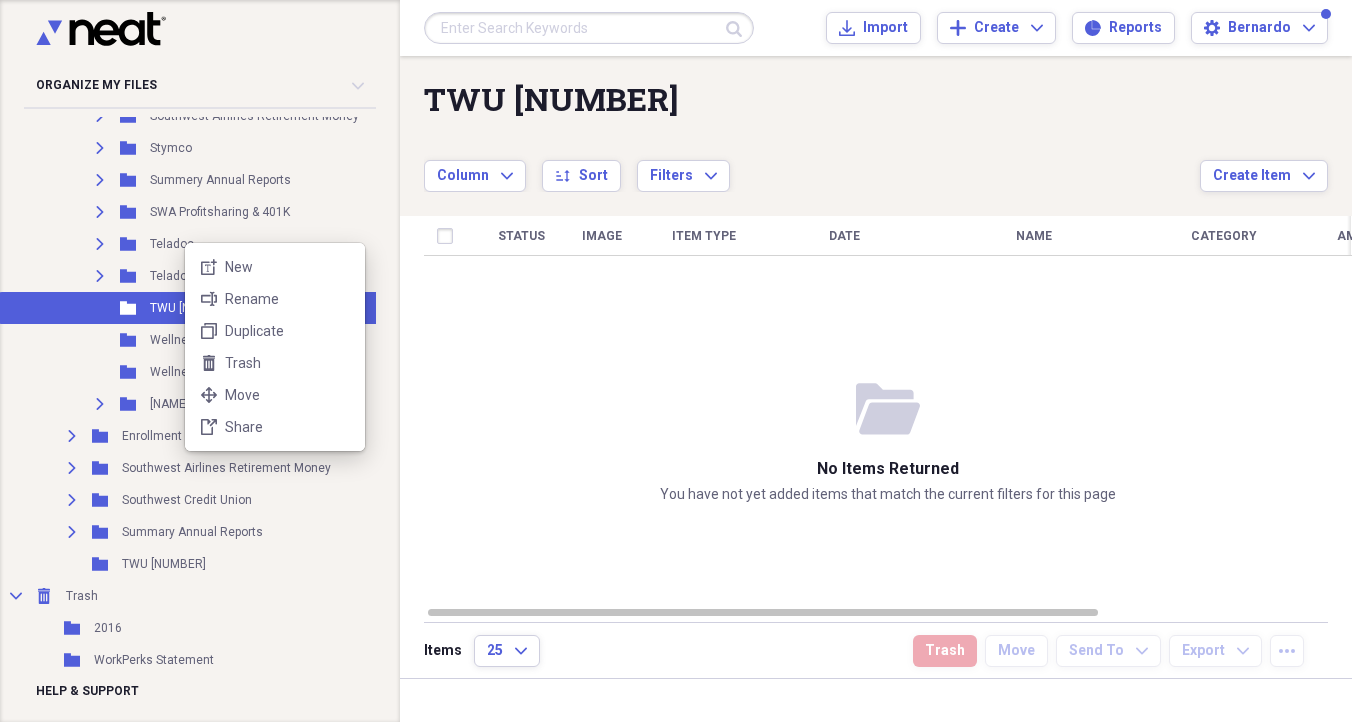 click on "Organize My Files 99+ Collapse Unfiled Needs Review 99+ Unfiled All Files Unfiled Unfiled Unfiled Saved Reports Collapse My Cabinet My Cabinet Add Folder Expand Folder Ameritrade Add Folder Expand Folder Anderson Chevrolet Add Folder Expand Folder Business Add Folder Expand Folder Business Cards Add Folder Folder Carmen Add Folder Expand Folder Cook County Files Add Folder Folder David Rahrer Add Folder Expand Folder Geico Add Folder Folder Harley-Davidson Add Folder Expand Folder Hilton Add Folder Expand Folder Hilton Grand Vacation Add Folder Expand Folder Home Add Folder Folder Illinois Dept Insurance Add Folder Expand Folder Income Tax Add Folder Expand Folder Larcenia Files Add Folder Expand Folder Lexus RX350 Add Folder Expand Folder Lisa Files Add Folder Expand Folder Micro Center Add Folder Expand Folder Micro Center 1 Add Folder Expand Folder Prescriptions Add Folder Expand Folder Receipt Add Folder Expand Folder Renaissance Hotels Add Folder Expand Folder SAN LAW Add Folder Expand Folder Sheraton 25" at bounding box center (676, 361) 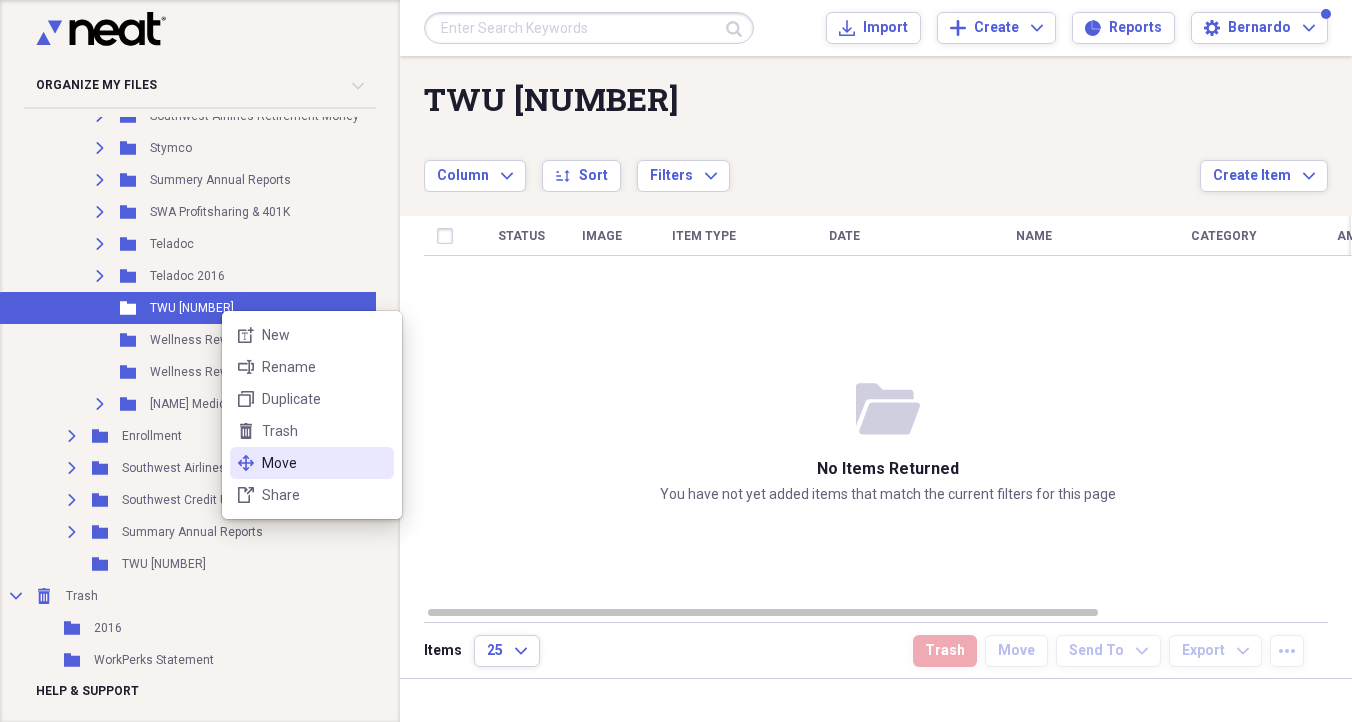 click on "Move" at bounding box center [324, 463] 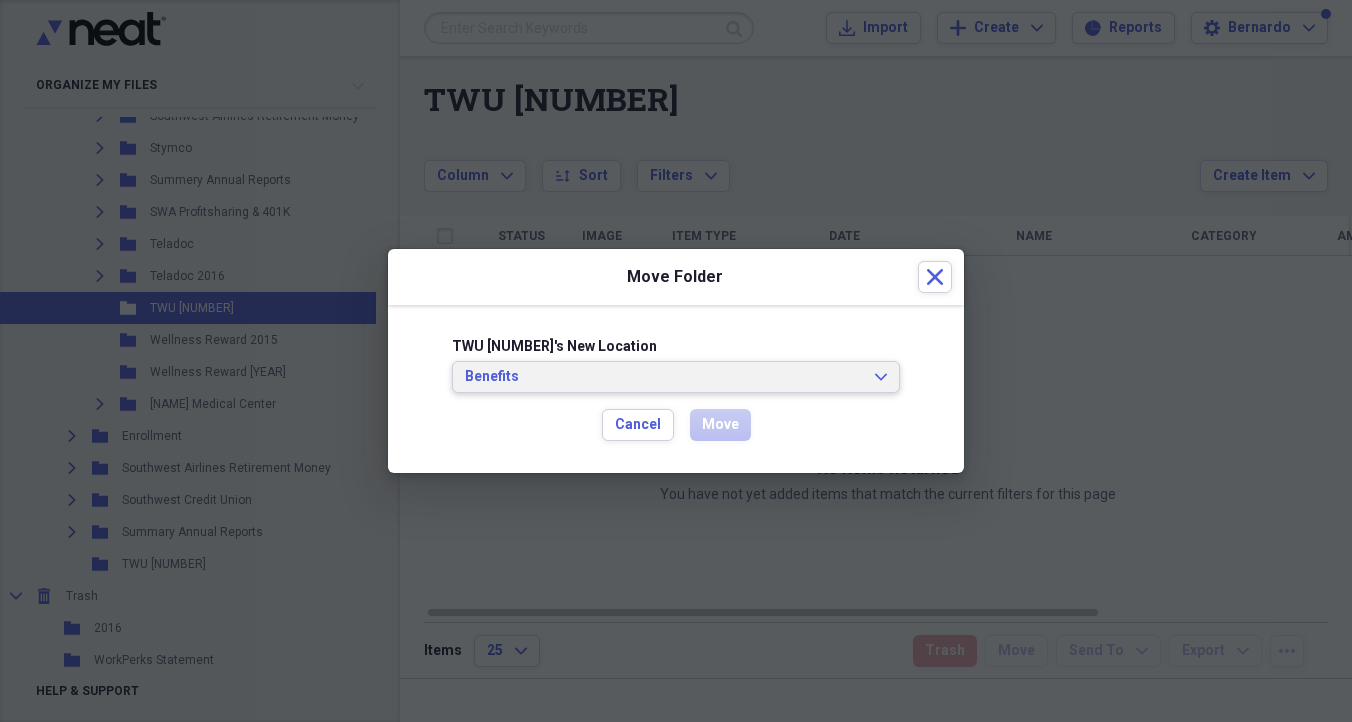 click on "Benefits" at bounding box center (664, 377) 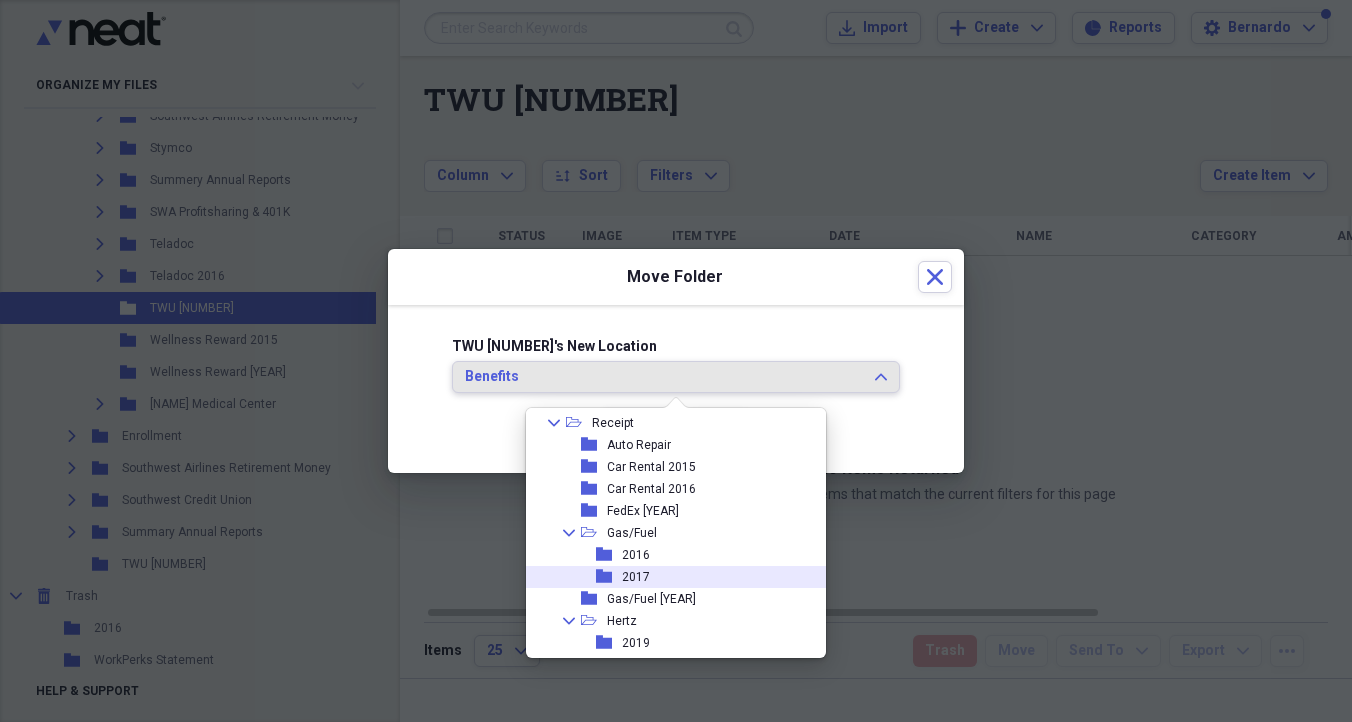 scroll, scrollTop: 5115, scrollLeft: 0, axis: vertical 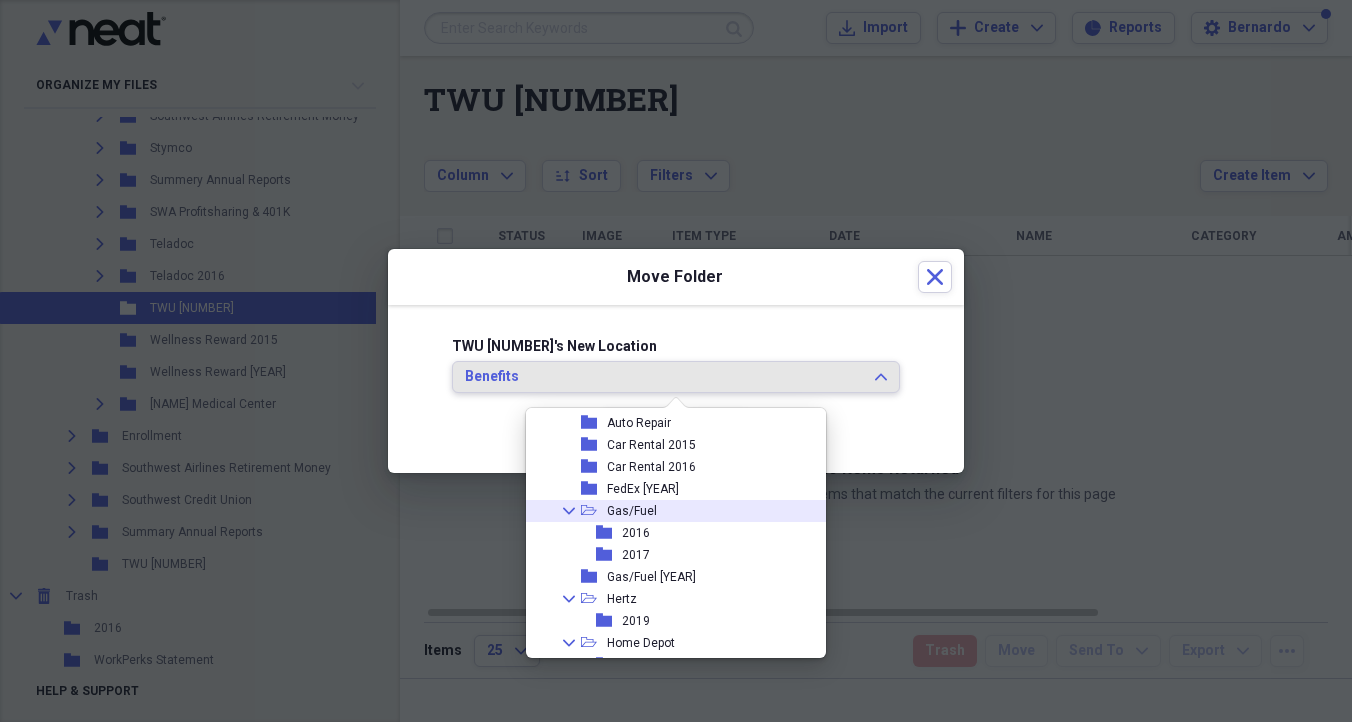 click 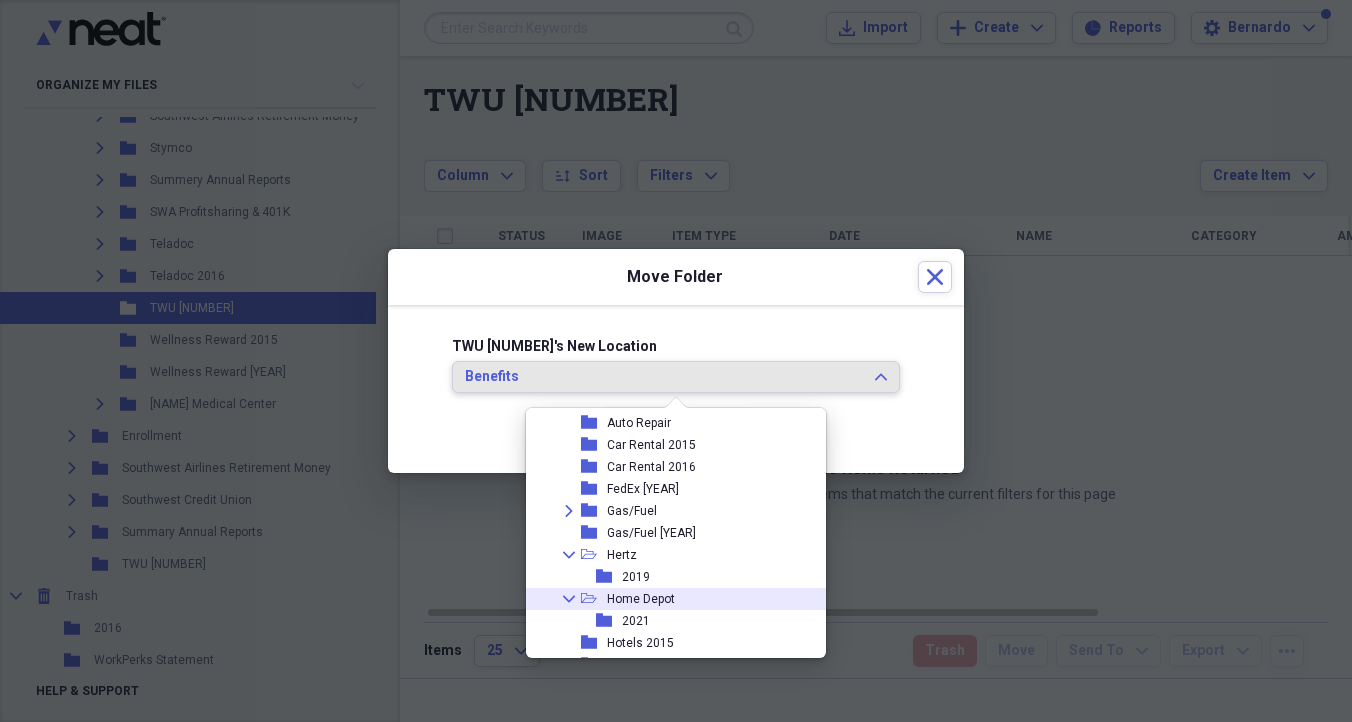 click on "Collapse" 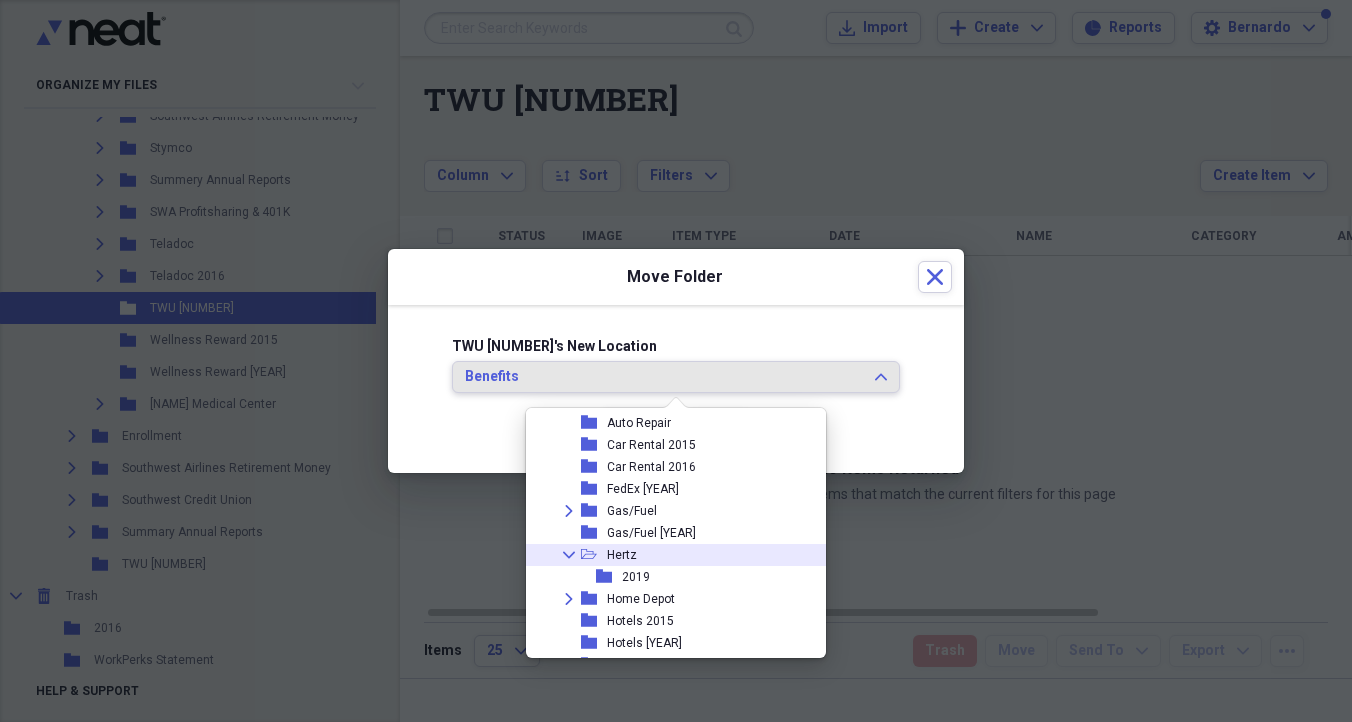 click on "Collapse" 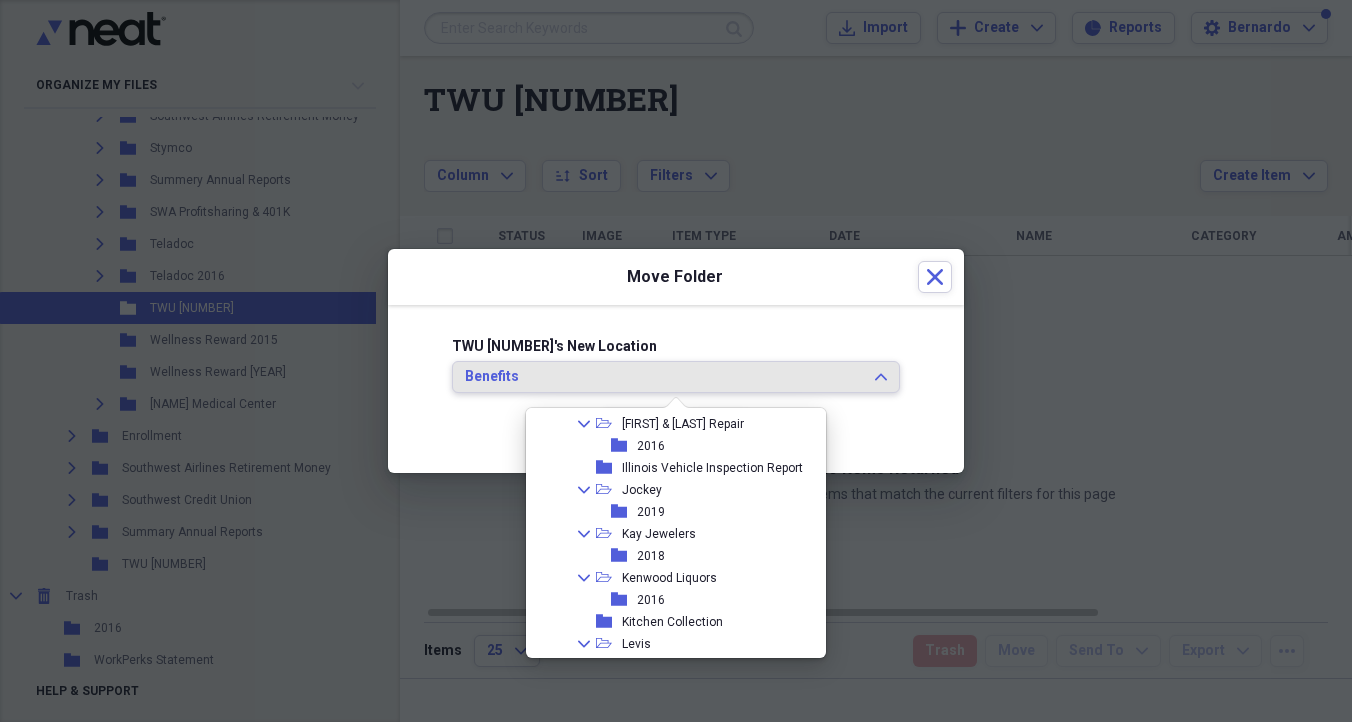 scroll, scrollTop: 1515, scrollLeft: 0, axis: vertical 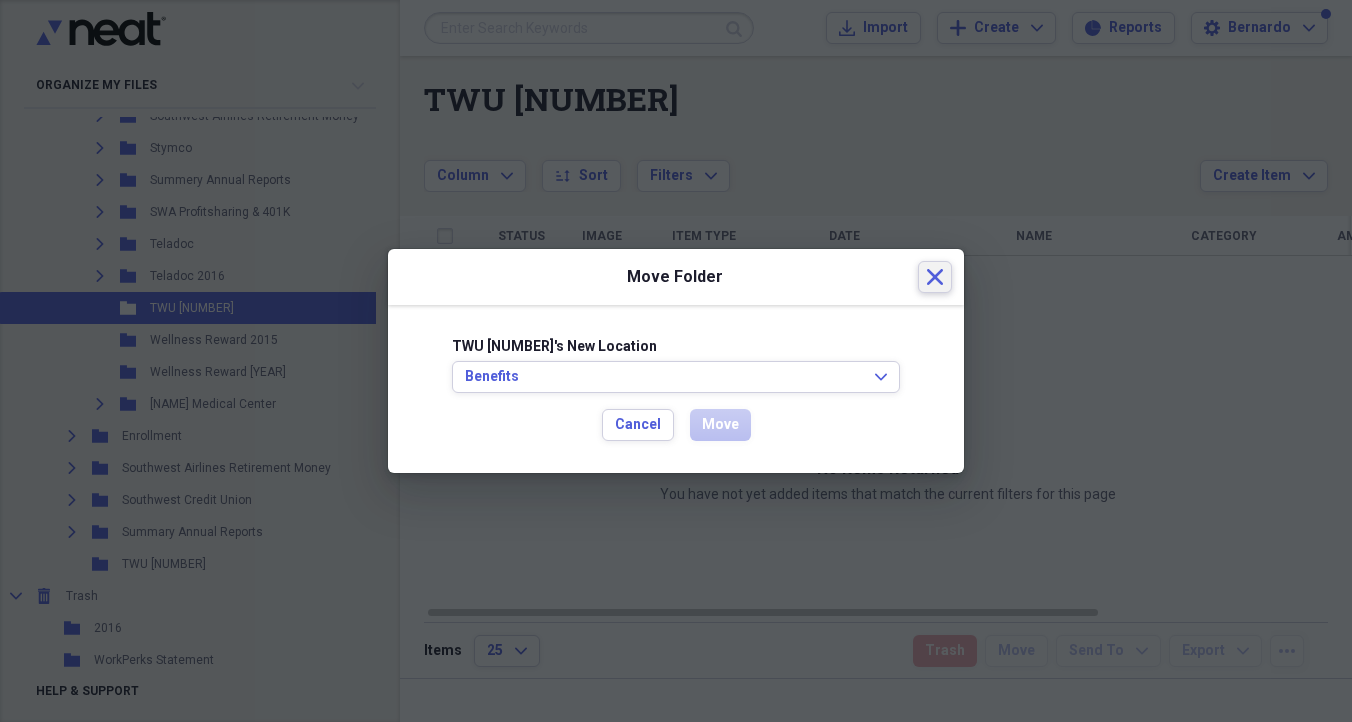 click 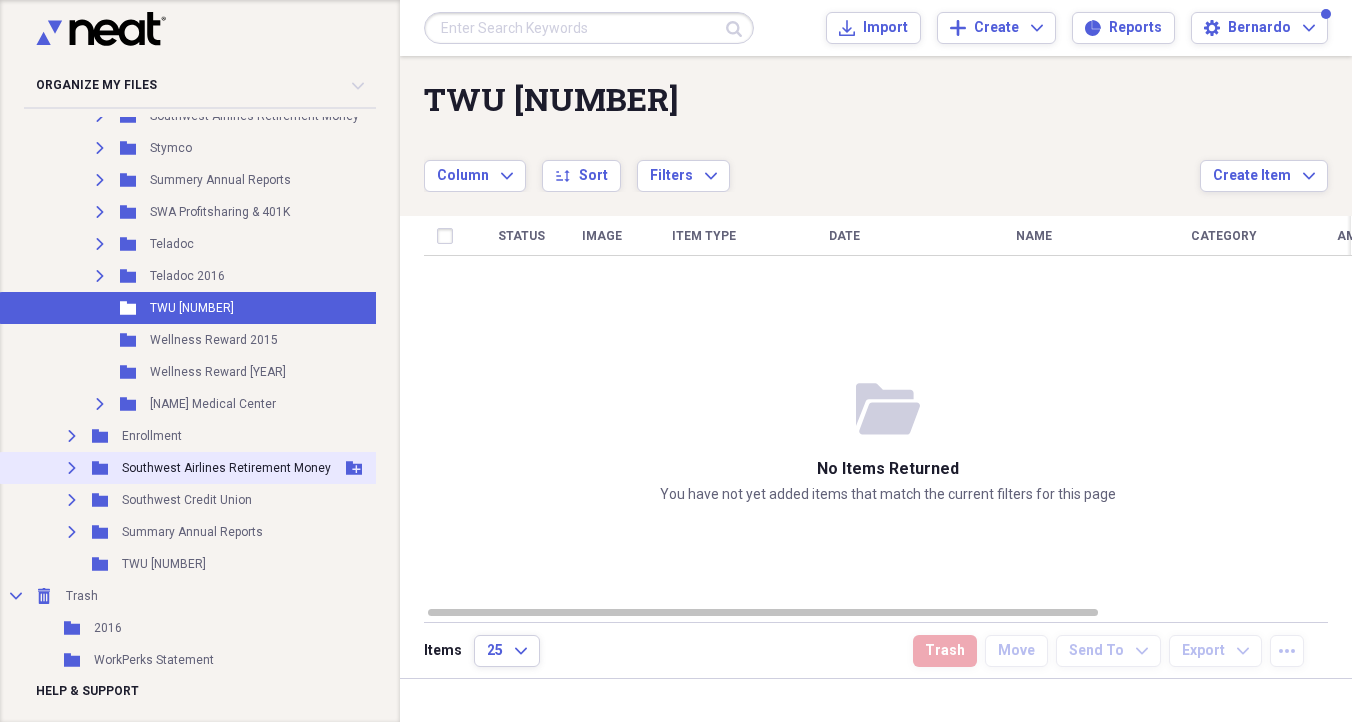 click on "Southwest Airlines Retirement Money" at bounding box center (226, 468) 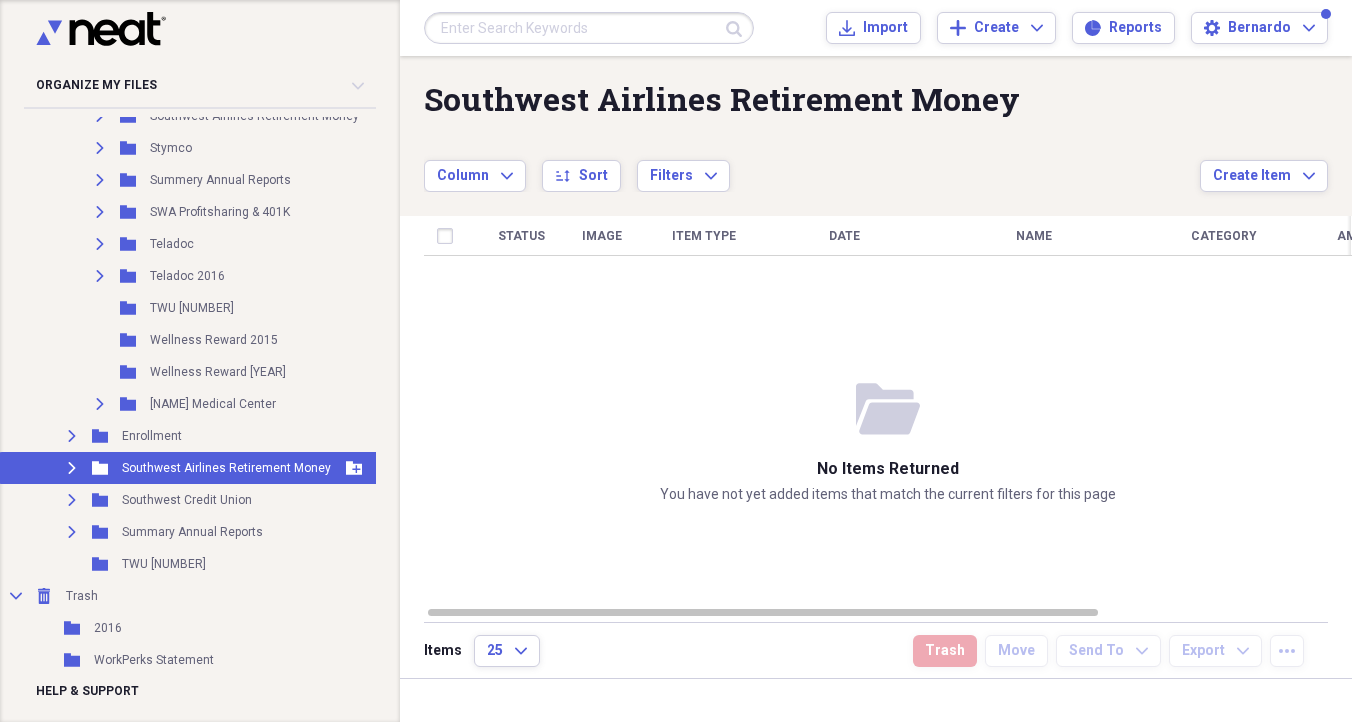 scroll, scrollTop: 1809, scrollLeft: 0, axis: vertical 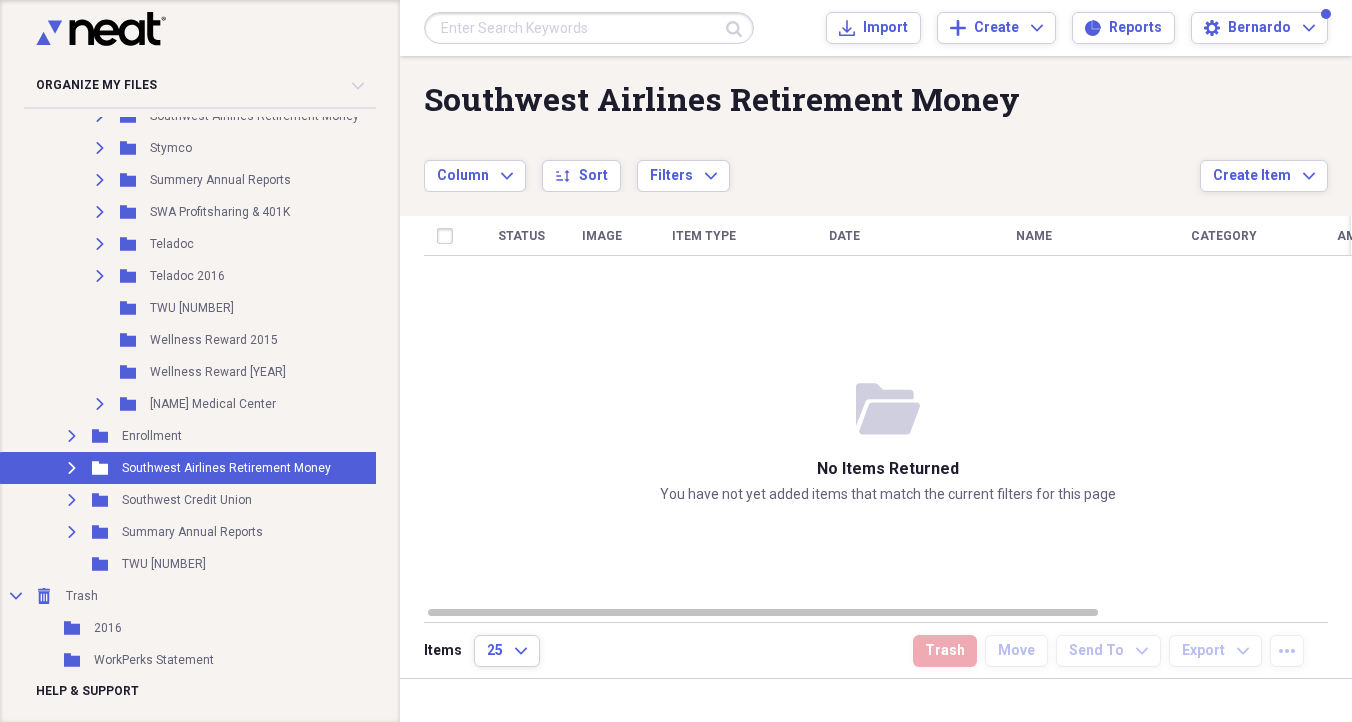 click on "folder-open No items returned You have not yet added items that match the current filters for this page" at bounding box center [888, 441] 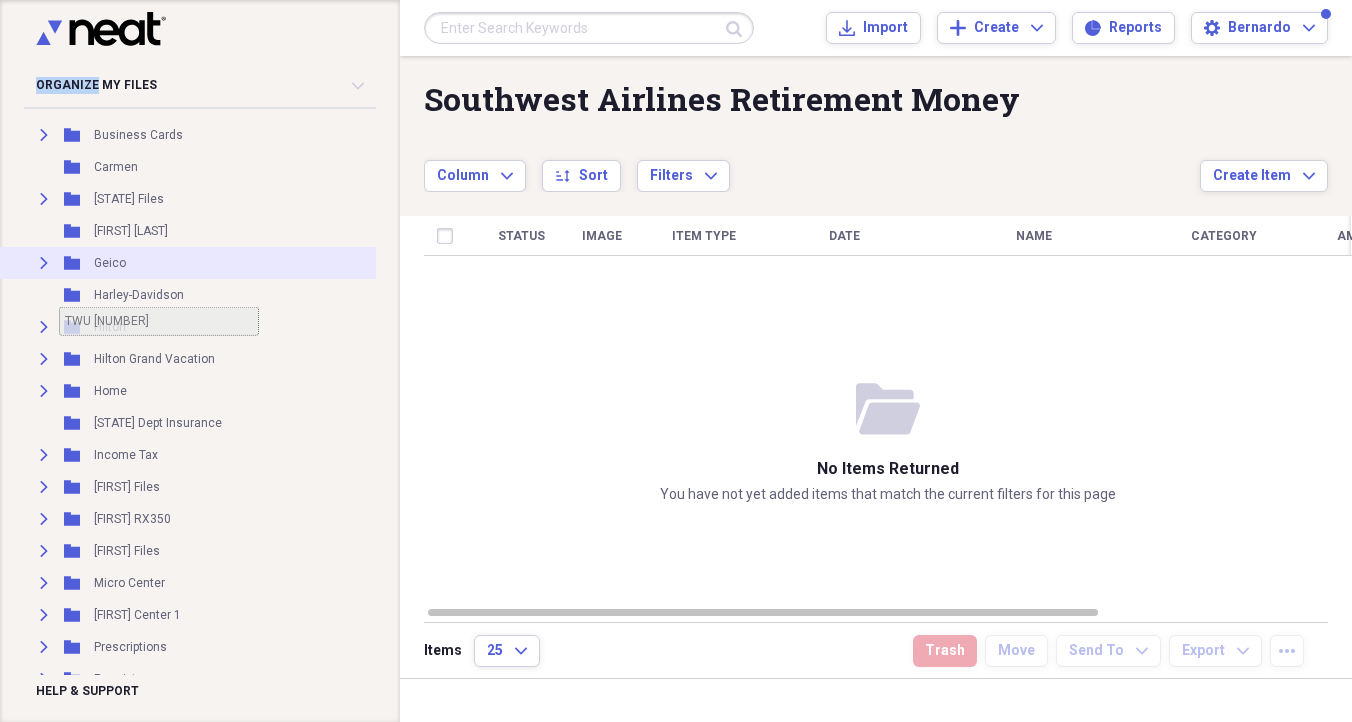 scroll, scrollTop: 200, scrollLeft: 0, axis: vertical 